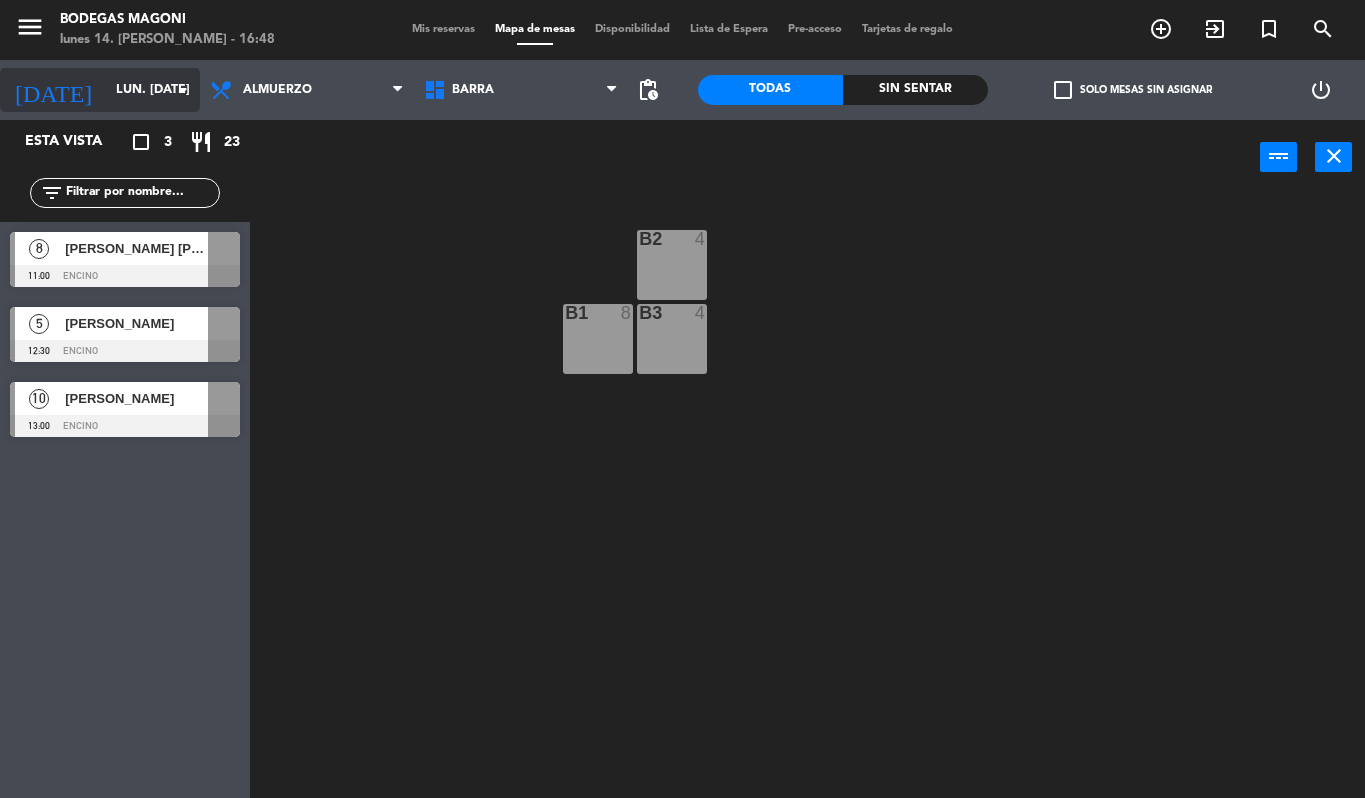 scroll, scrollTop: 0, scrollLeft: 0, axis: both 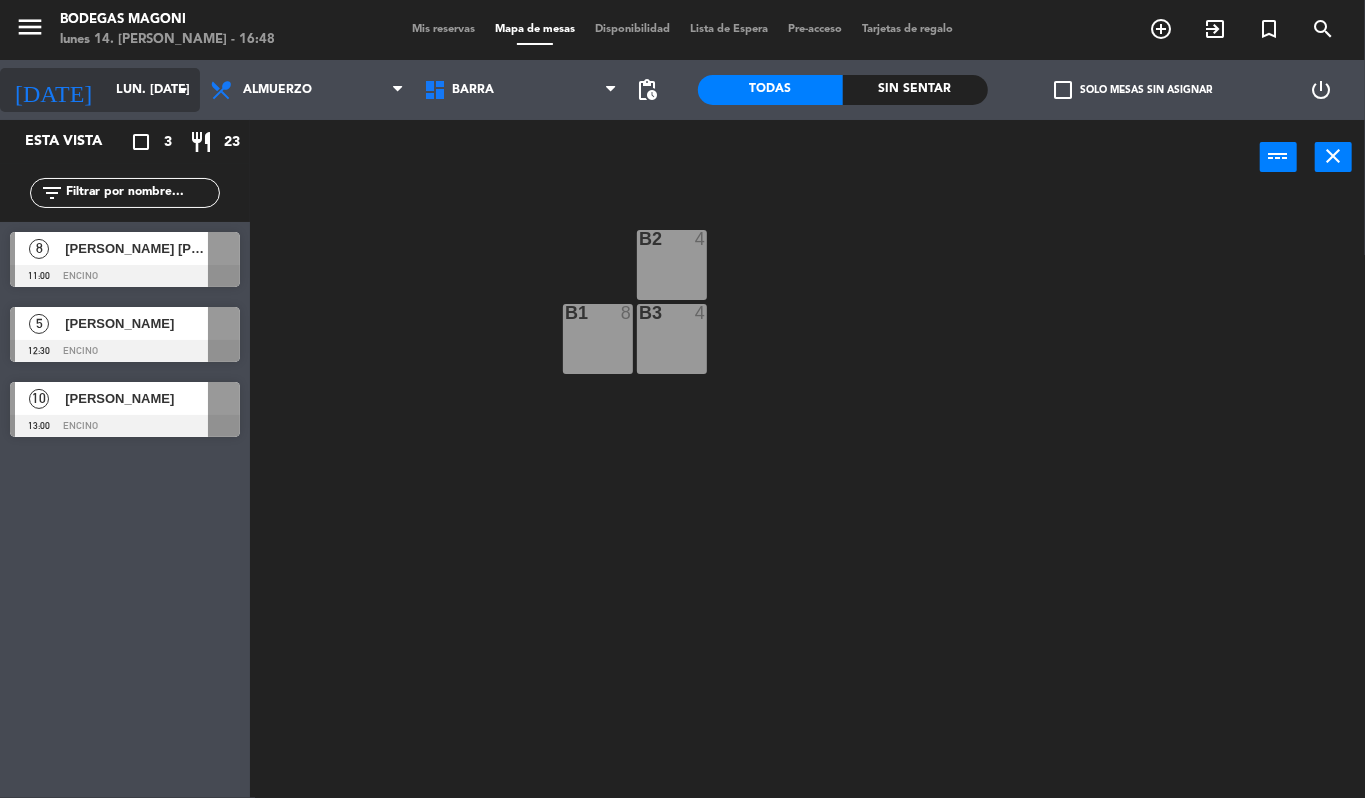 click on "lun. [DATE]" 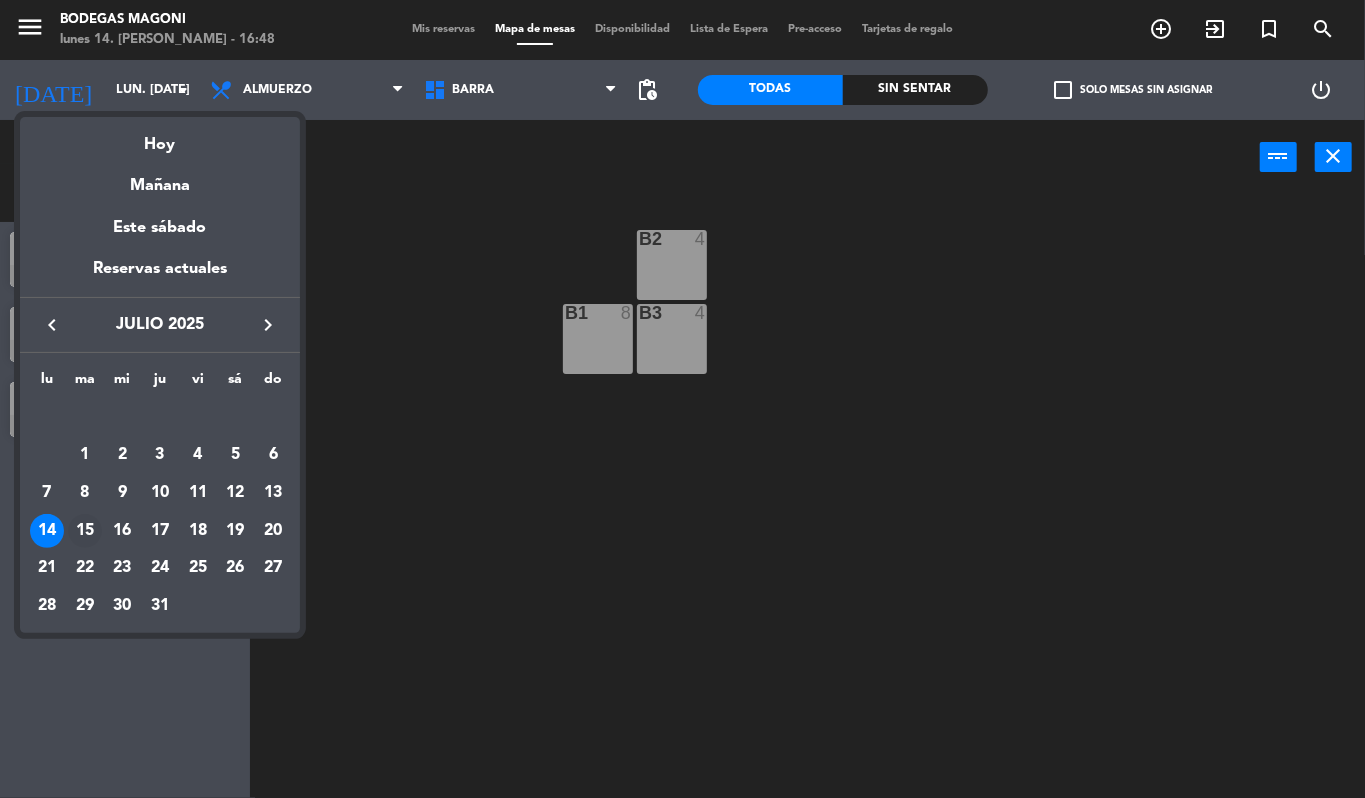 click on "15" at bounding box center [85, 531] 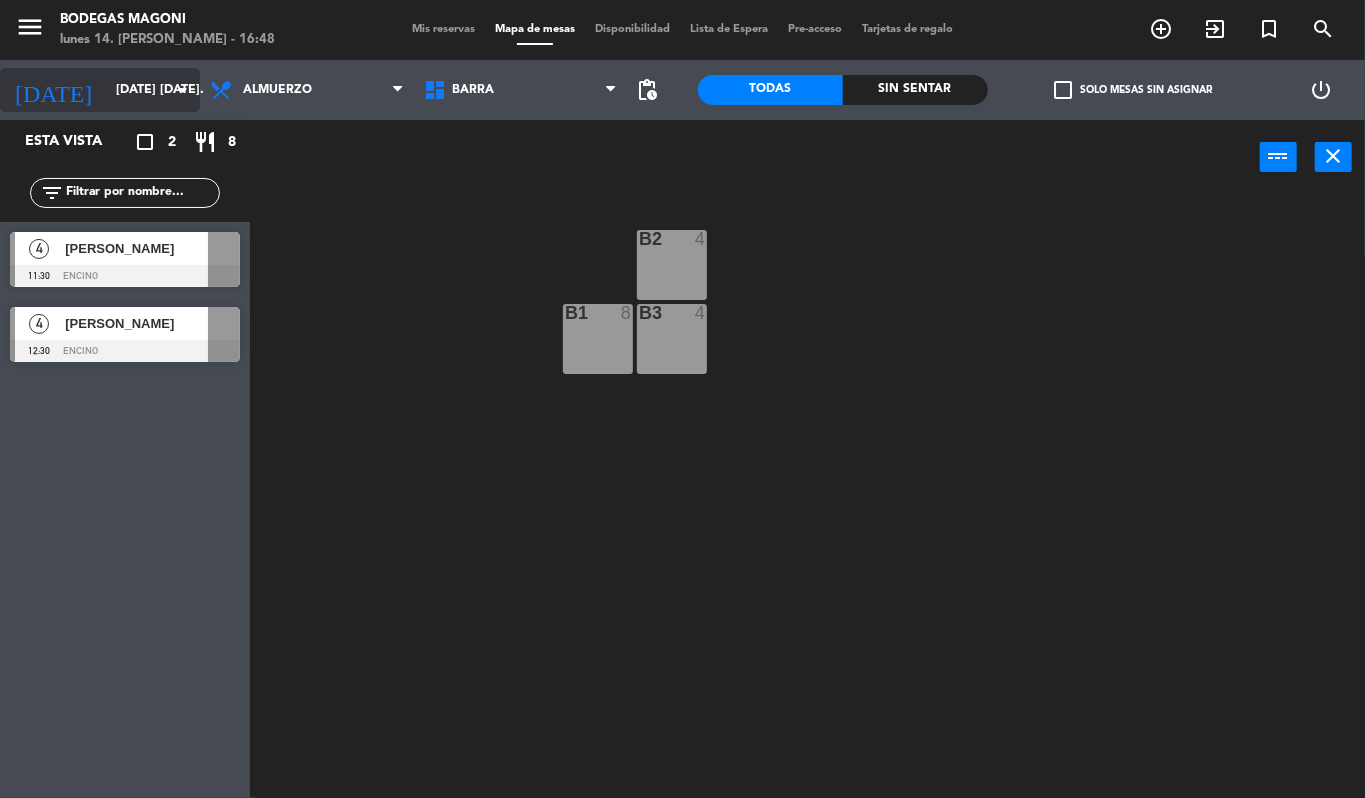 click on "[DATE] [DATE]." 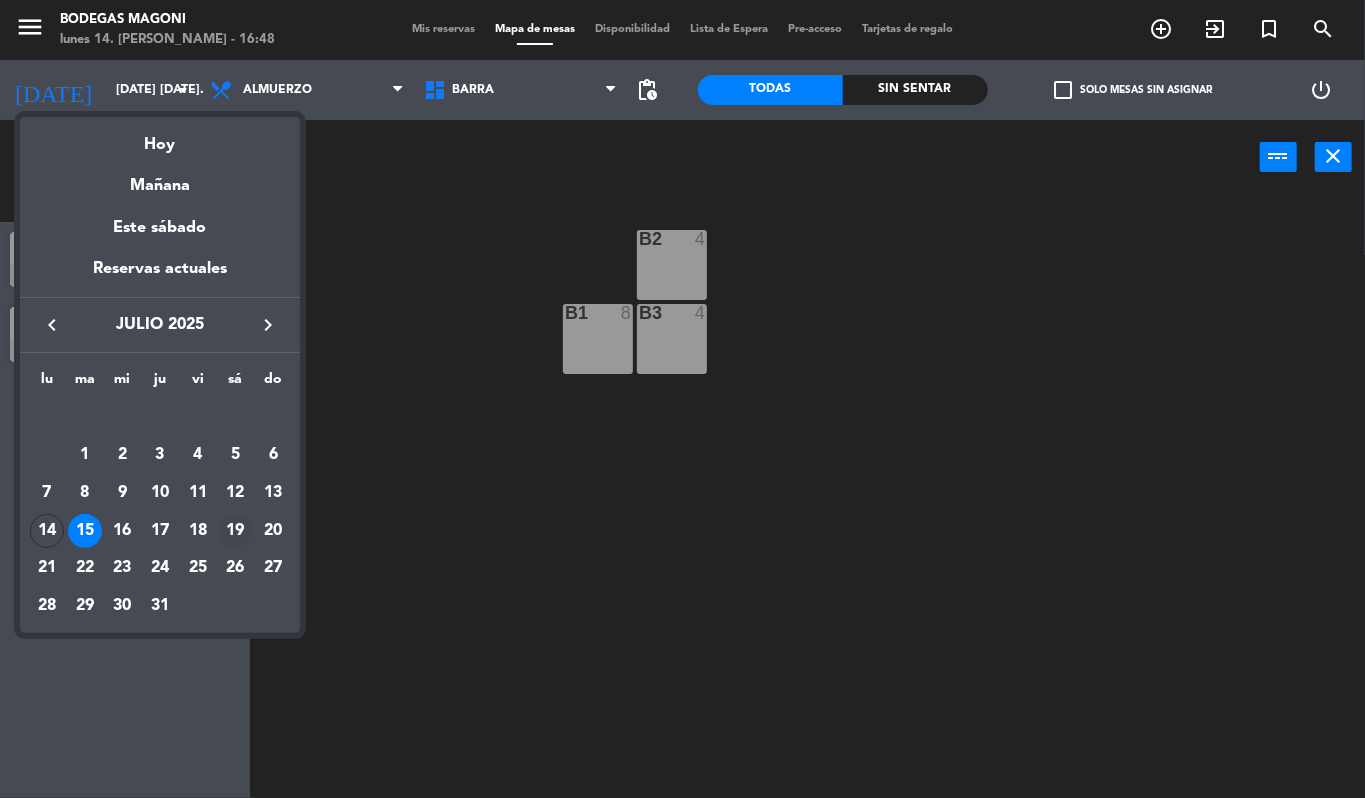 click on "19" at bounding box center (235, 531) 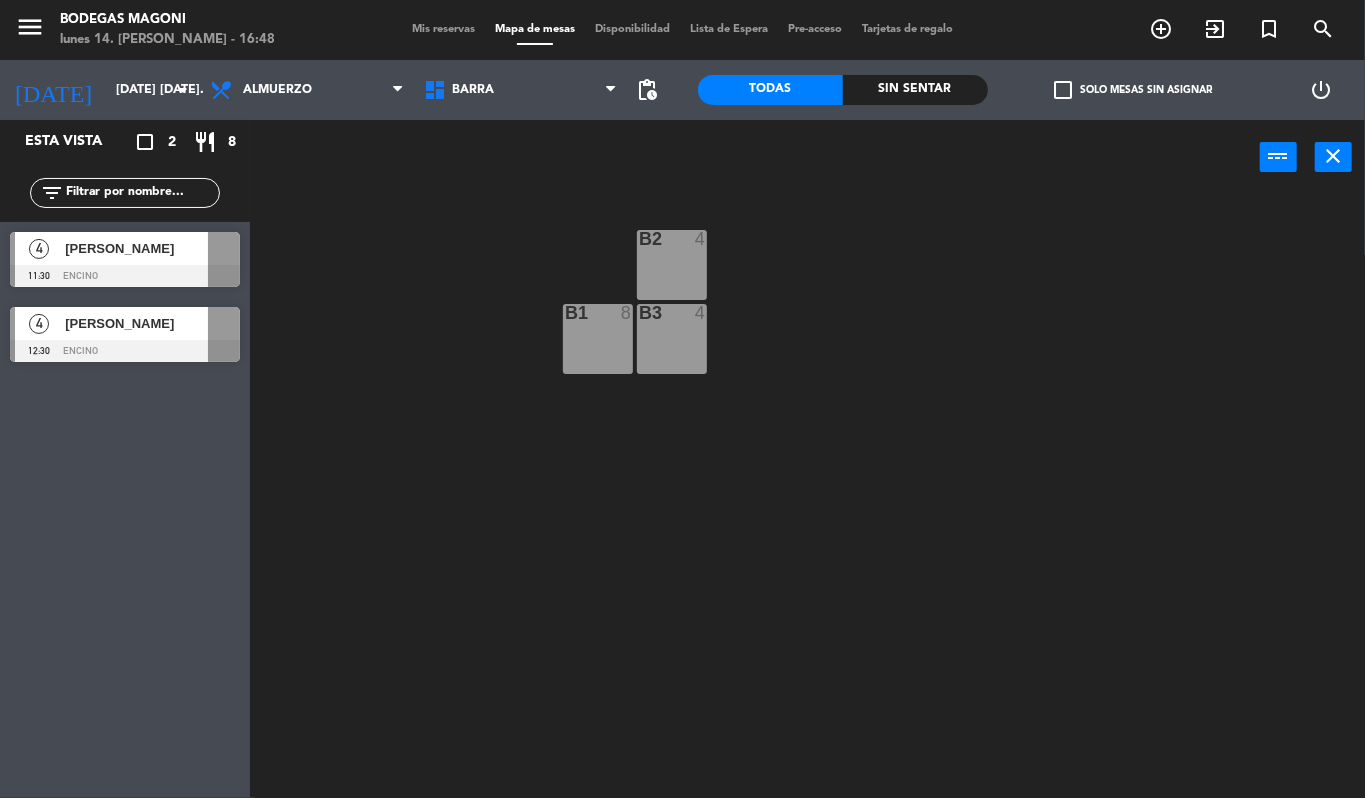 type on "sáb. [DATE]" 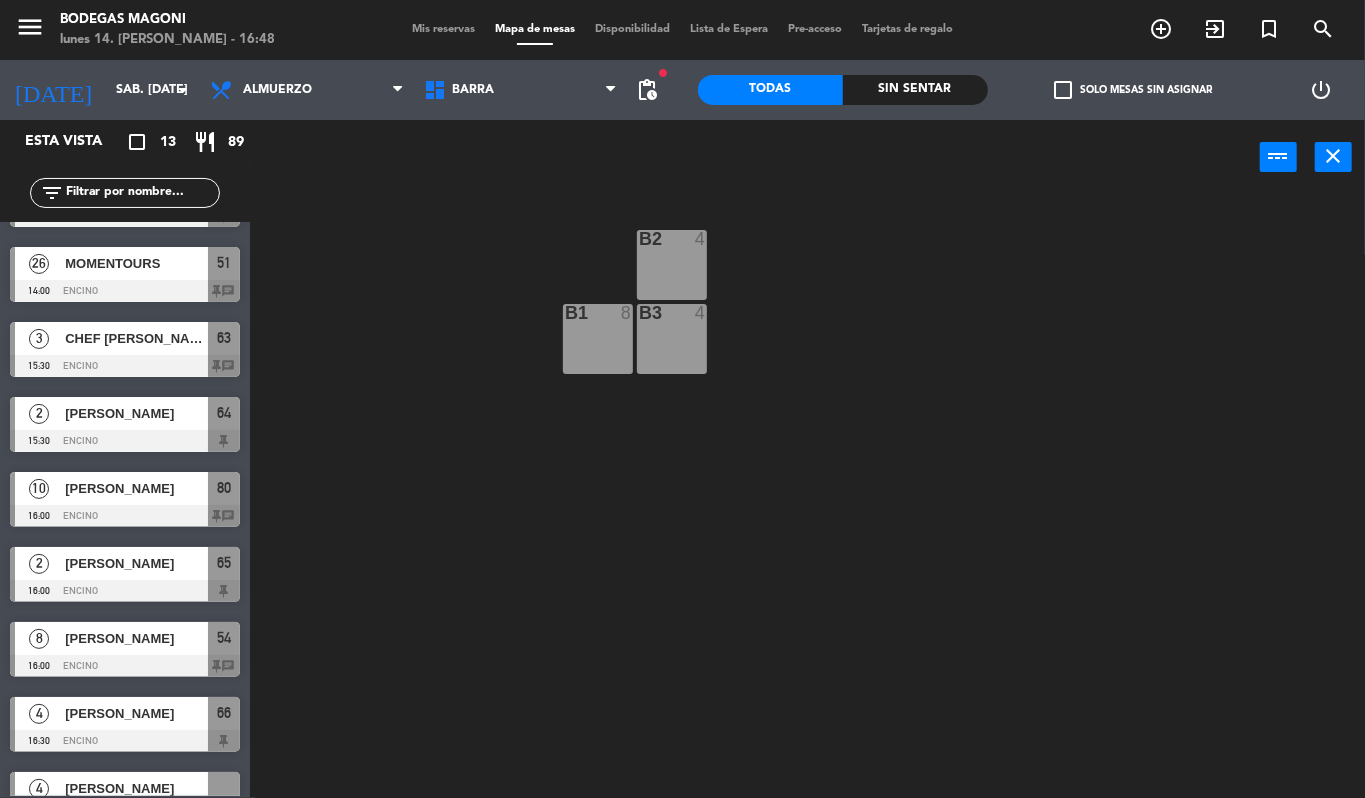 scroll, scrollTop: 400, scrollLeft: 0, axis: vertical 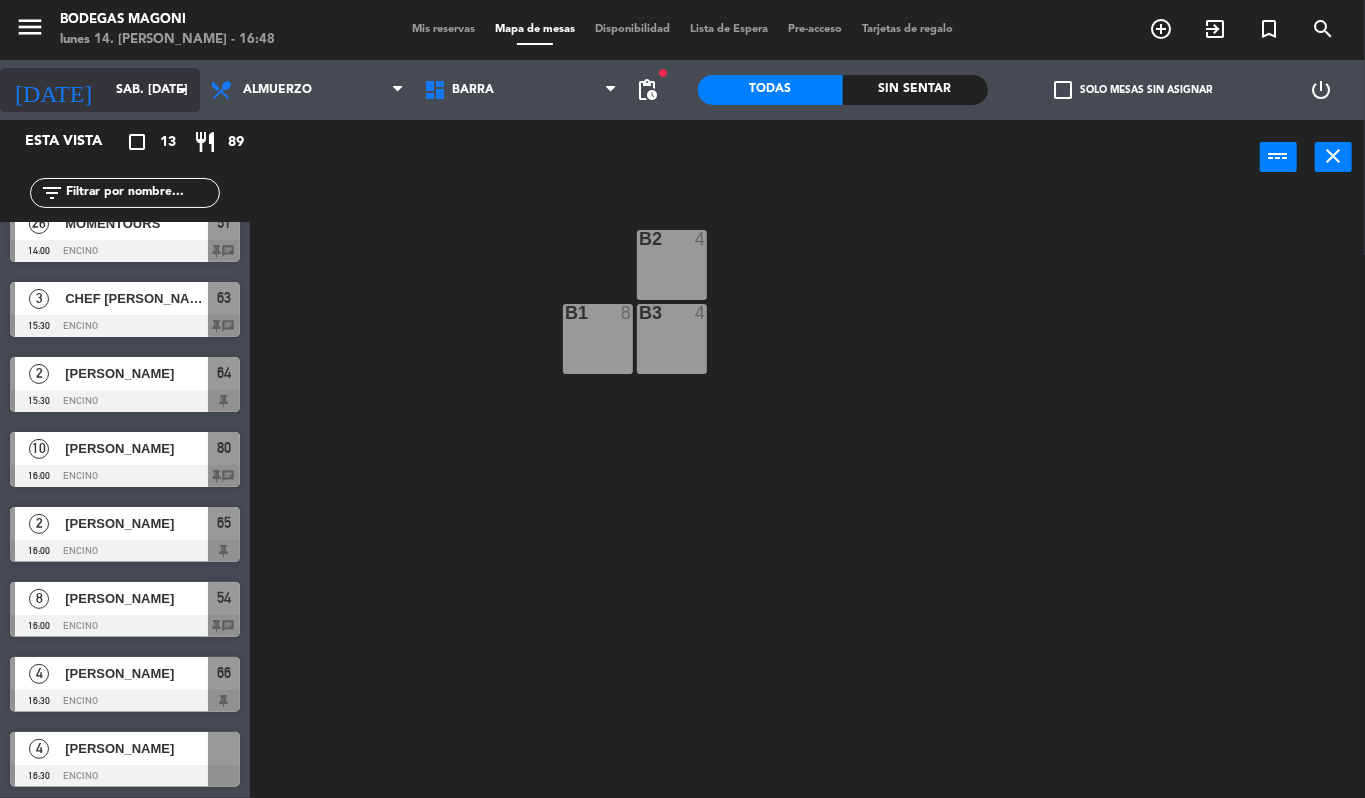 click on "sáb. [DATE]" 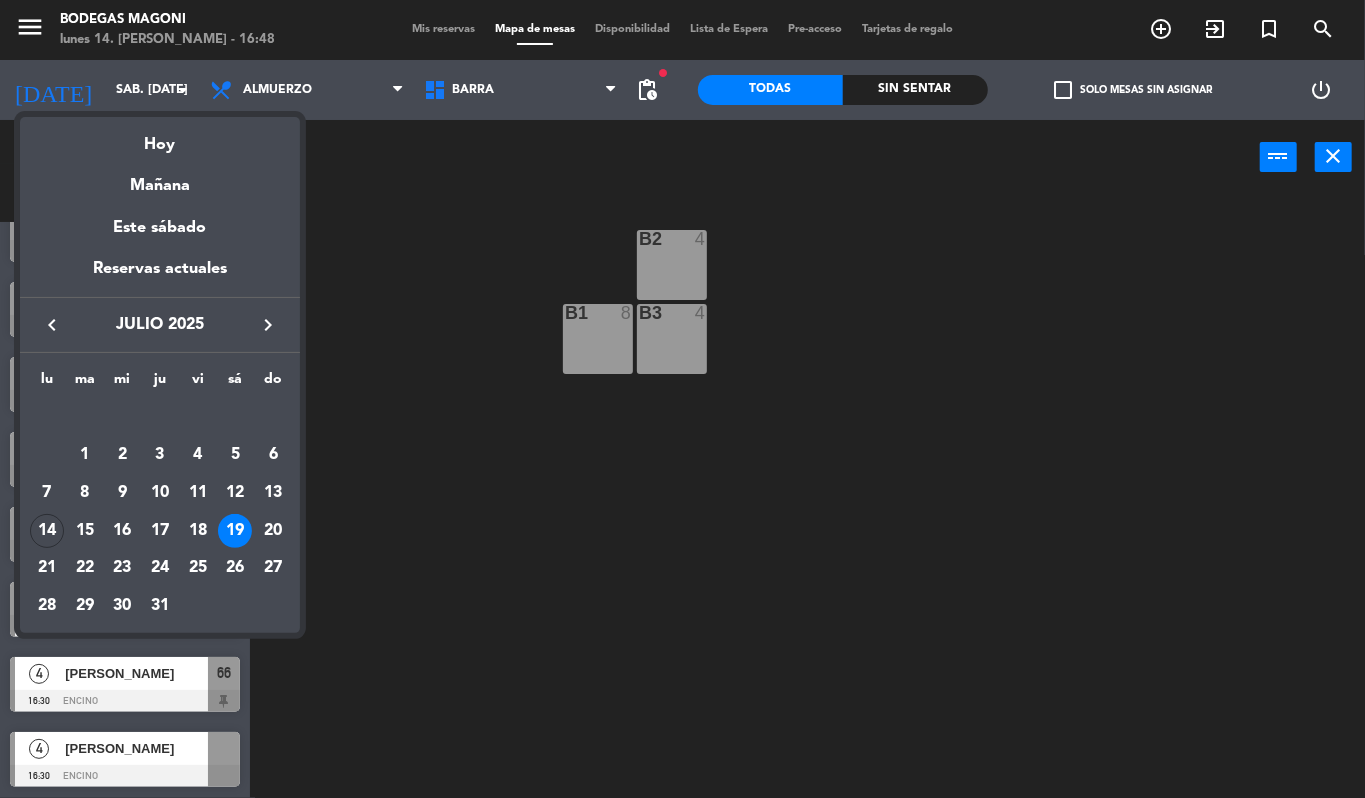 drag, startPoint x: 641, startPoint y: 676, endPoint x: 366, endPoint y: 593, distance: 287.2525 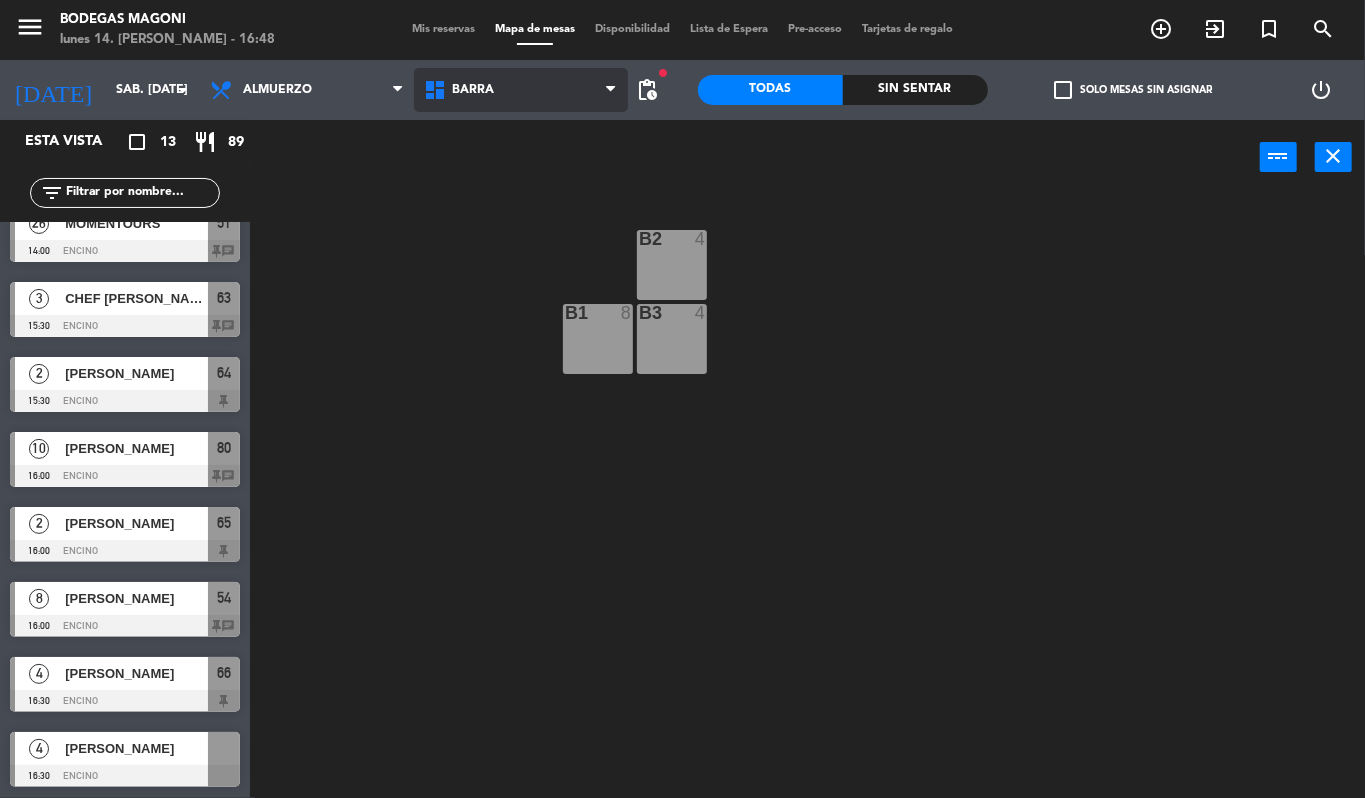 drag, startPoint x: 529, startPoint y: 97, endPoint x: 508, endPoint y: 129, distance: 38.27532 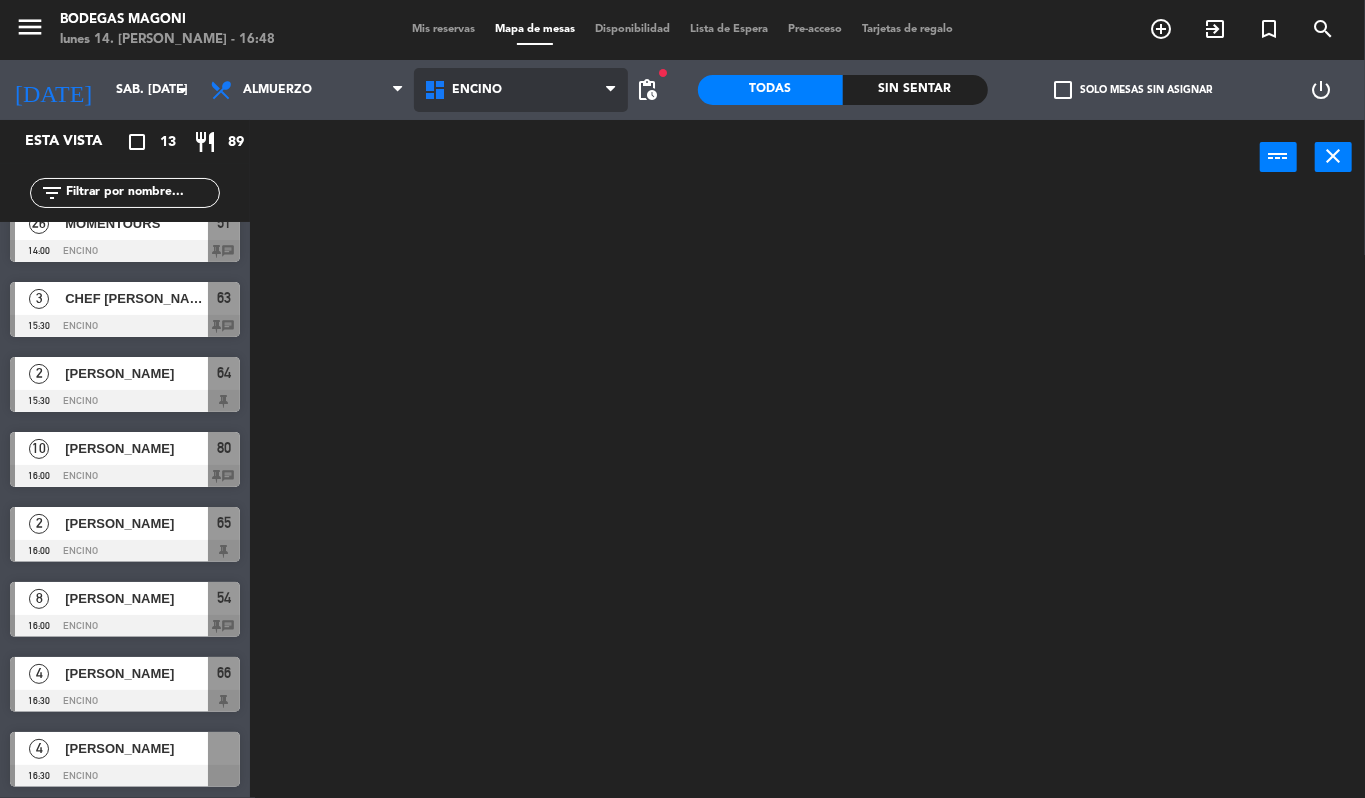 click on "menu  Bodegas Magoni   lunes 14. [PERSON_NAME] - 16:48   Mis reservas   Mapa de mesas   Disponibilidad   Lista de Espera   Pre-acceso   Tarjetas de regalo  add_circle_outline exit_to_app turned_in_not search [DATE]    sáb. [DATE] arrow_drop_down  Almuerzo  Almuerzo  Almuerzo  Barra   Encino   Firepit   Olivos   Pergola   Encino   Barra   Encino   Firepit   Olivos   Pergola  fiber_manual_record pending_actions  Todas  Sin sentar  check_box_outline_blank   Solo mesas sin asignar   power_settings_new   Esta vista   crop_square  13  restaurant  89 filter_list  2   [PERSON_NAME]   11:30   Encino  61  8   [PERSON_NAME]   12:00   Encino  60  2   [PERSON_NAME]   13:00   Encino  62  13   [PERSON_NAME][GEOGRAPHIC_DATA]   13:30   Encino  80 chat  5   [PERSON_NAME] De La [PERSON_NAME]   14:00   Encino  71  26   MOMENTOURS   14:00   Encino  51 chat  3   CHEF [PERSON_NAME]   15:30   Encino  63 chat  2   [PERSON_NAME]   15:30   Encino  64  10    [PERSON_NAME]   16:00   Encino  80 chat  2   [PERSON_NAME]   16:00   Encino  65  8   [PERSON_NAME]   16:00   Encino" 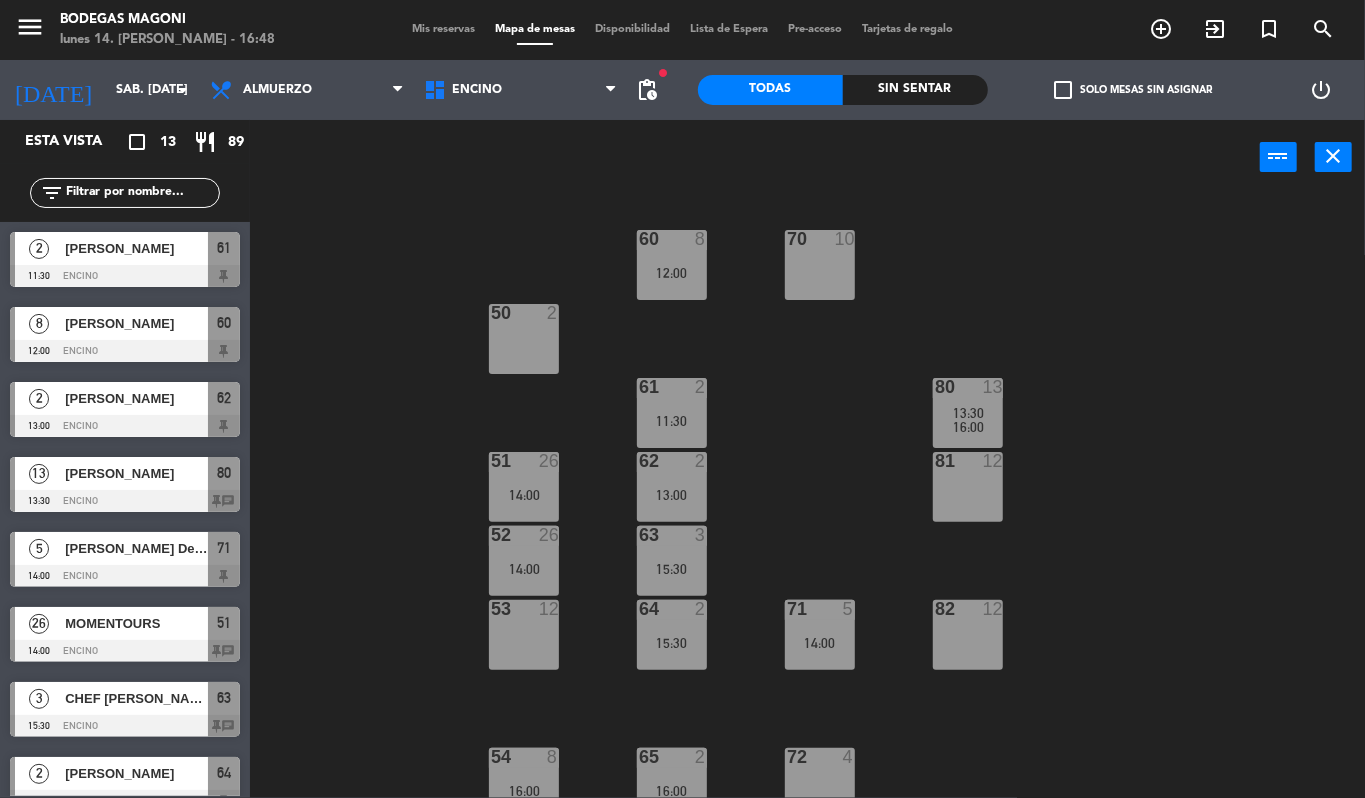 scroll, scrollTop: 400, scrollLeft: 0, axis: vertical 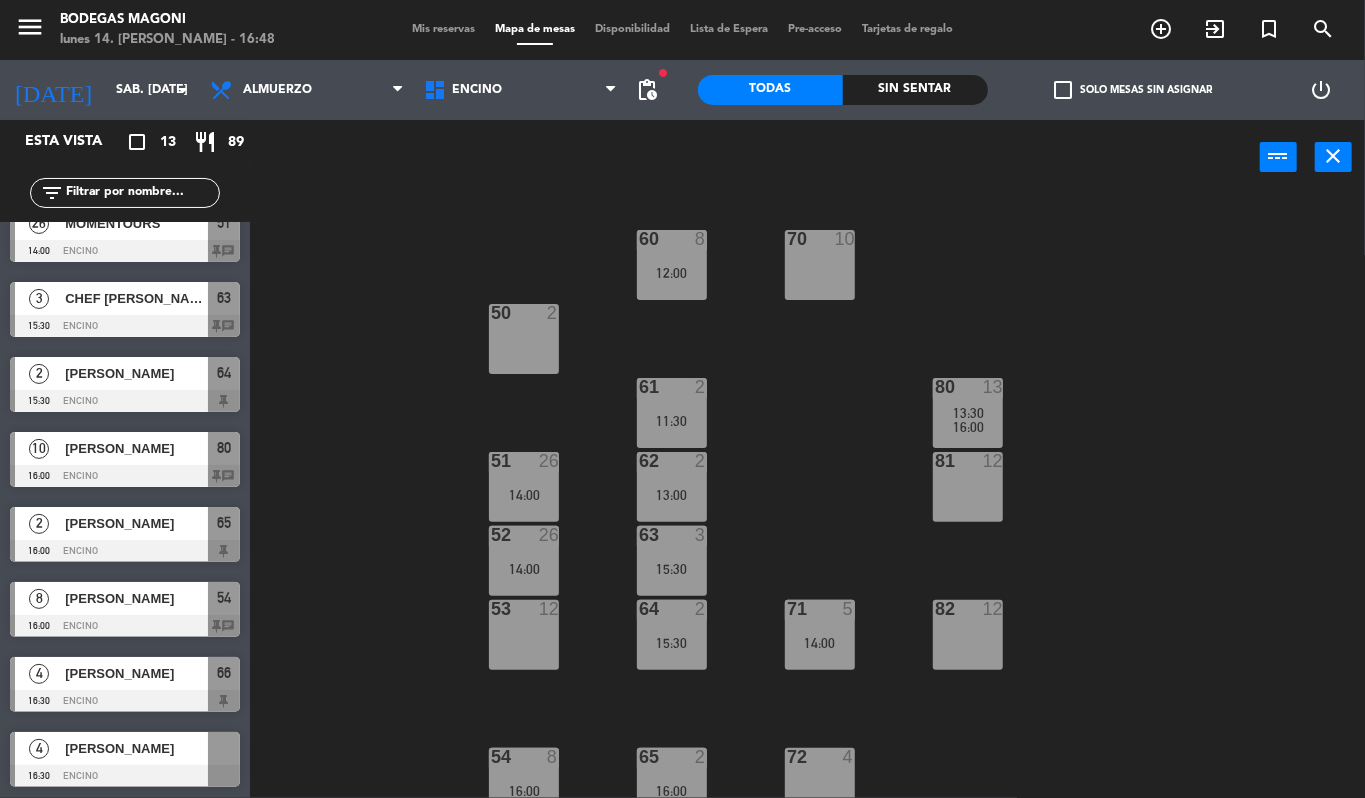 click on "81  12" at bounding box center [968, 487] 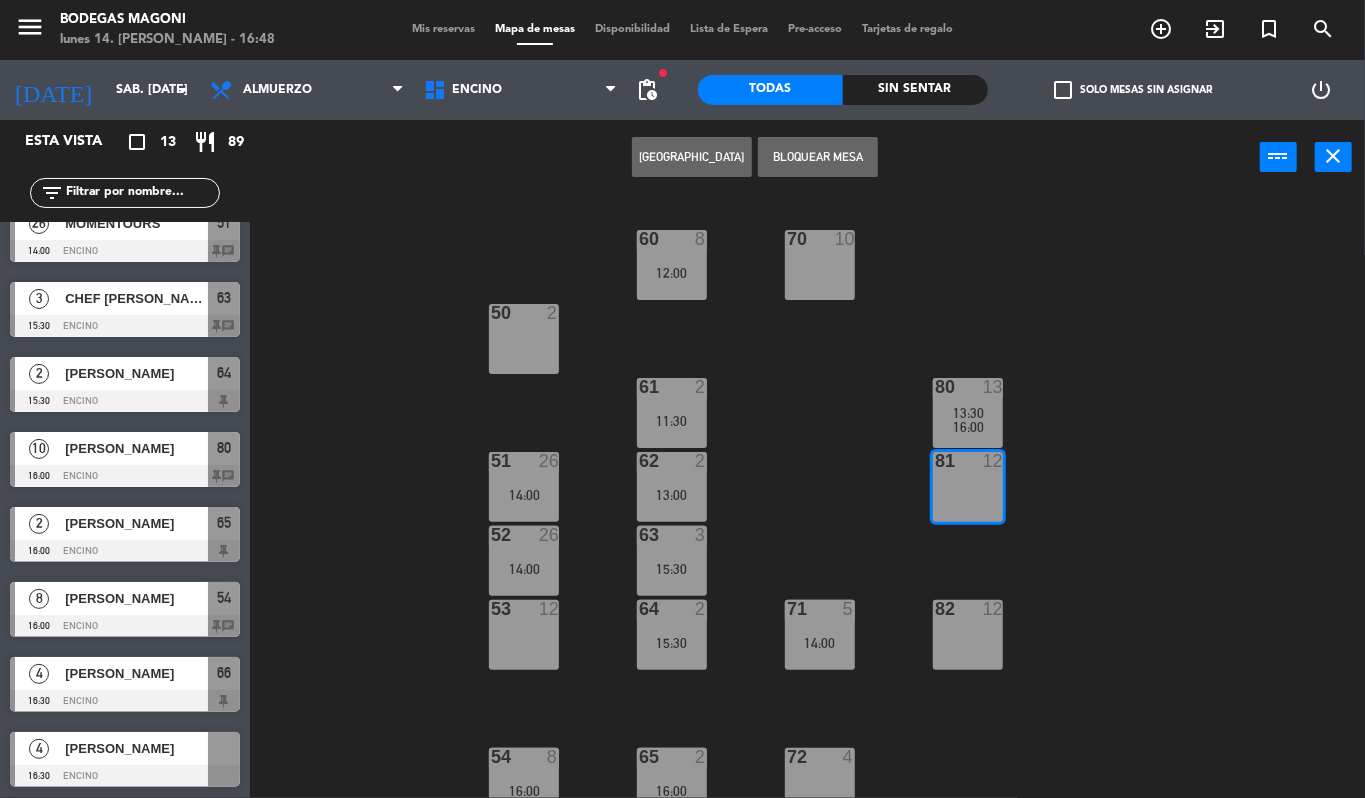 click on "82  12" at bounding box center [968, 635] 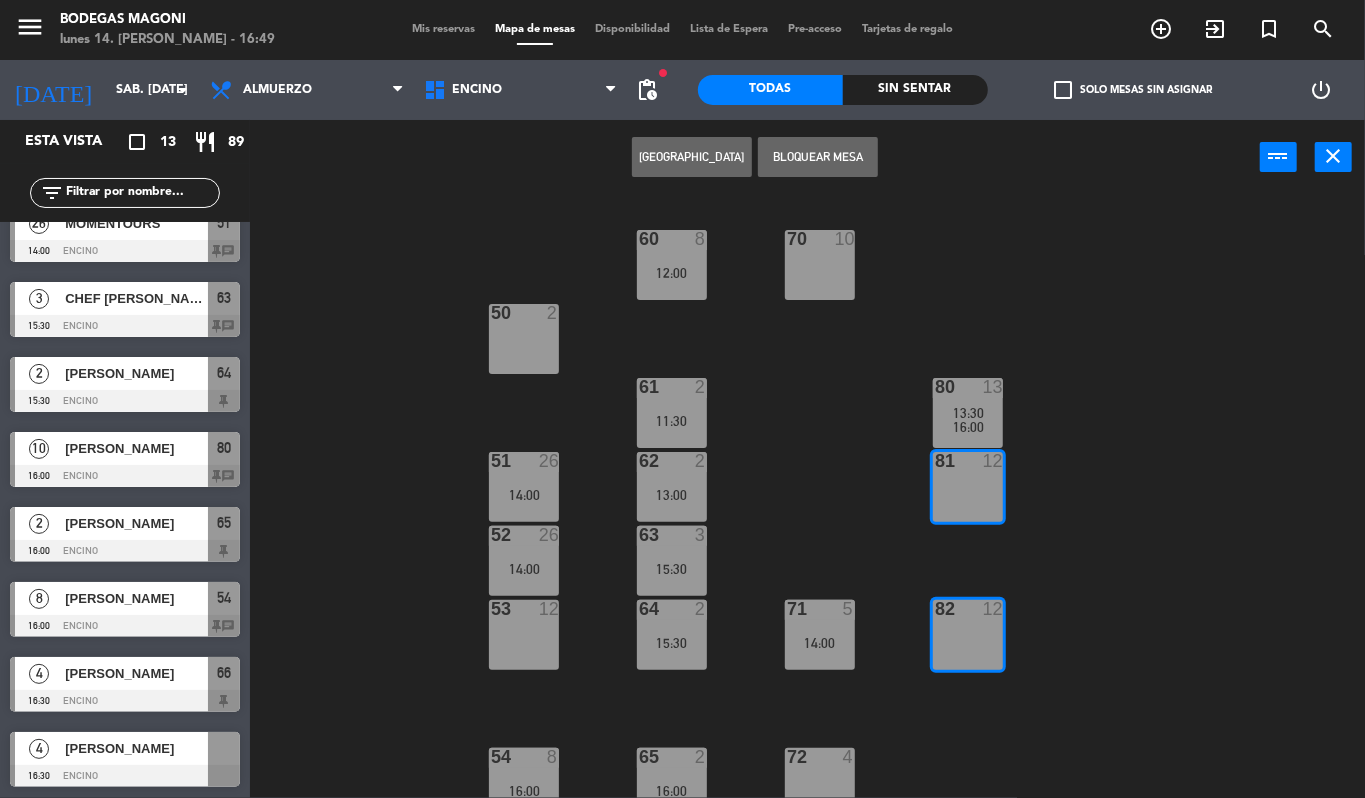 click on "[GEOGRAPHIC_DATA]" at bounding box center [692, 157] 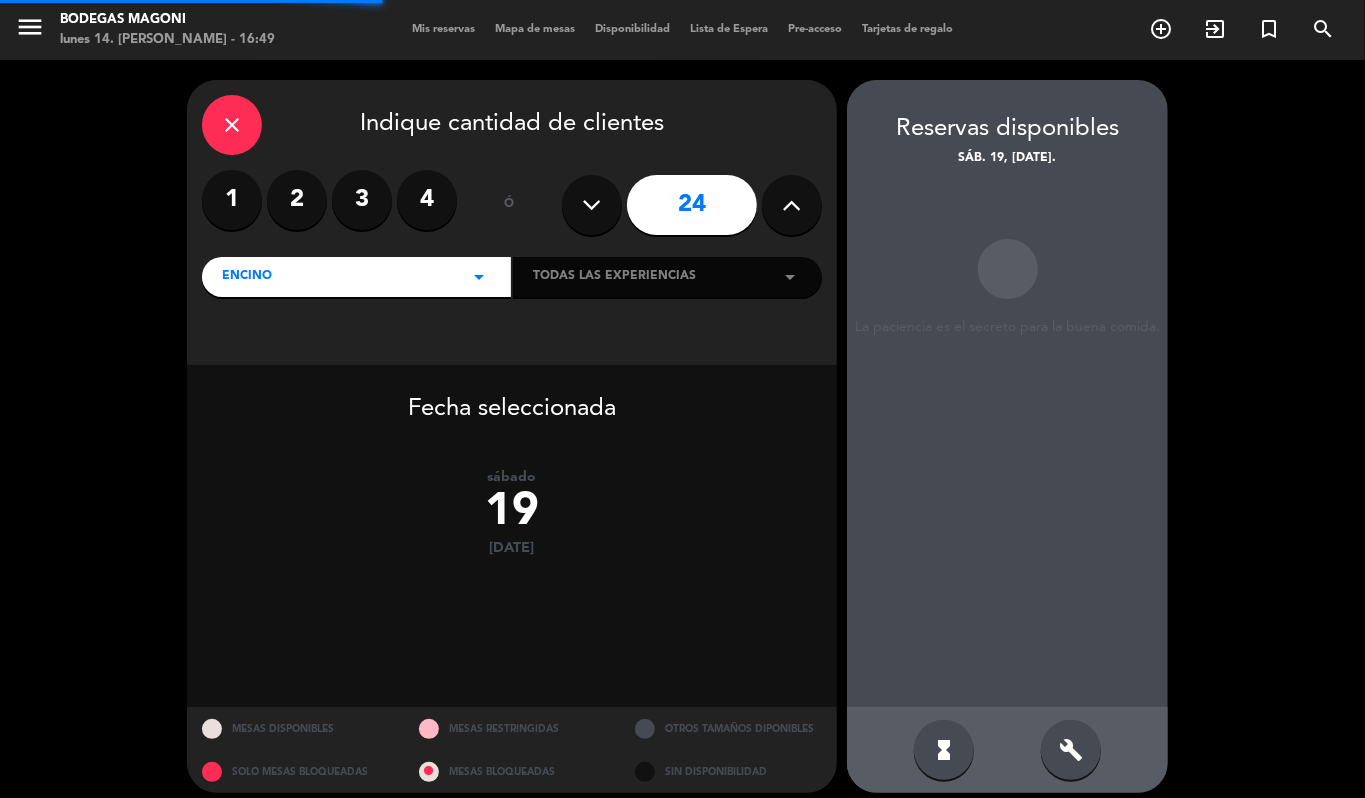 click at bounding box center (592, 205) 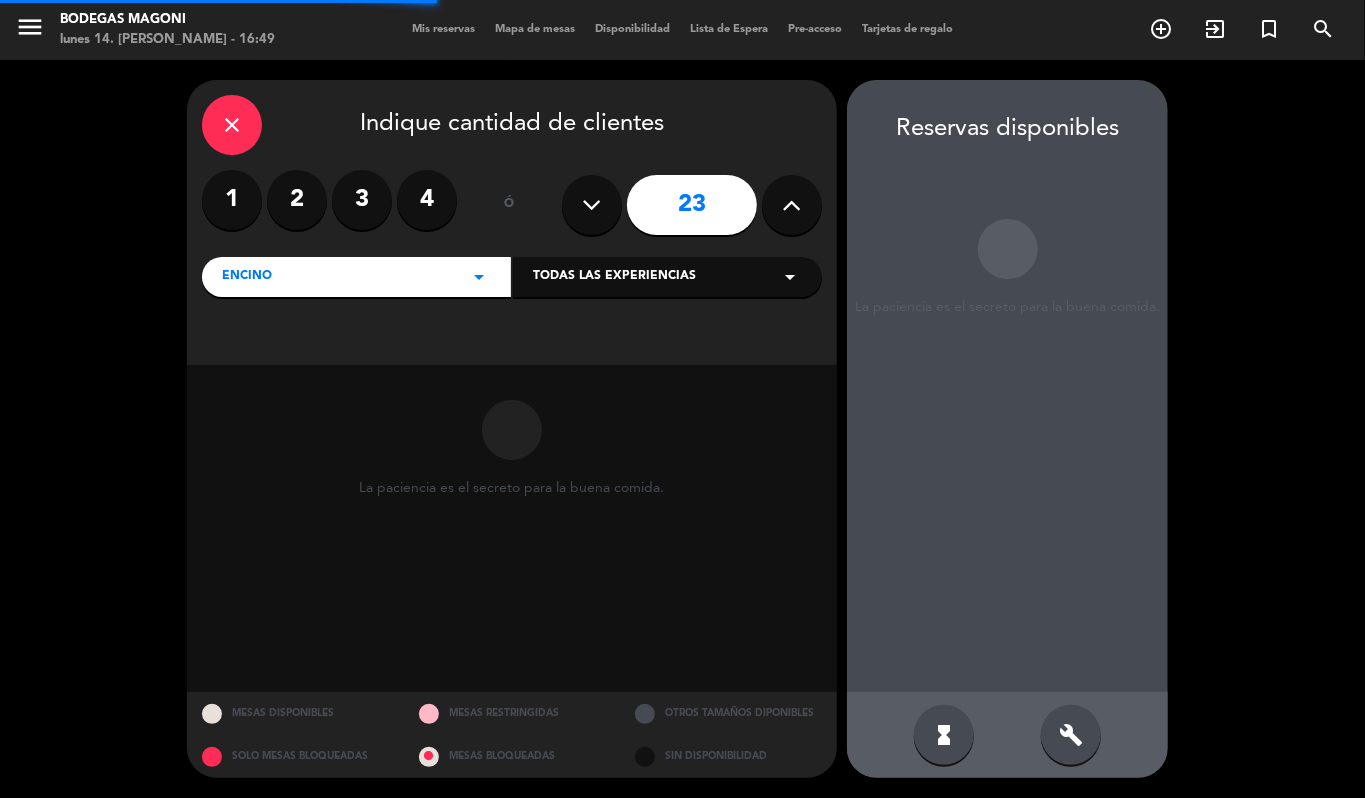 click at bounding box center (592, 205) 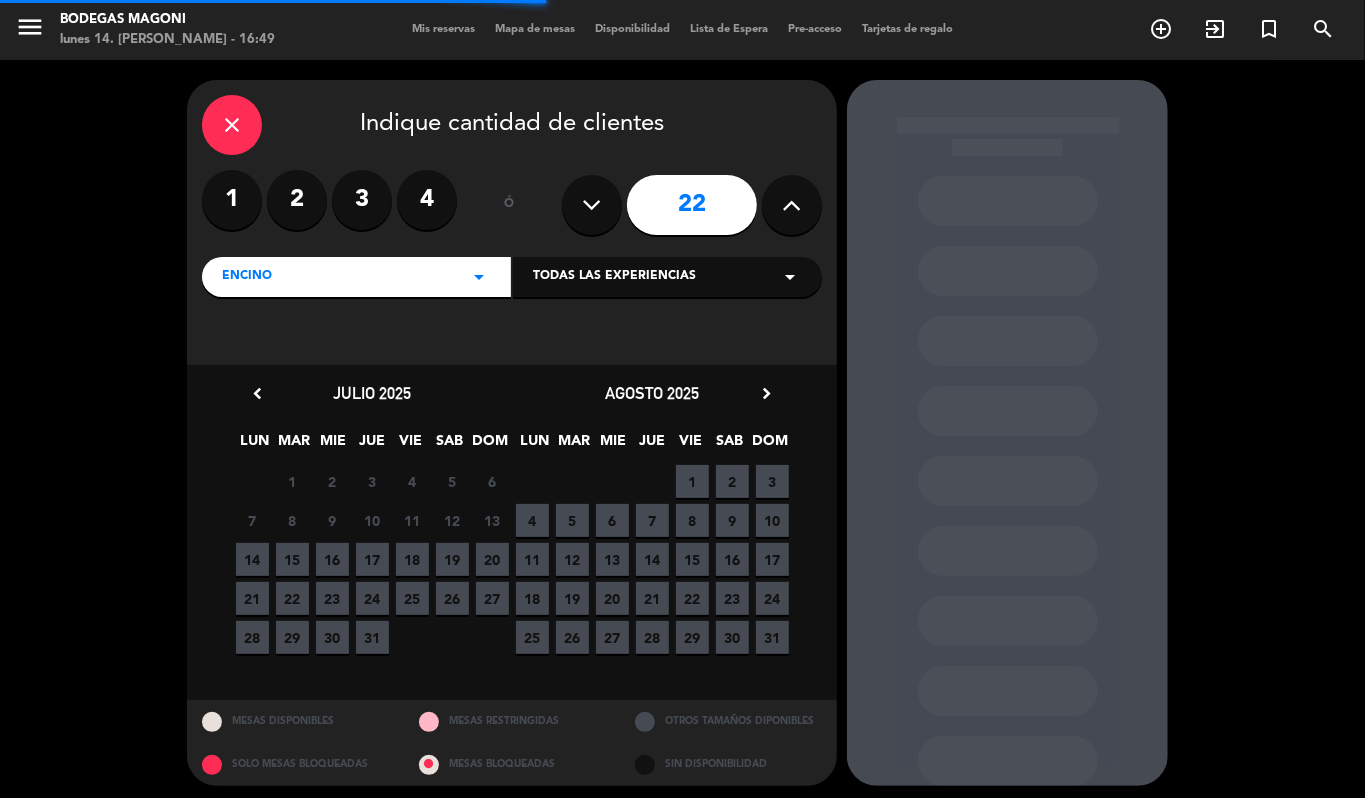 click at bounding box center [592, 205] 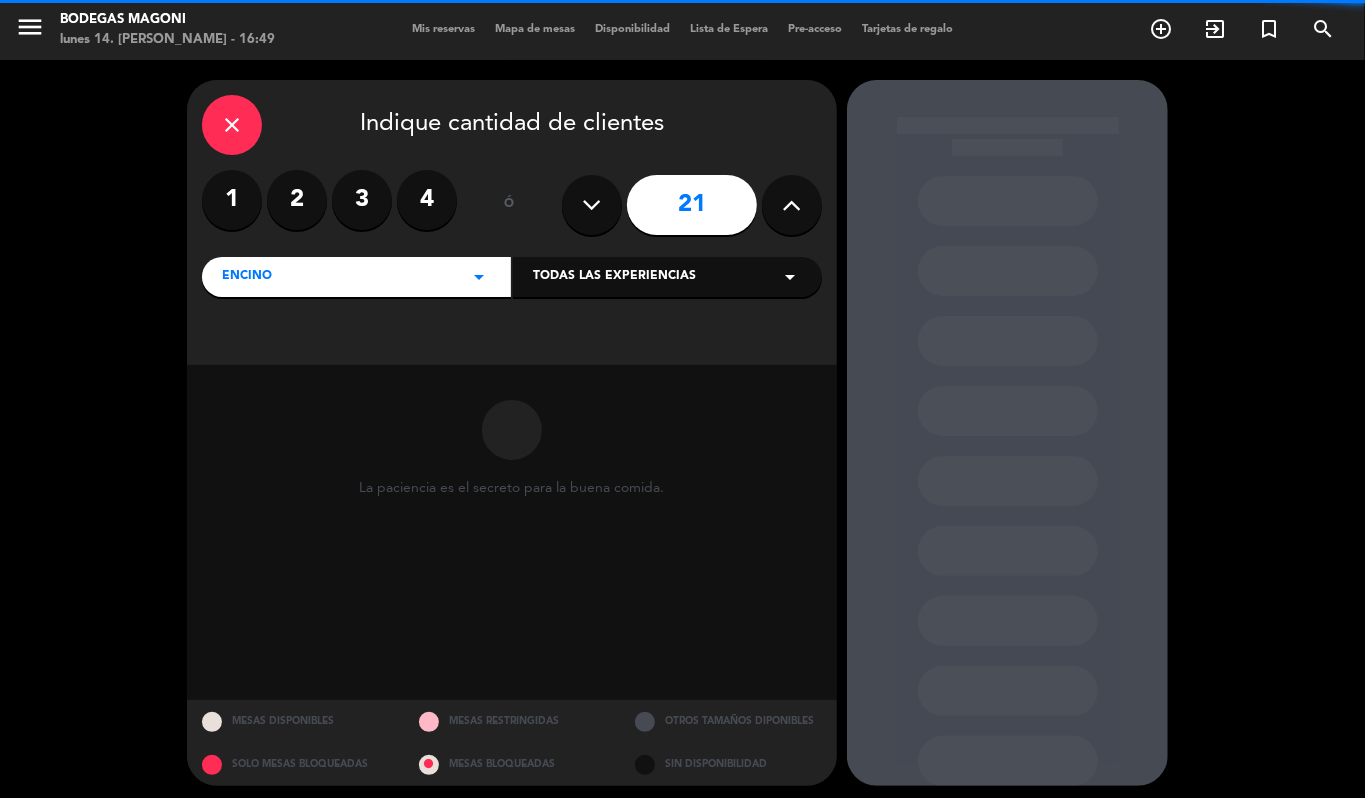 click at bounding box center [592, 205] 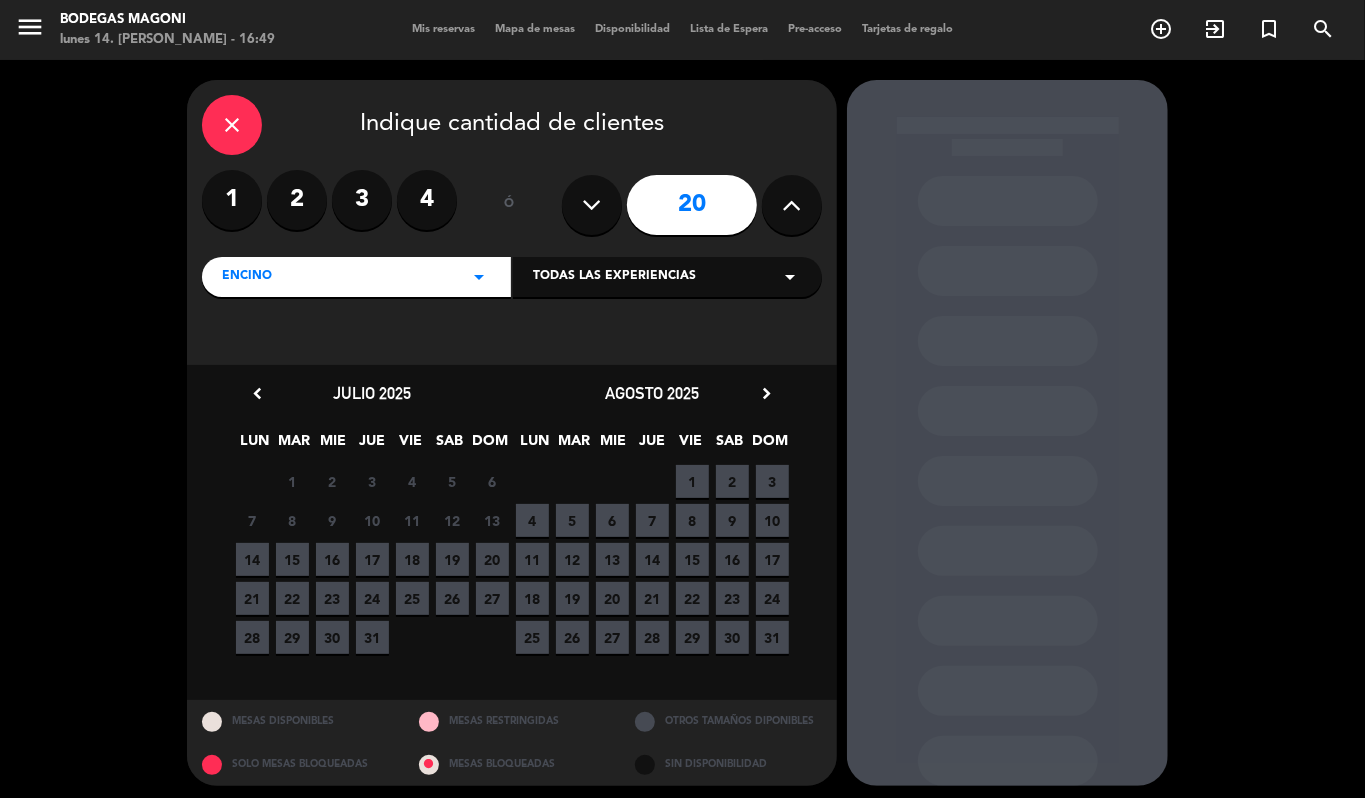 click on "19" at bounding box center [452, 559] 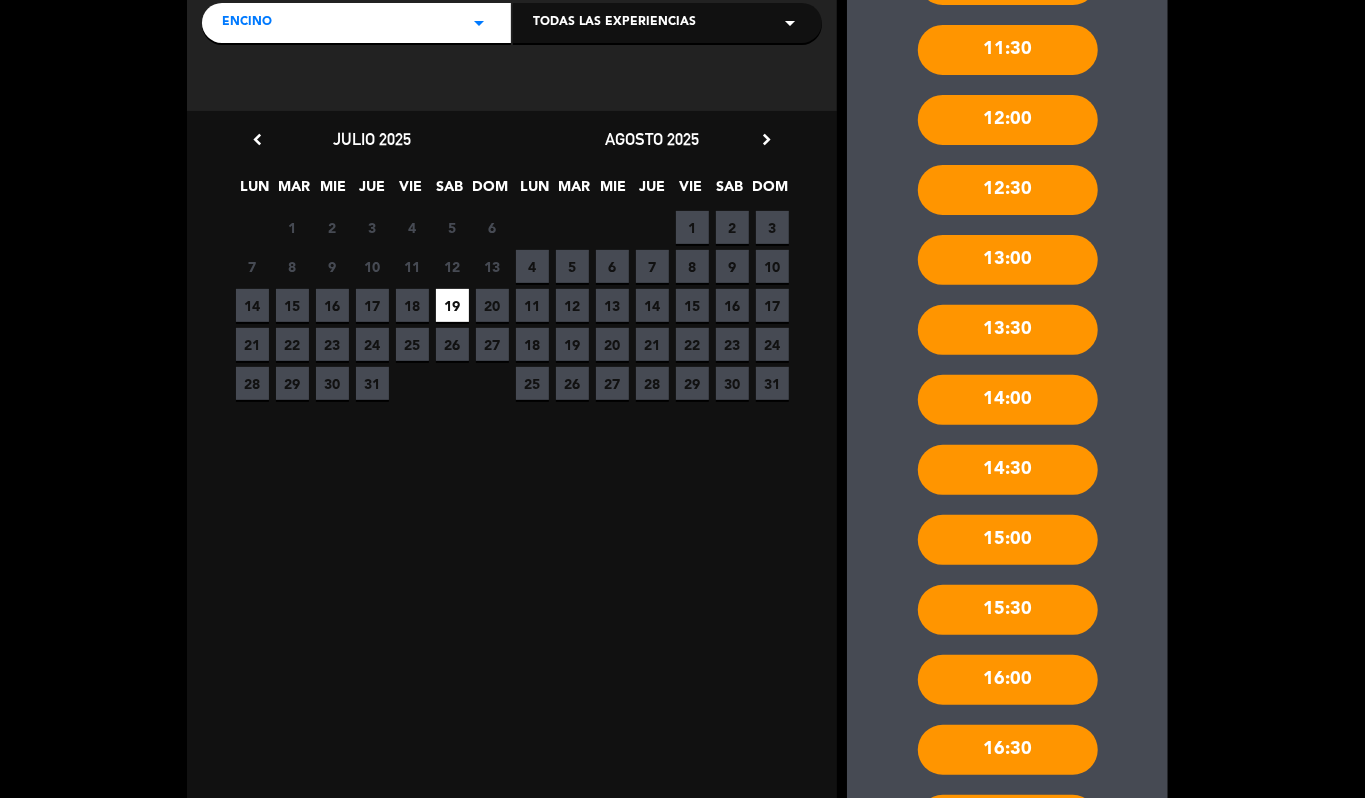 scroll, scrollTop: 426, scrollLeft: 0, axis: vertical 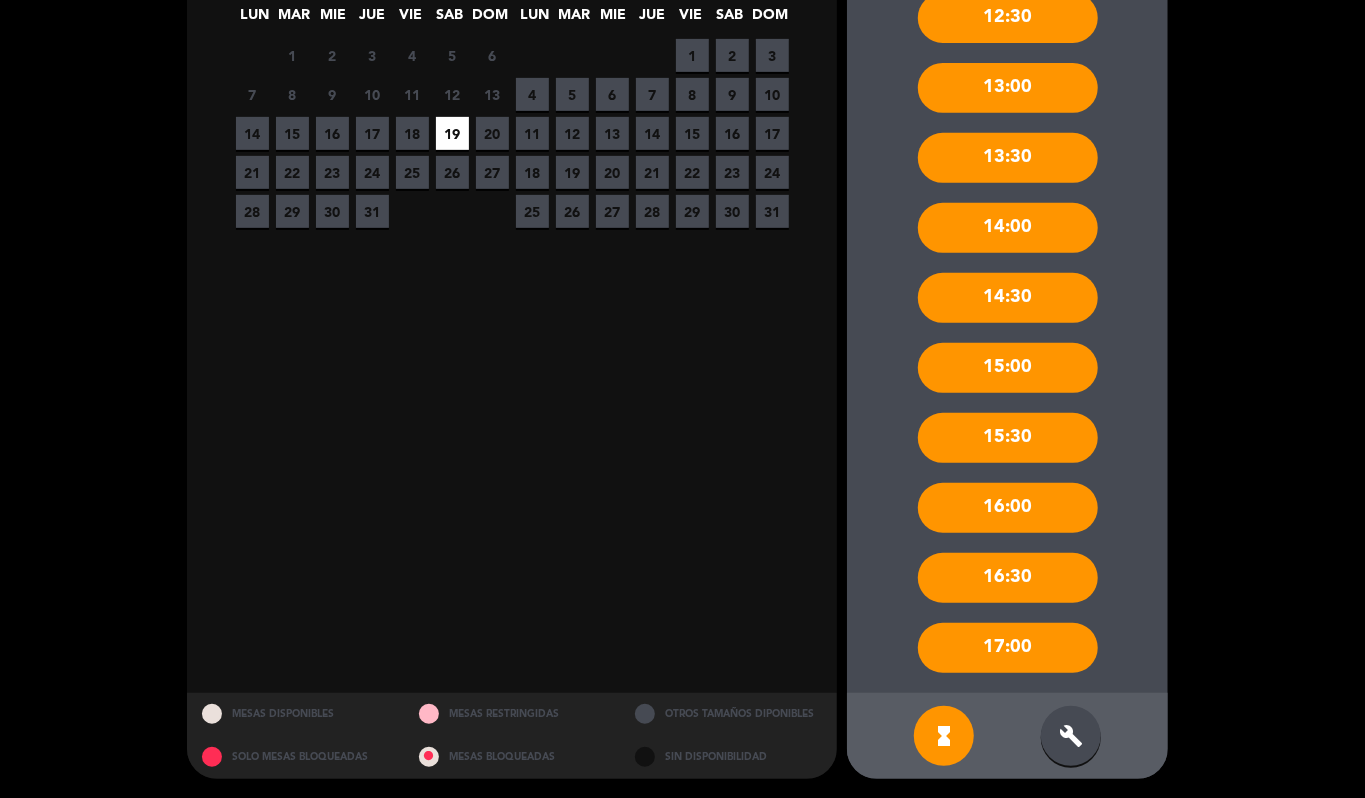click on "build" at bounding box center [1071, 736] 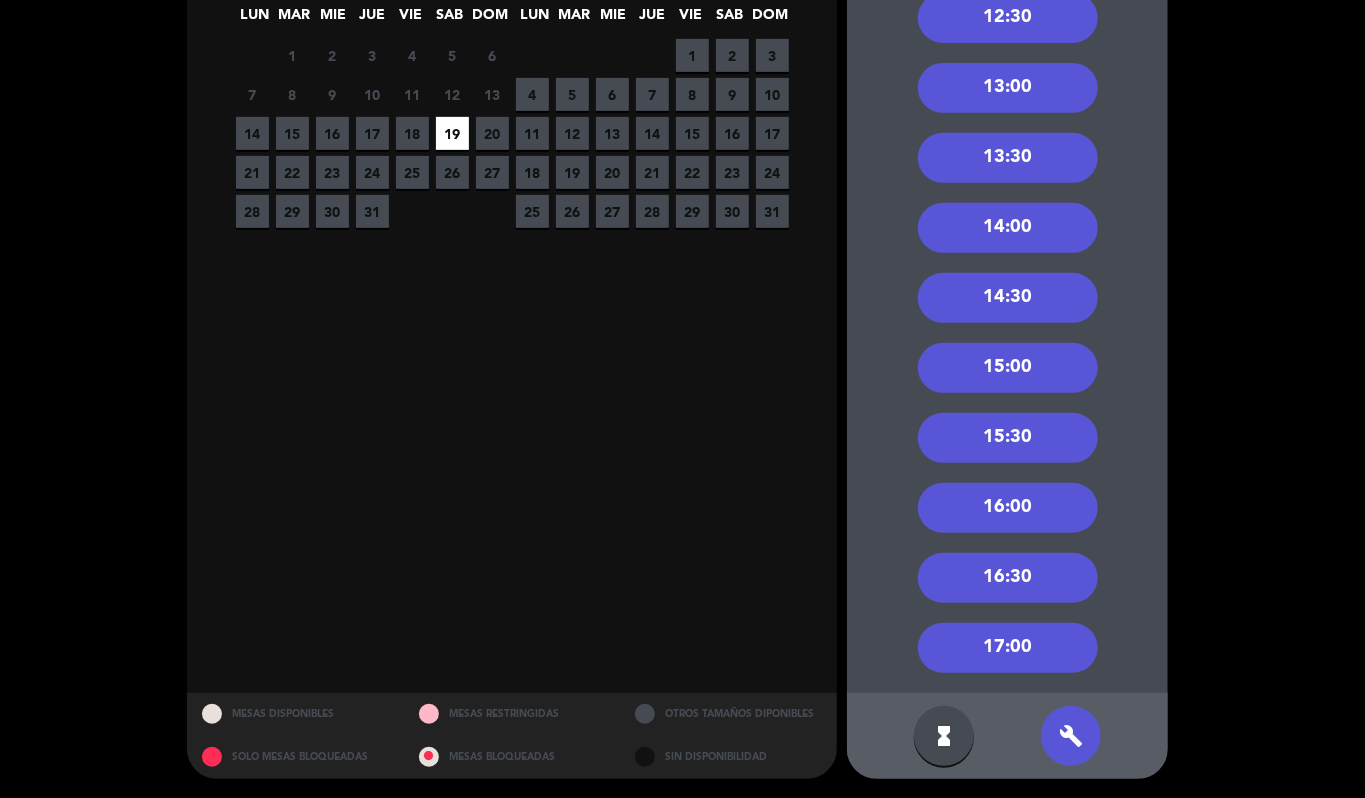 click on "16:00" at bounding box center (1008, 508) 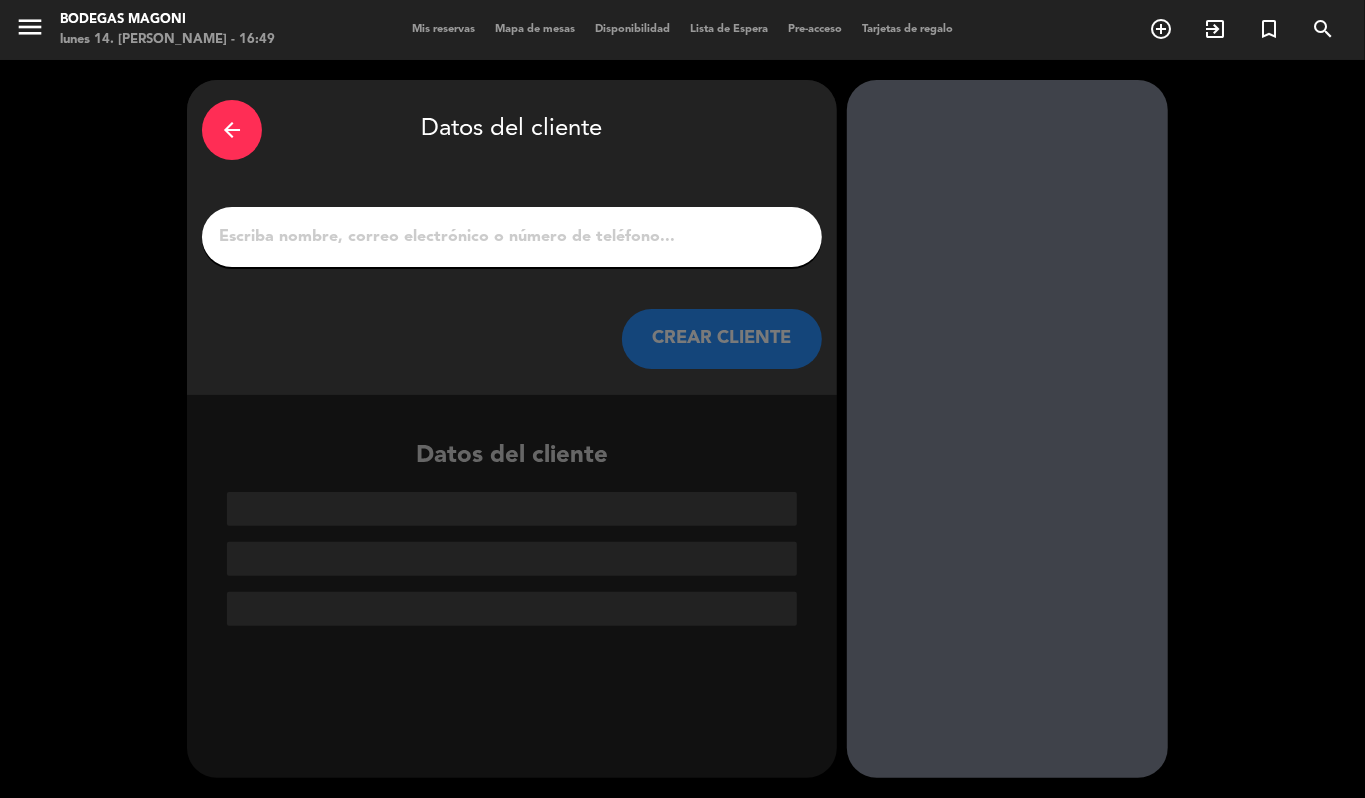 click on "1" at bounding box center [512, 237] 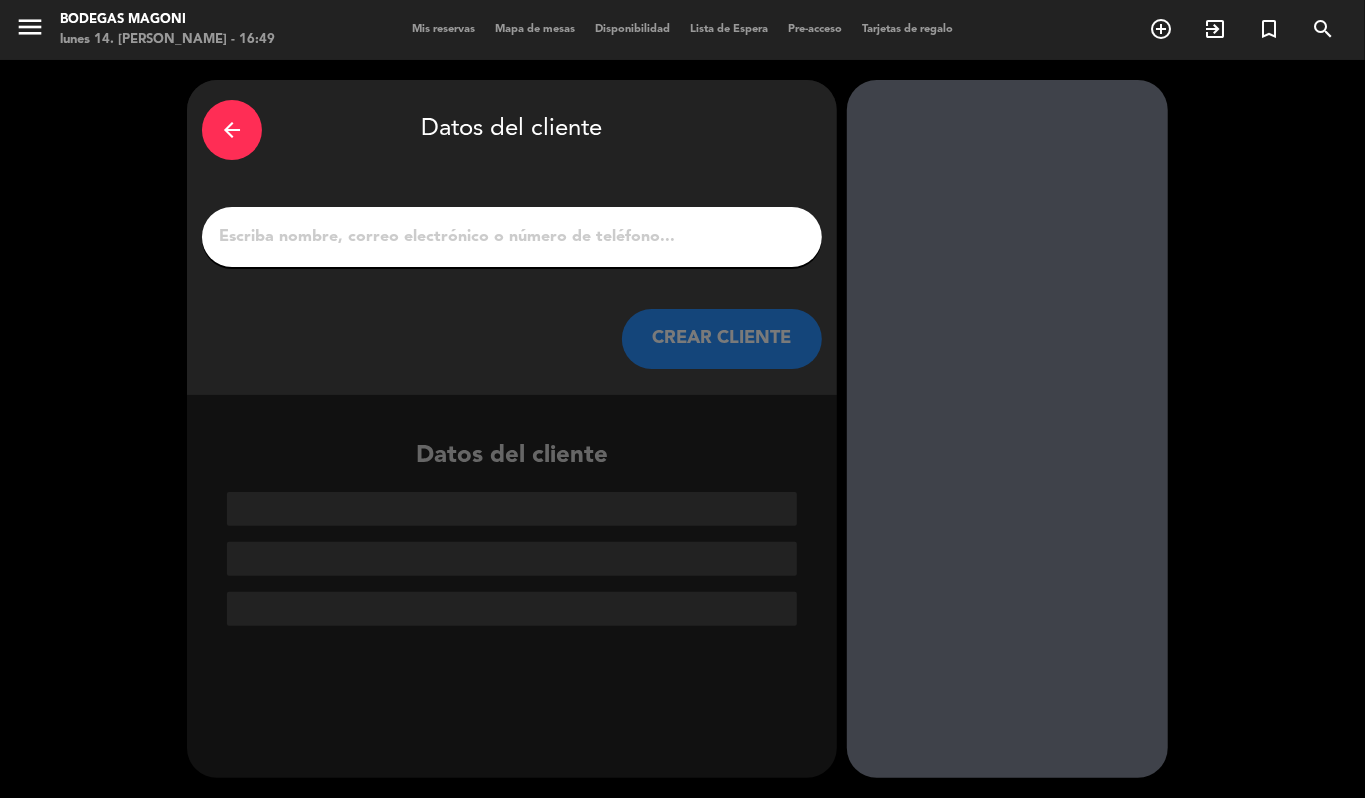 paste on "[PERSON_NAME]" 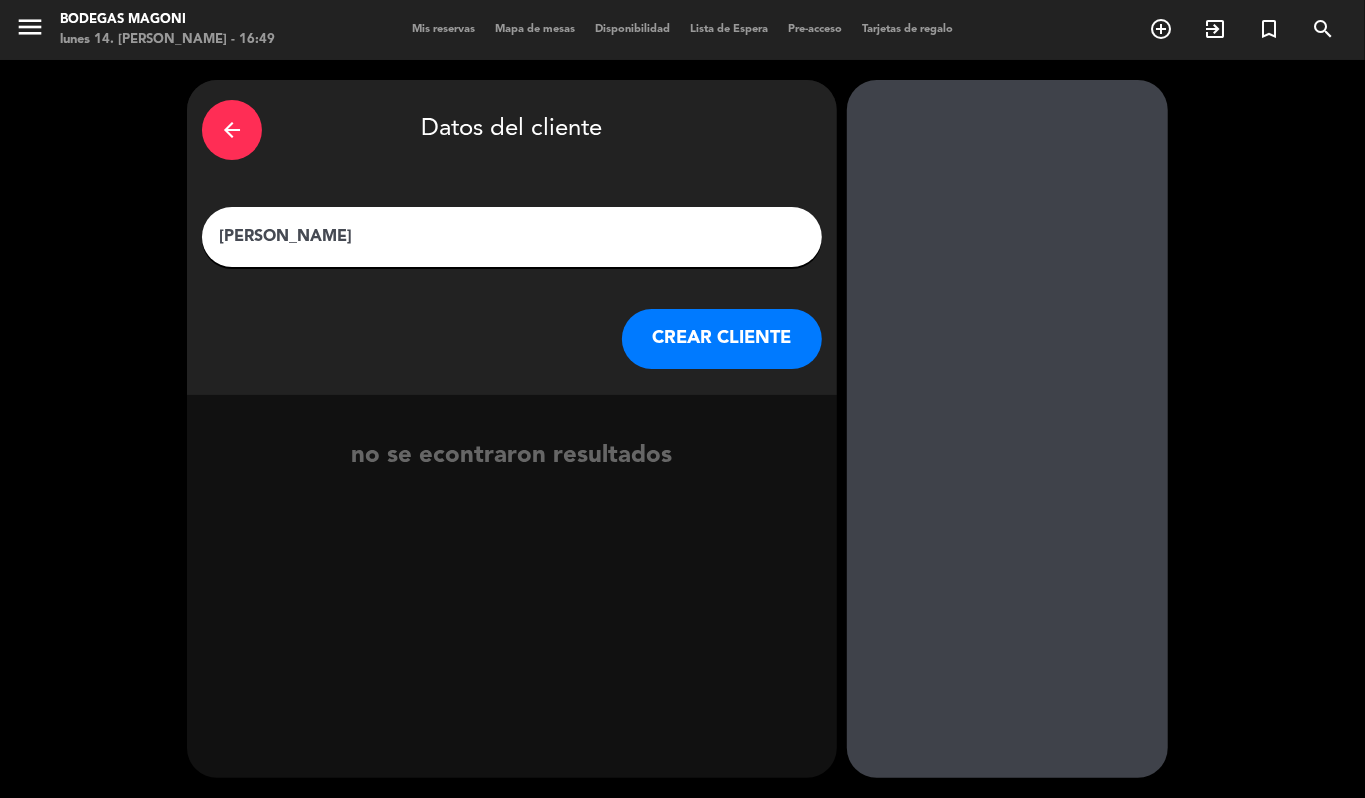 type on "[PERSON_NAME]" 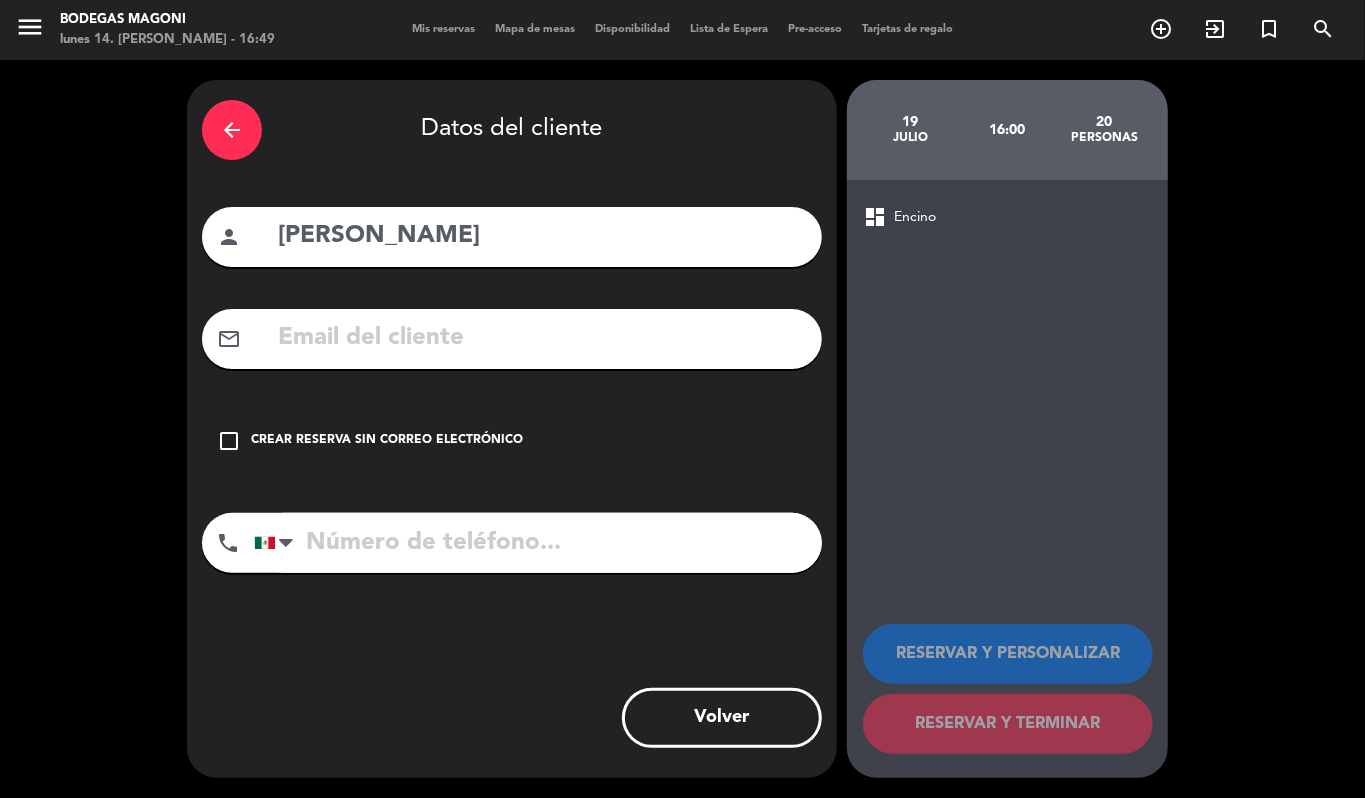 click at bounding box center (541, 338) 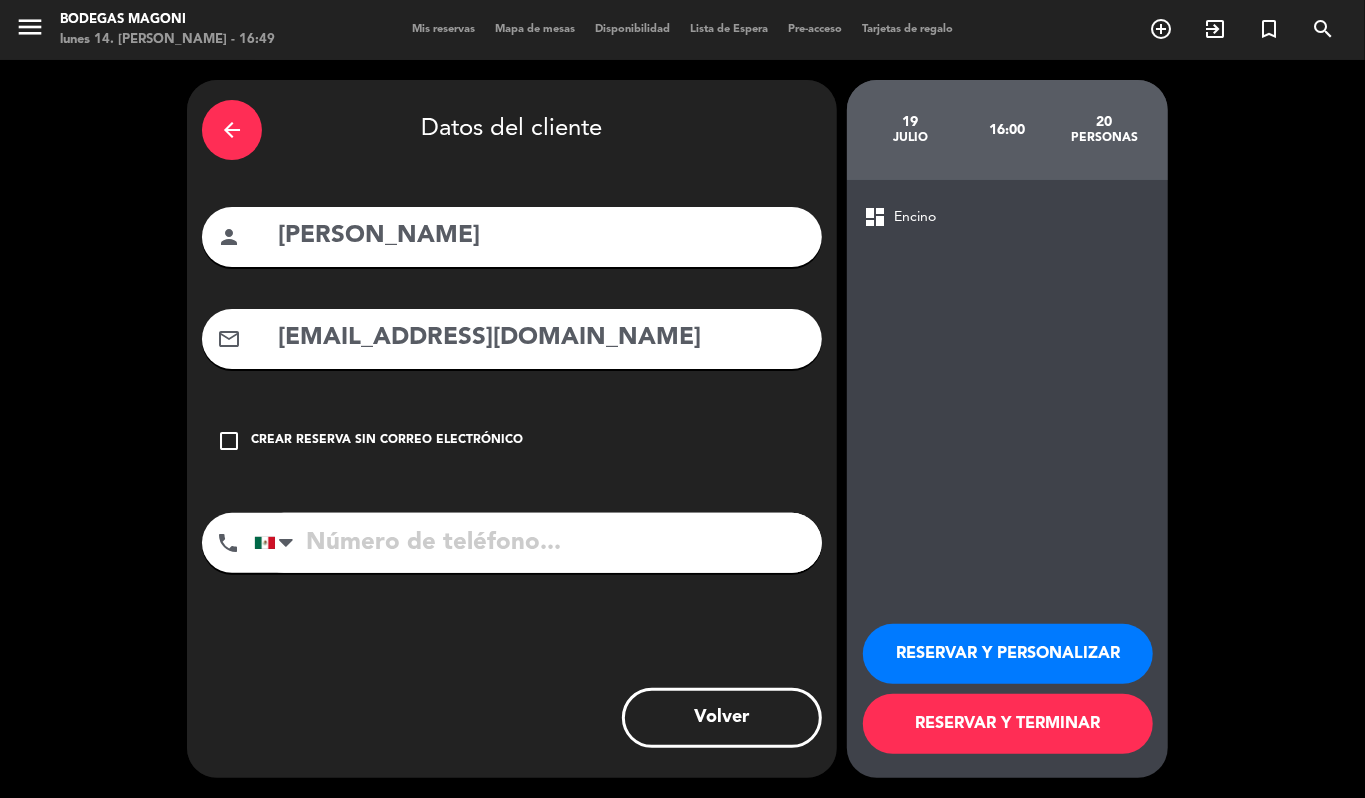 type on "[EMAIL_ADDRESS][DOMAIN_NAME]" 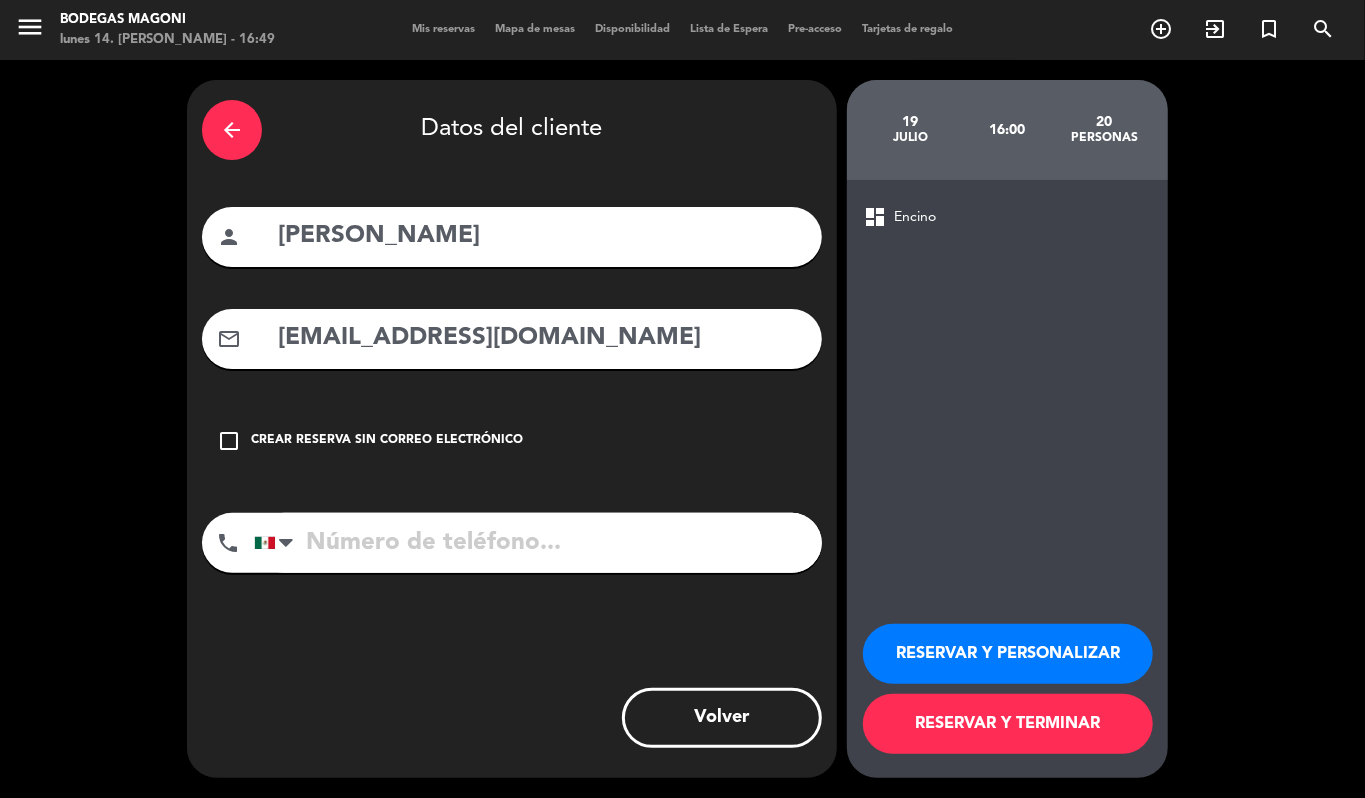 click at bounding box center (538, 543) 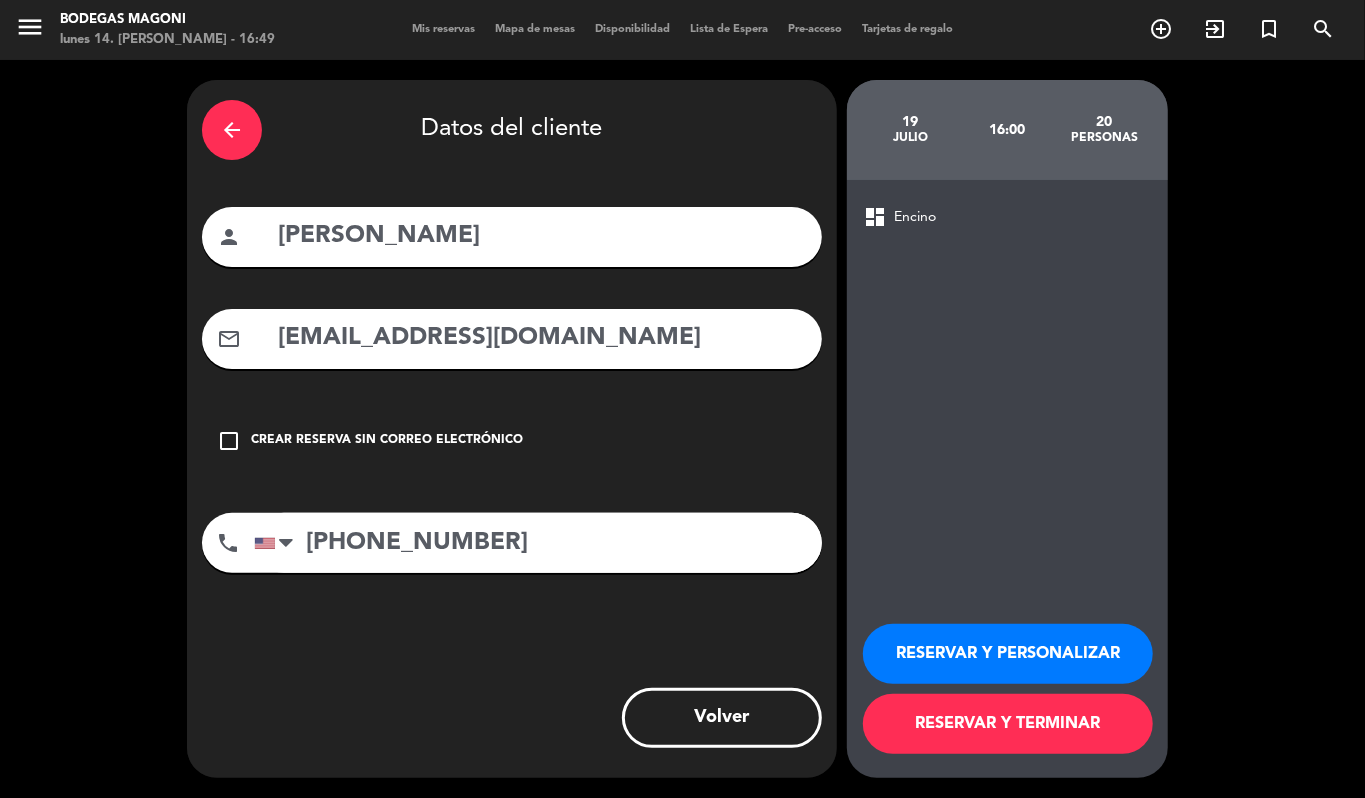 type on "[PHONE_NUMBER]" 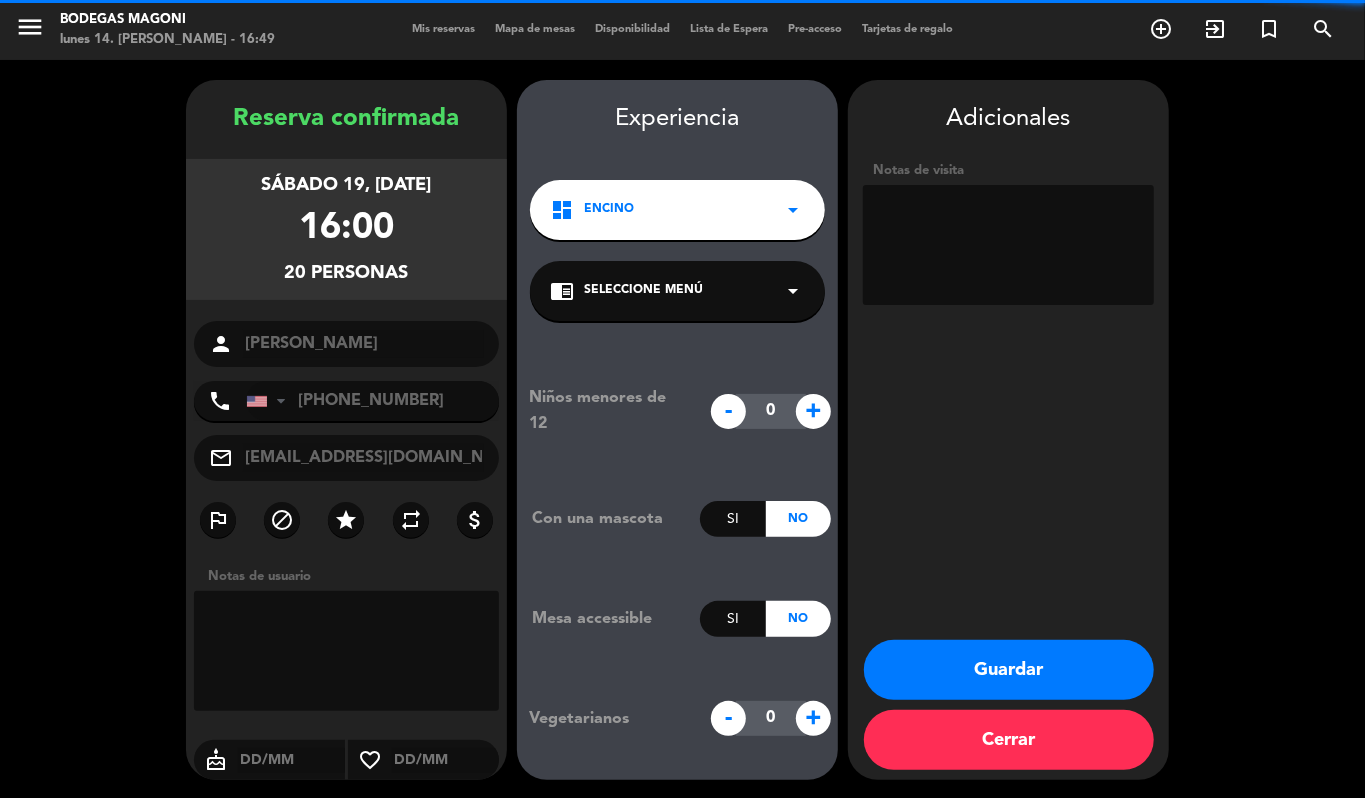 click at bounding box center [1008, 245] 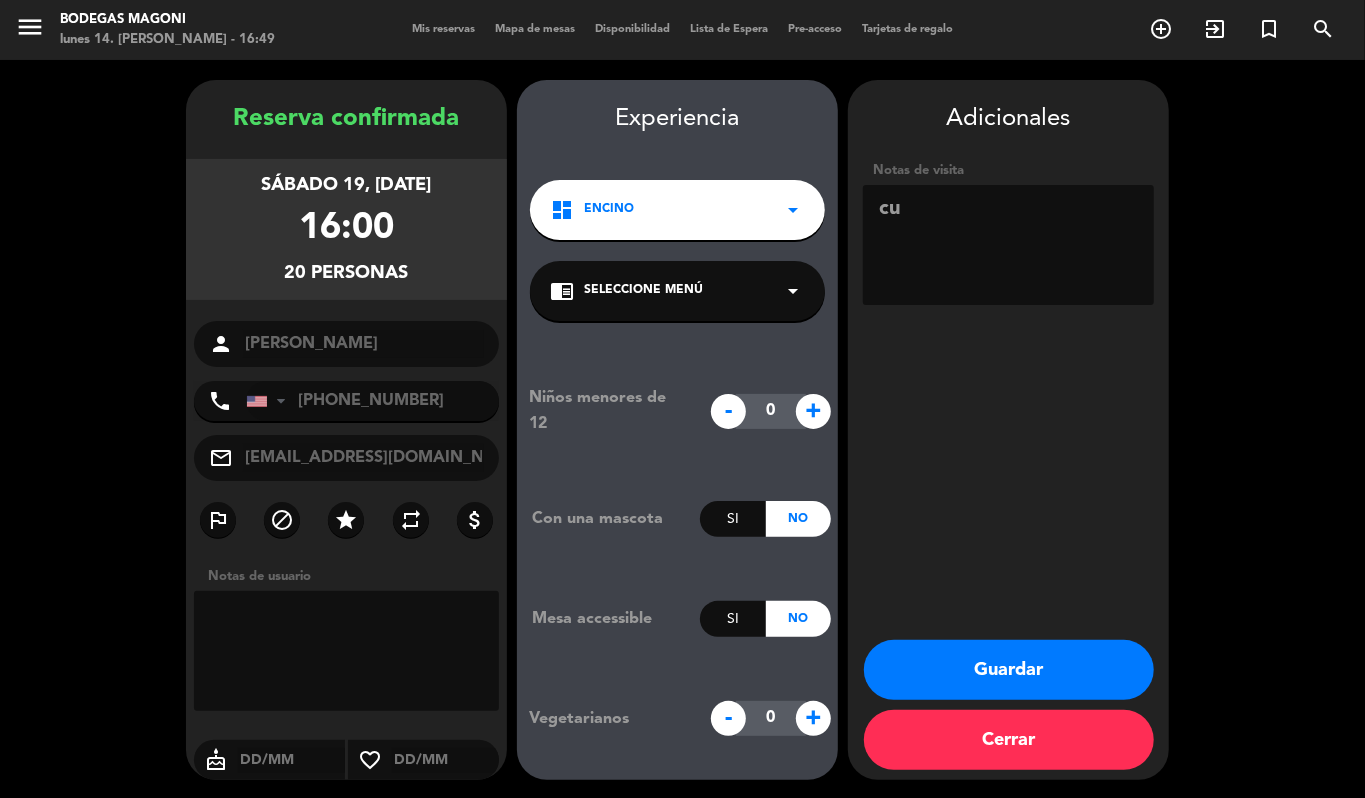 type on "c" 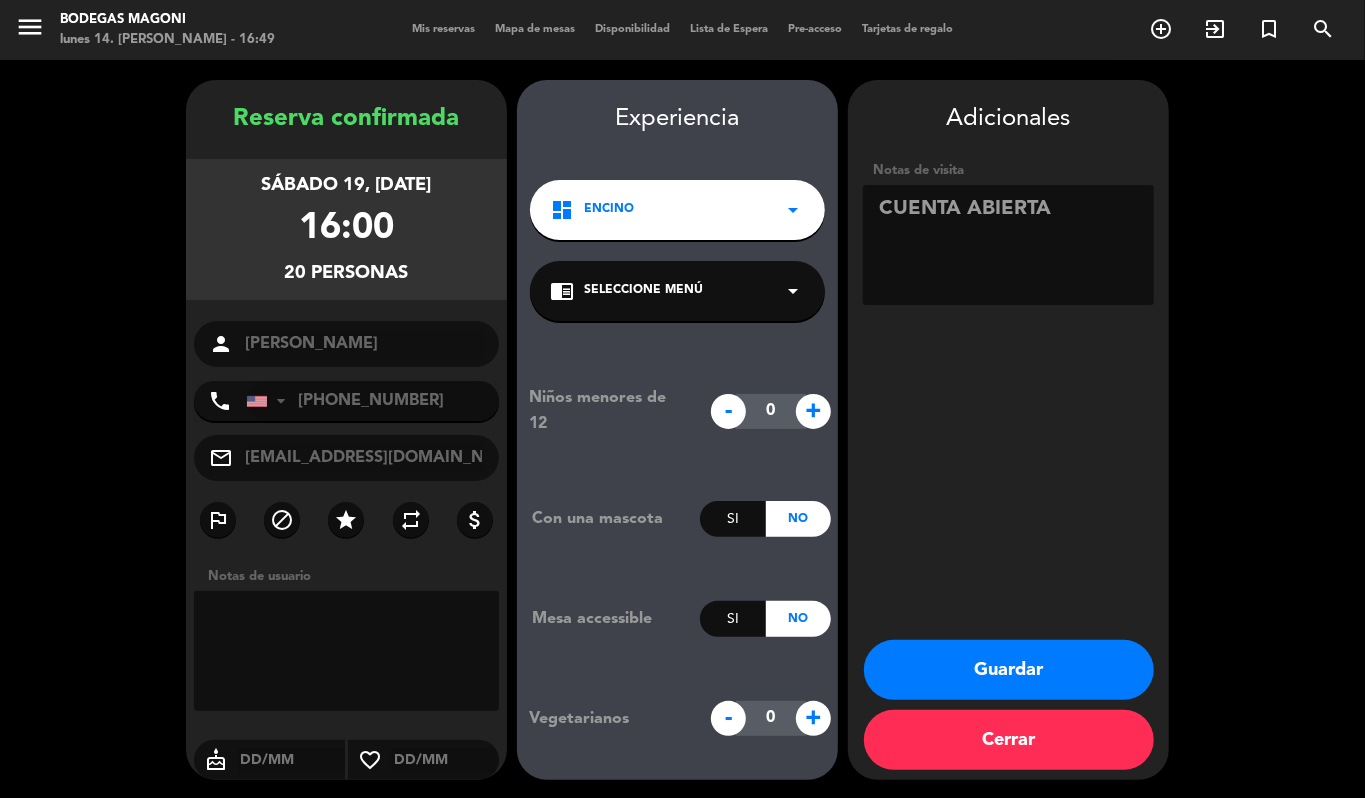 type on "CUENTA ABIERTA" 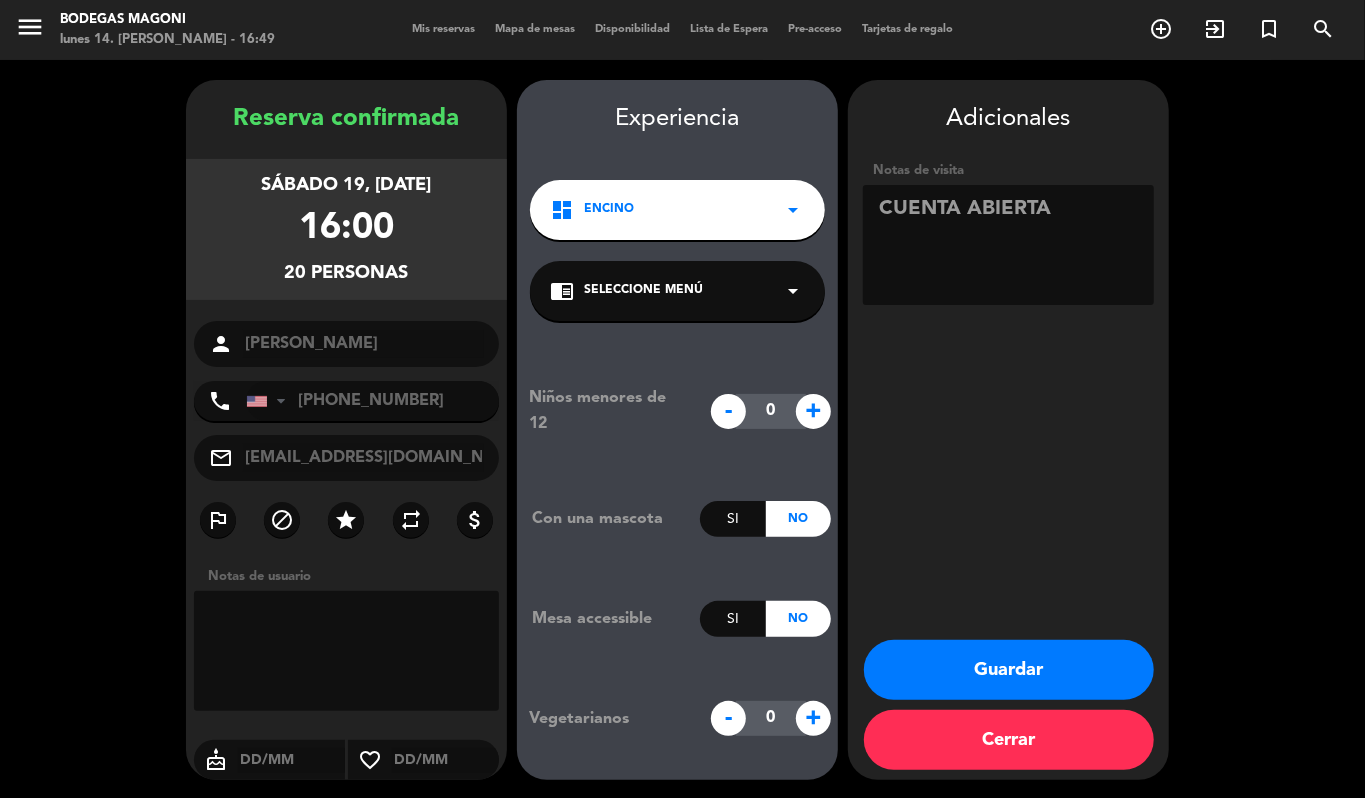 click on "Guardar" at bounding box center (1009, 670) 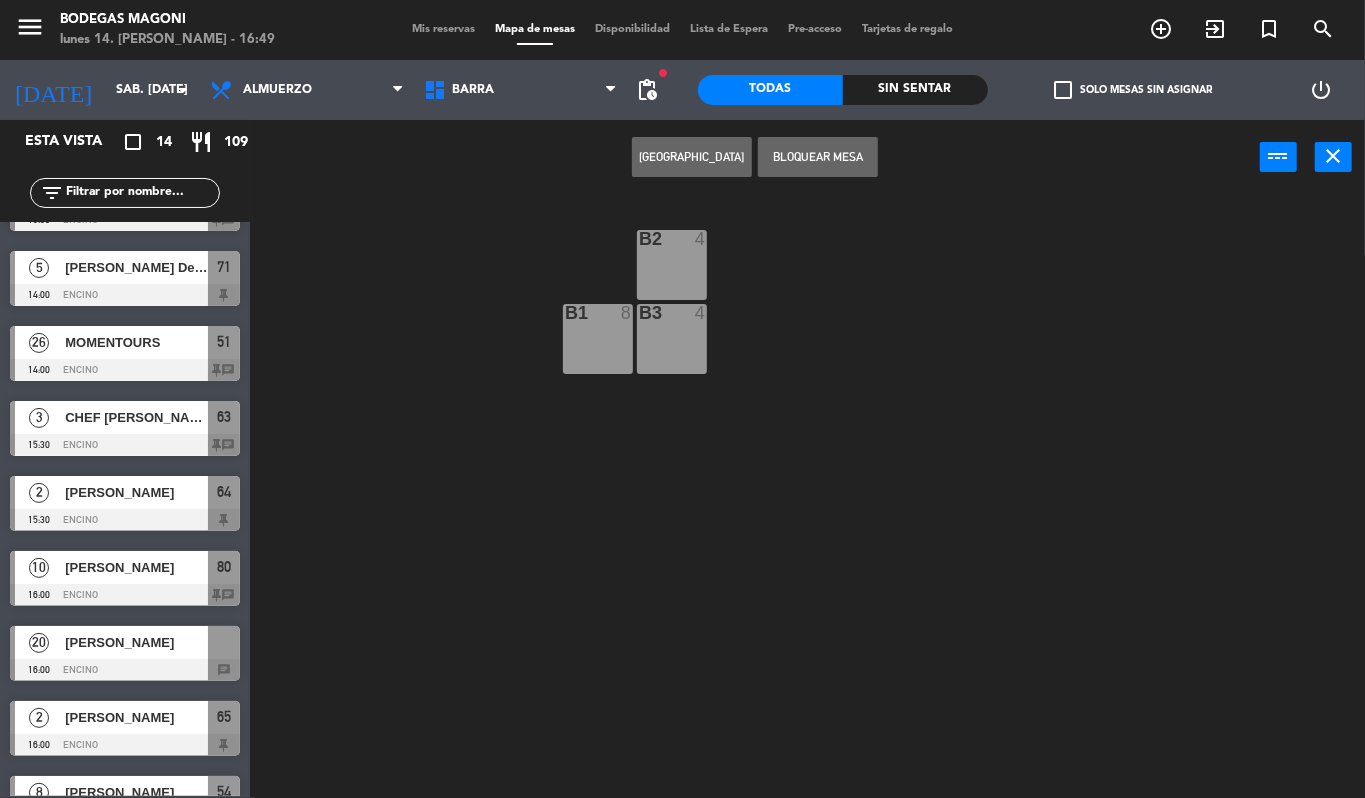 scroll, scrollTop: 476, scrollLeft: 0, axis: vertical 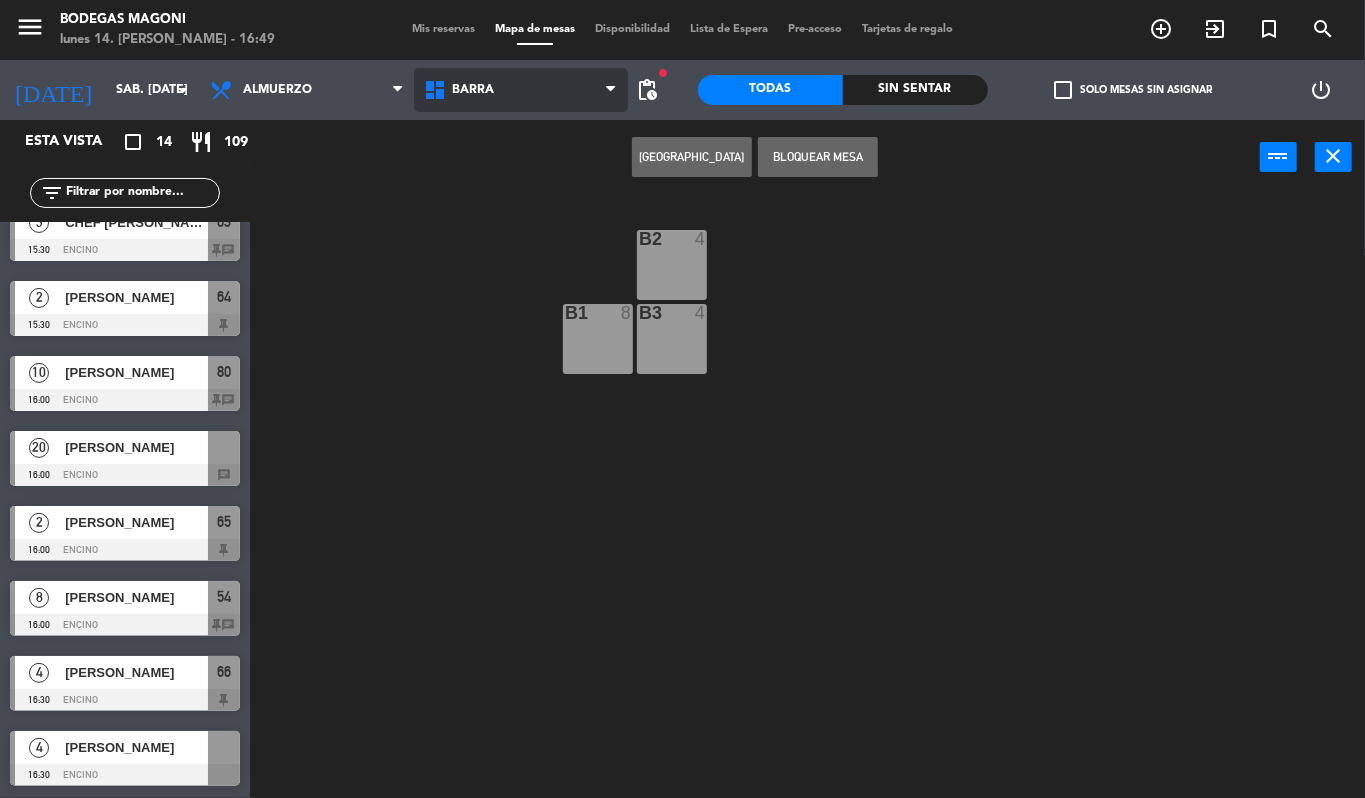 click on "Barra" at bounding box center (521, 90) 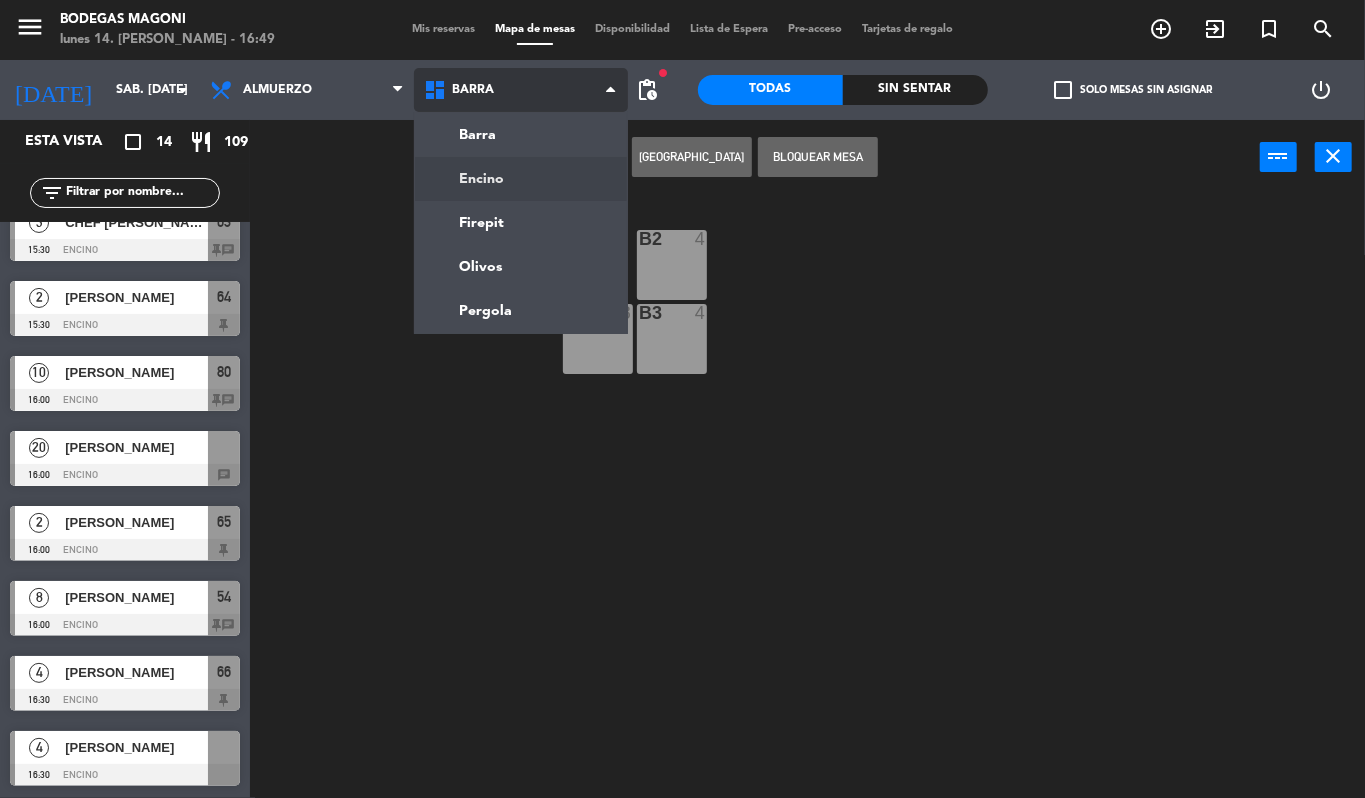 click on "menu  Bodegas Magoni   lunes 14. [PERSON_NAME] - 16:49   Mis reservas   Mapa de mesas   Disponibilidad   Lista de Espera   Pre-acceso   Tarjetas de regalo  add_circle_outline exit_to_app turned_in_not search [DATE]    sáb. [DATE] arrow_drop_down  Almuerzo  Almuerzo  Almuerzo  Barra   Encino   Firepit   Olivos   Pergola   Barra   Barra   Encino   Firepit   Olivos   Pergola  fiber_manual_record pending_actions  Todas  Sin sentar  check_box_outline_blank   Solo mesas sin asignar   power_settings_new   Esta vista   crop_square  14  restaurant  109 filter_list  2   [PERSON_NAME]   11:30   Encino  61  8   [PERSON_NAME]   12:00   Encino  60  2   [PERSON_NAME]   13:00   Encino  62  13   [PERSON_NAME]   13:30   Encino  80 chat  5   [PERSON_NAME] De La [PERSON_NAME]   14:00   Encino  71  26   MOMENTOURS   14:00   Encino  51 chat  3   CHEF [PERSON_NAME]   15:30   Encino  63 chat  2   [PERSON_NAME]   15:30   Encino  64  10    [PERSON_NAME]   16:00   Encino  80 chat  20   [PERSON_NAME]   16:00   Encino  chat  2   [PERSON_NAME]  65  8" 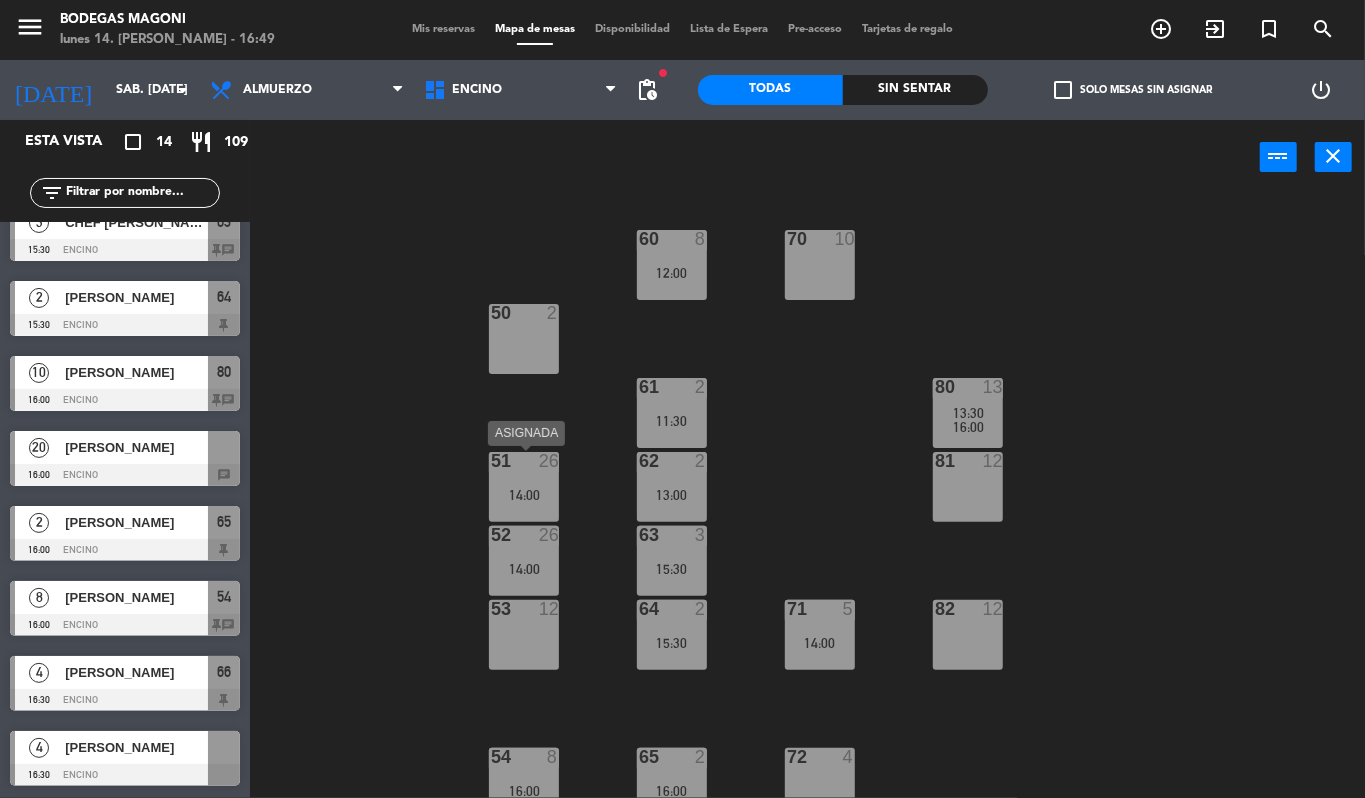 click at bounding box center (523, 461) 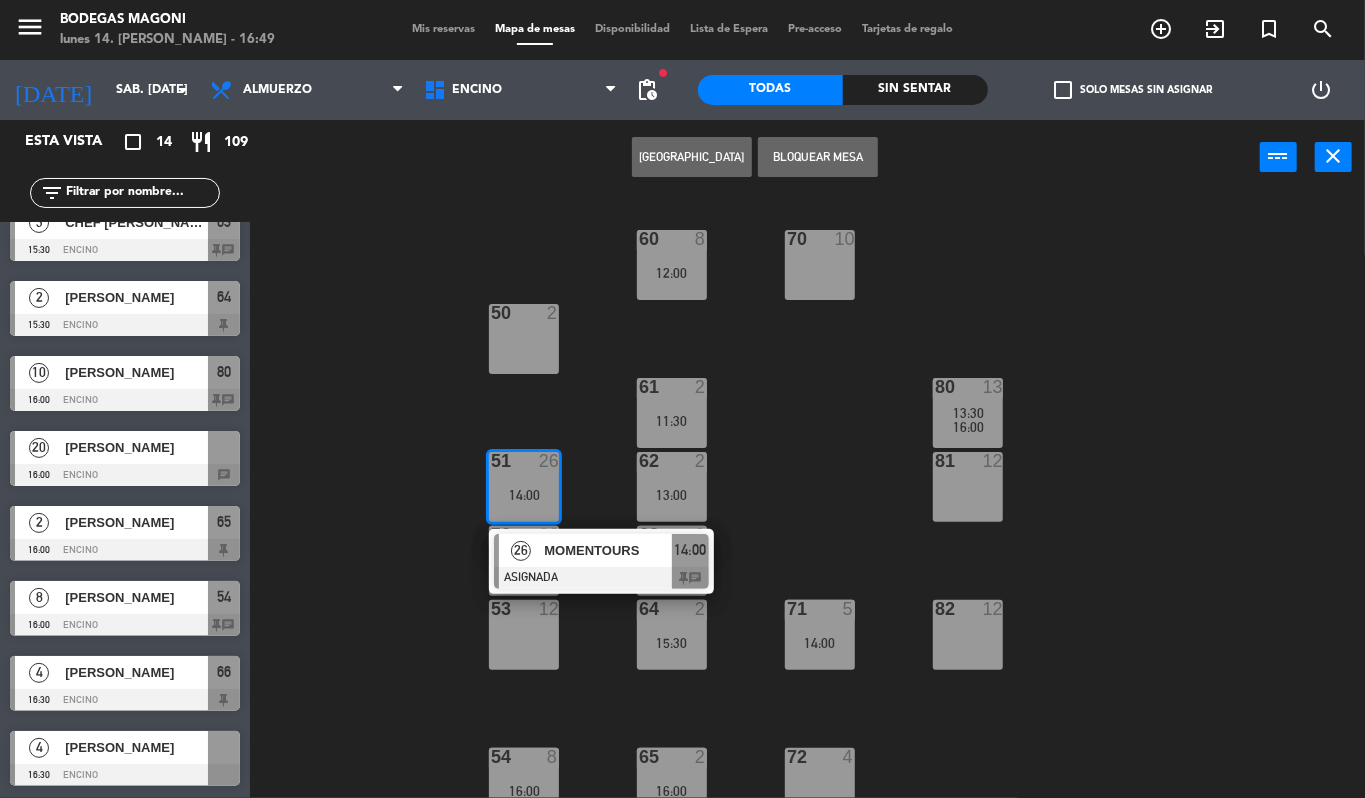 click on "60  8   12:00  70  10  50  2  61  2   11:30  80  13   13:30      16:00     51  26   14:00   26   MOMENTOURS   ASIGNADA  14:00 chat 62  2   13:00  81  12  52  26   14:00  63  3   15:30  53  12  64  2   15:30  71  5   14:00  82  12  54  8   16:00  65  2   16:00  72  4  55  10  66  4   16:30" 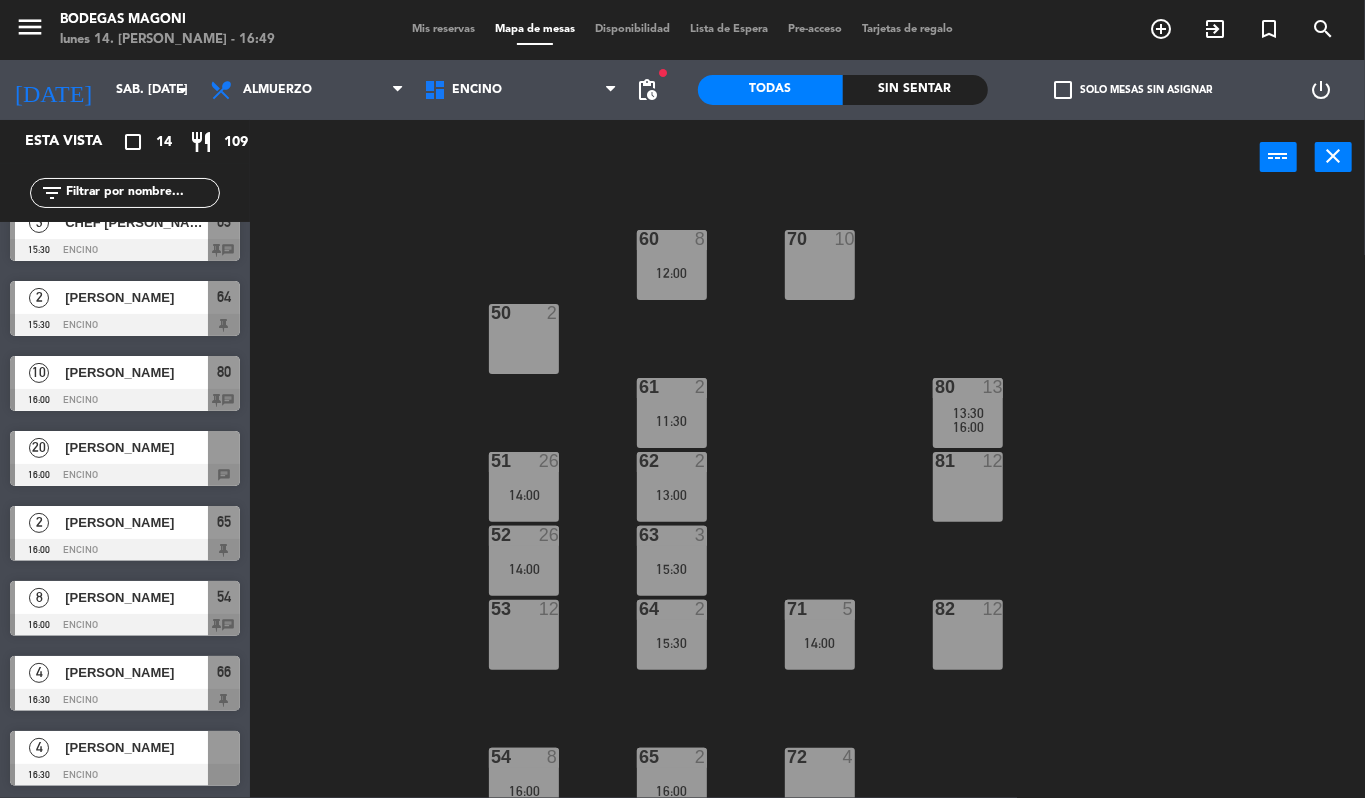 click on "80  13   13:30      16:00" at bounding box center (968, 413) 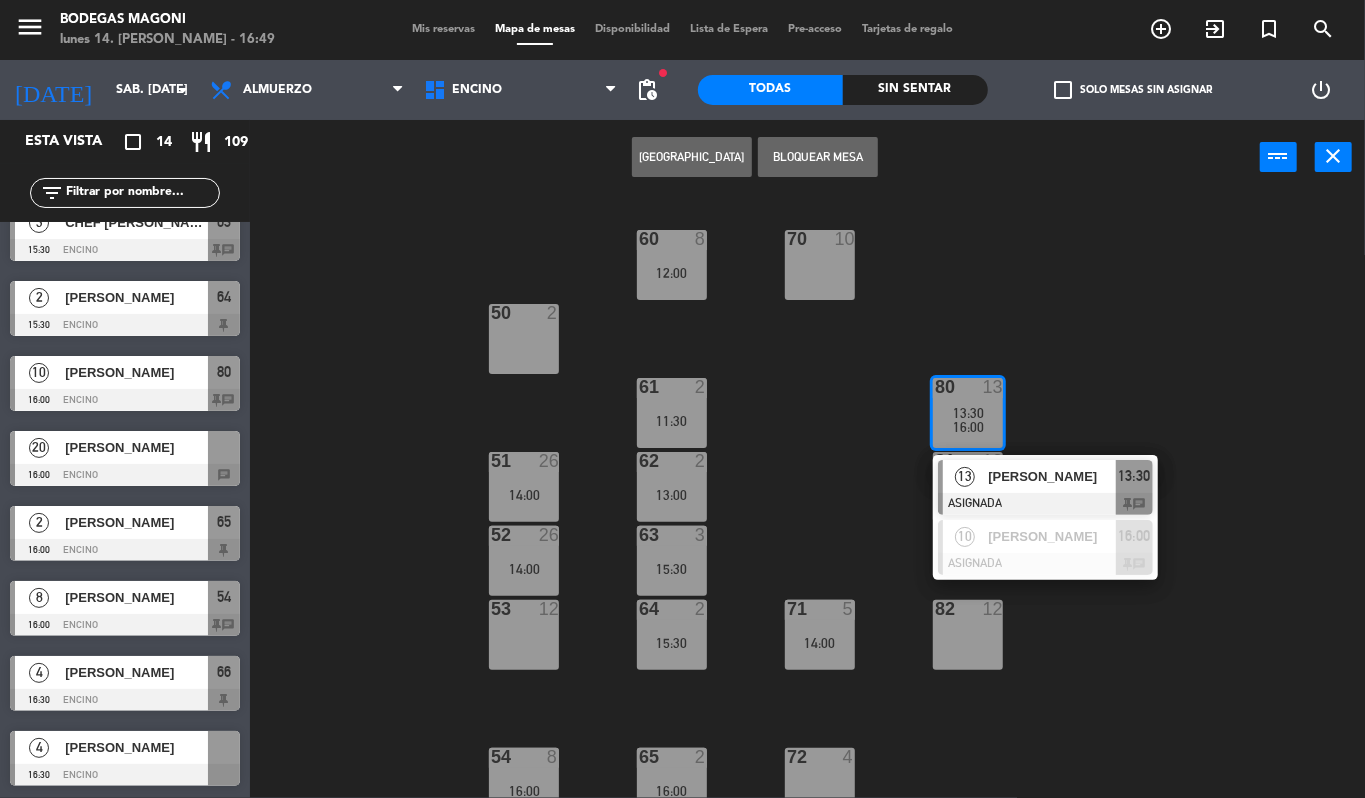 drag, startPoint x: 502, startPoint y: 637, endPoint x: 500, endPoint y: 572, distance: 65.03076 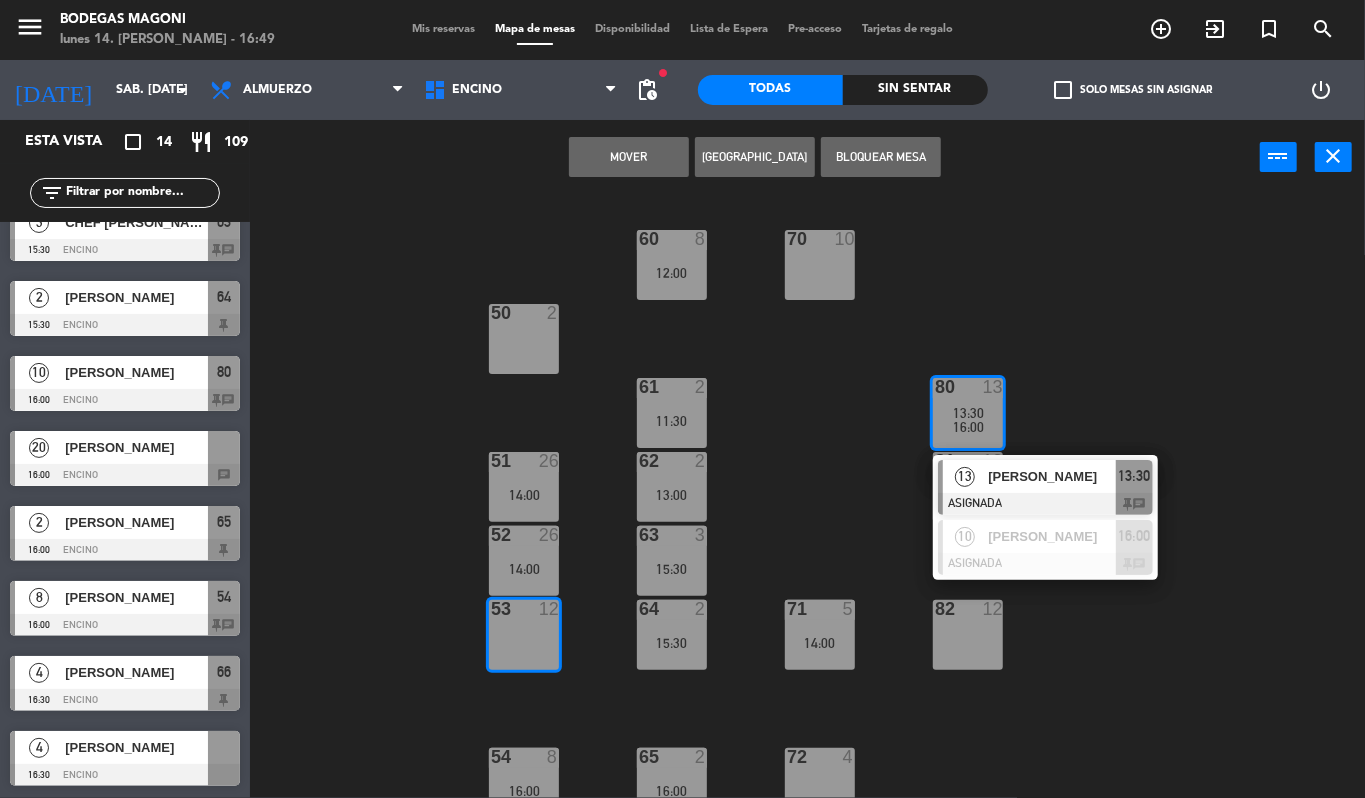 click on "Mover" at bounding box center (629, 157) 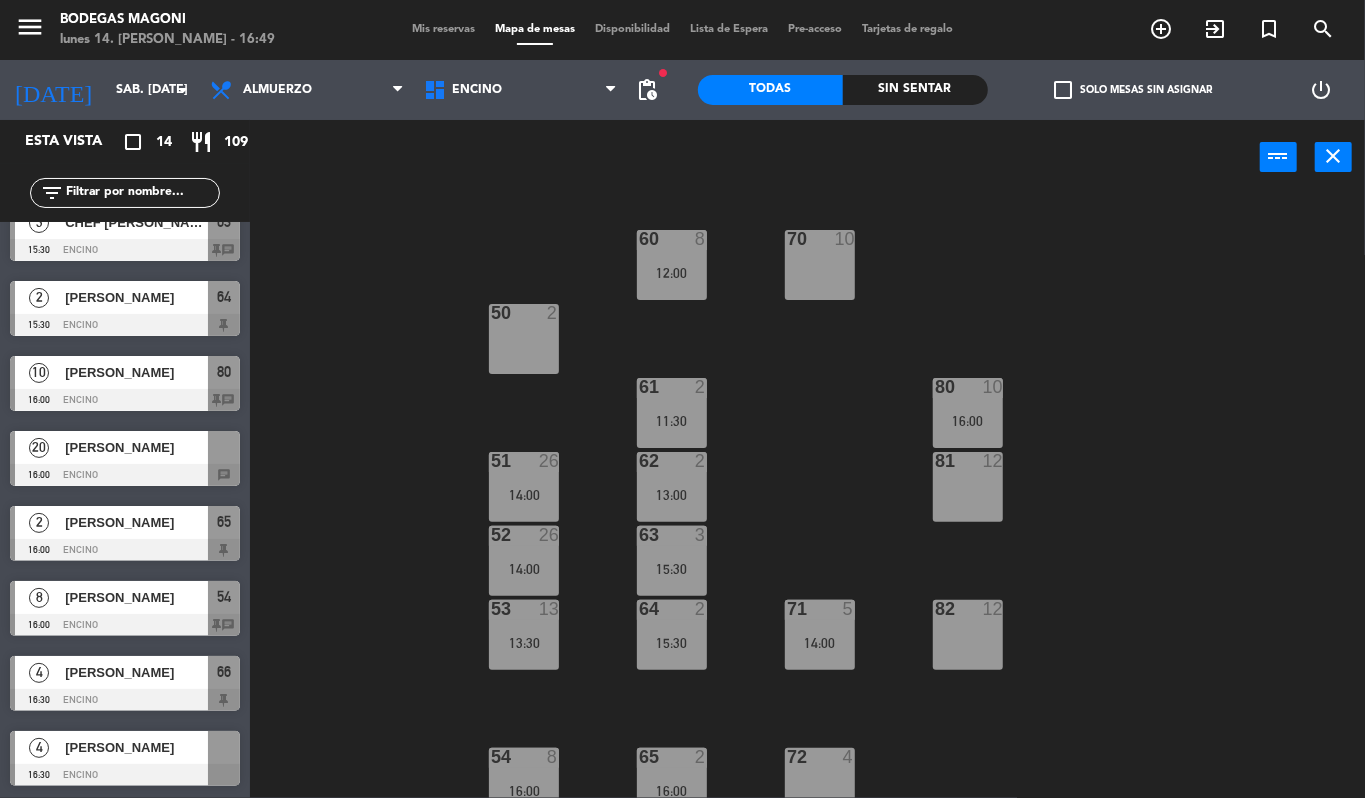 click on "80  10   16:00" at bounding box center [968, 413] 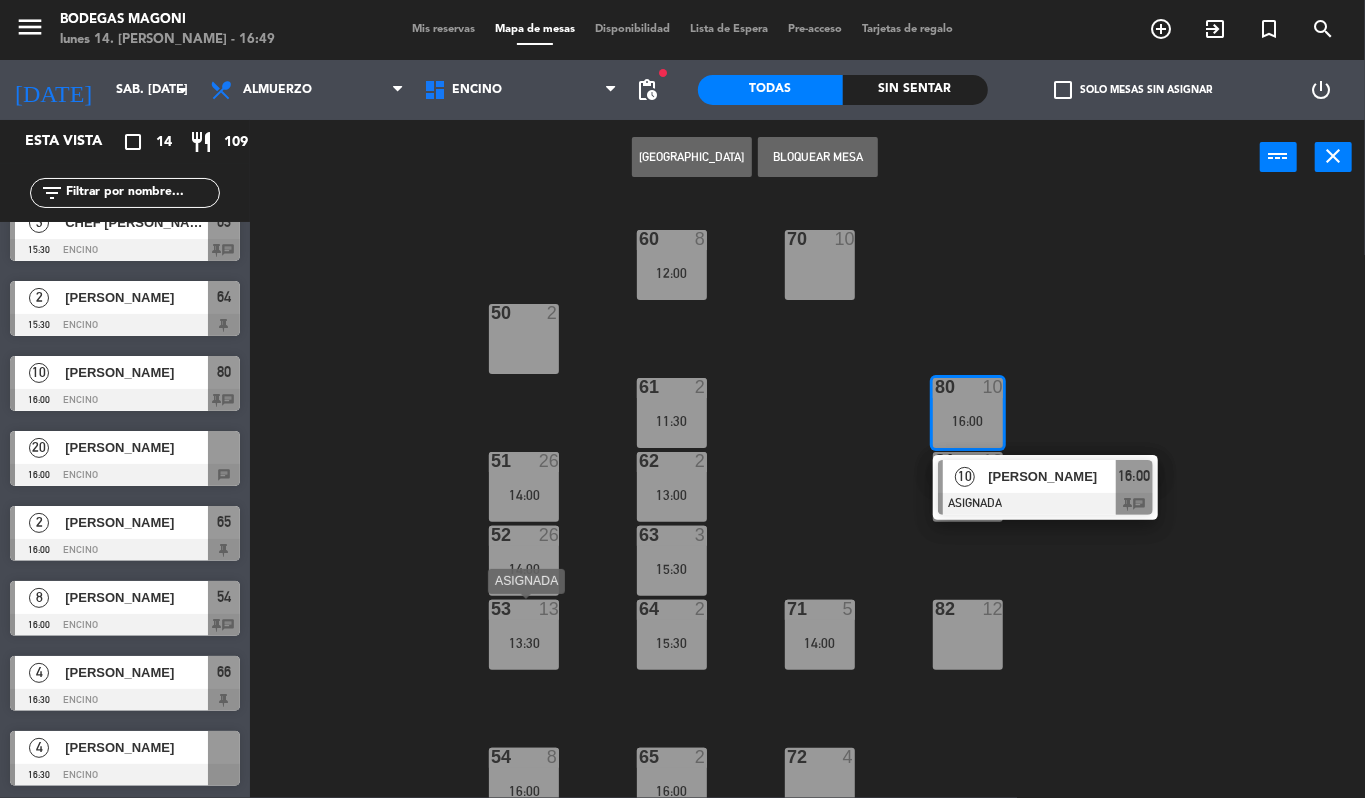 click on "53  13   13:30" at bounding box center (524, 635) 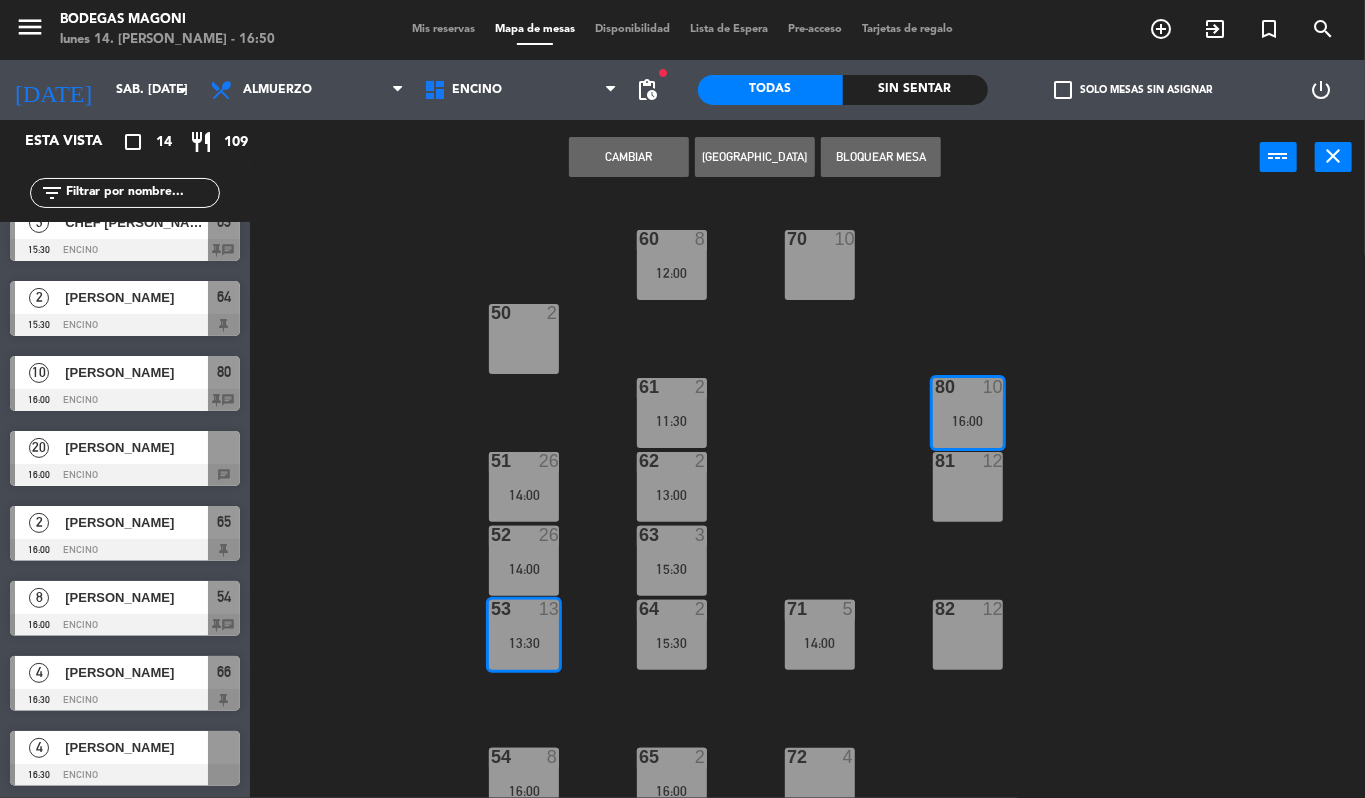 click on "60  8   12:00  70  10  50  2  61  2   11:30  80  10   16:00  51  26   14:00  62  2   13:00  81  12  52  26   14:00  63  3   15:30  53  13   13:30  64  2   15:30  71  5   14:00  82  12  54  8   16:00  65  2   16:00  72  4  55  10  66  4   16:30" 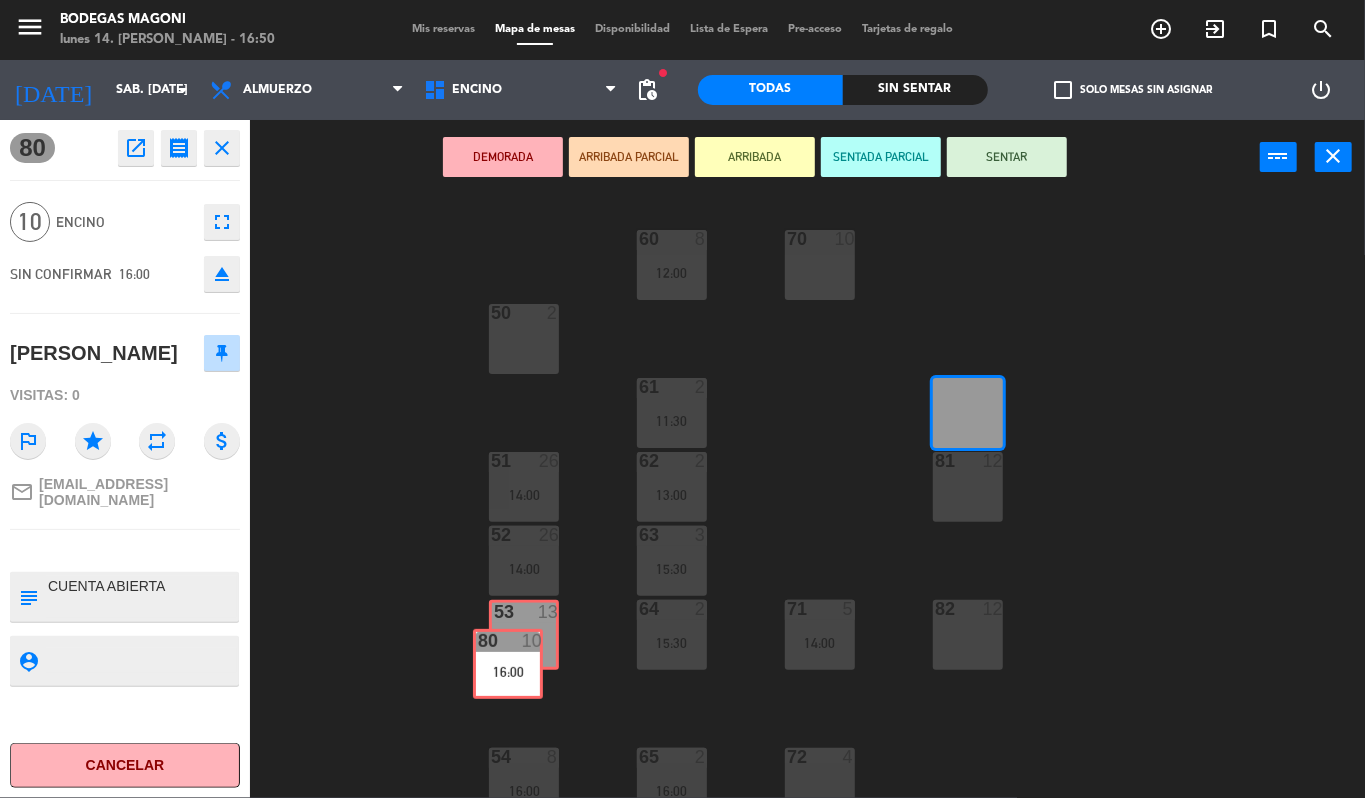 drag, startPoint x: 990, startPoint y: 394, endPoint x: 533, endPoint y: 640, distance: 519.00385 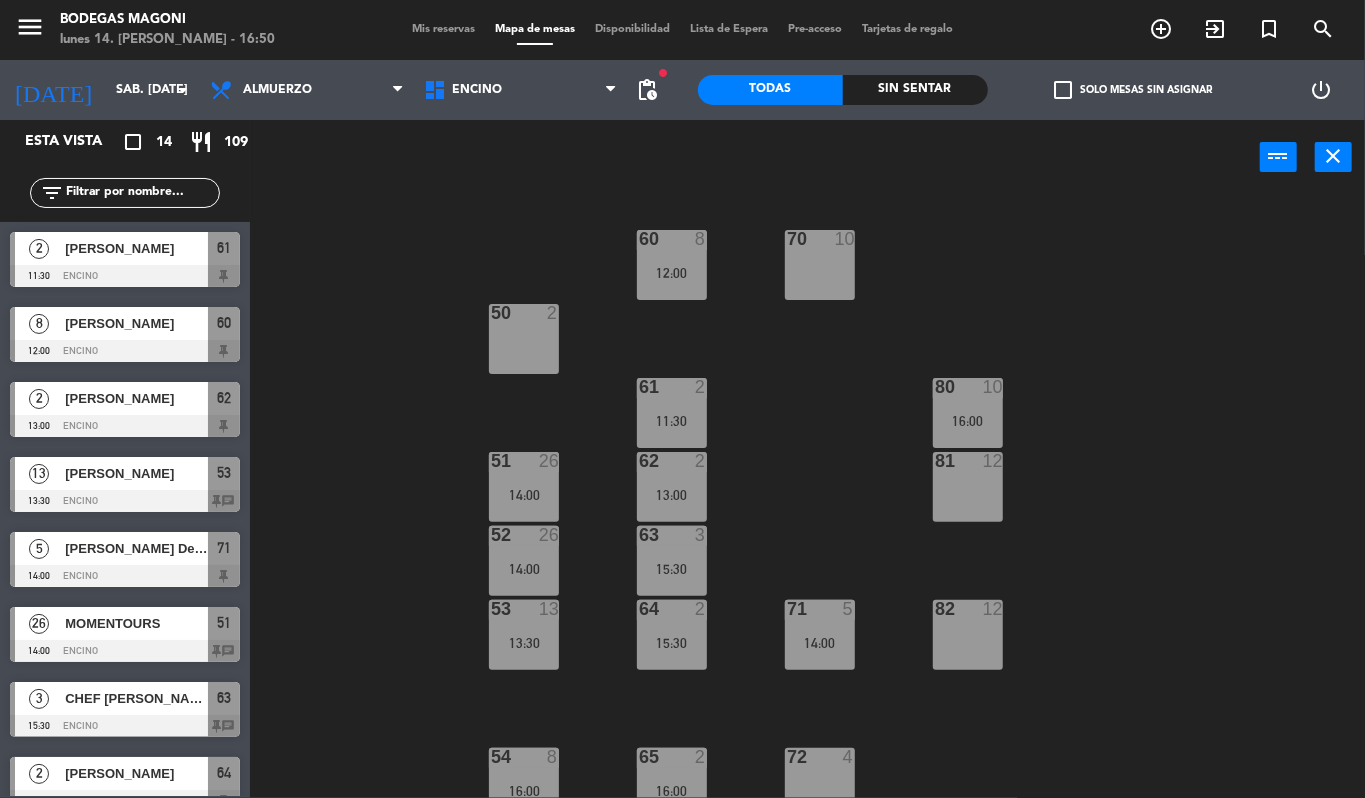 scroll, scrollTop: 0, scrollLeft: 0, axis: both 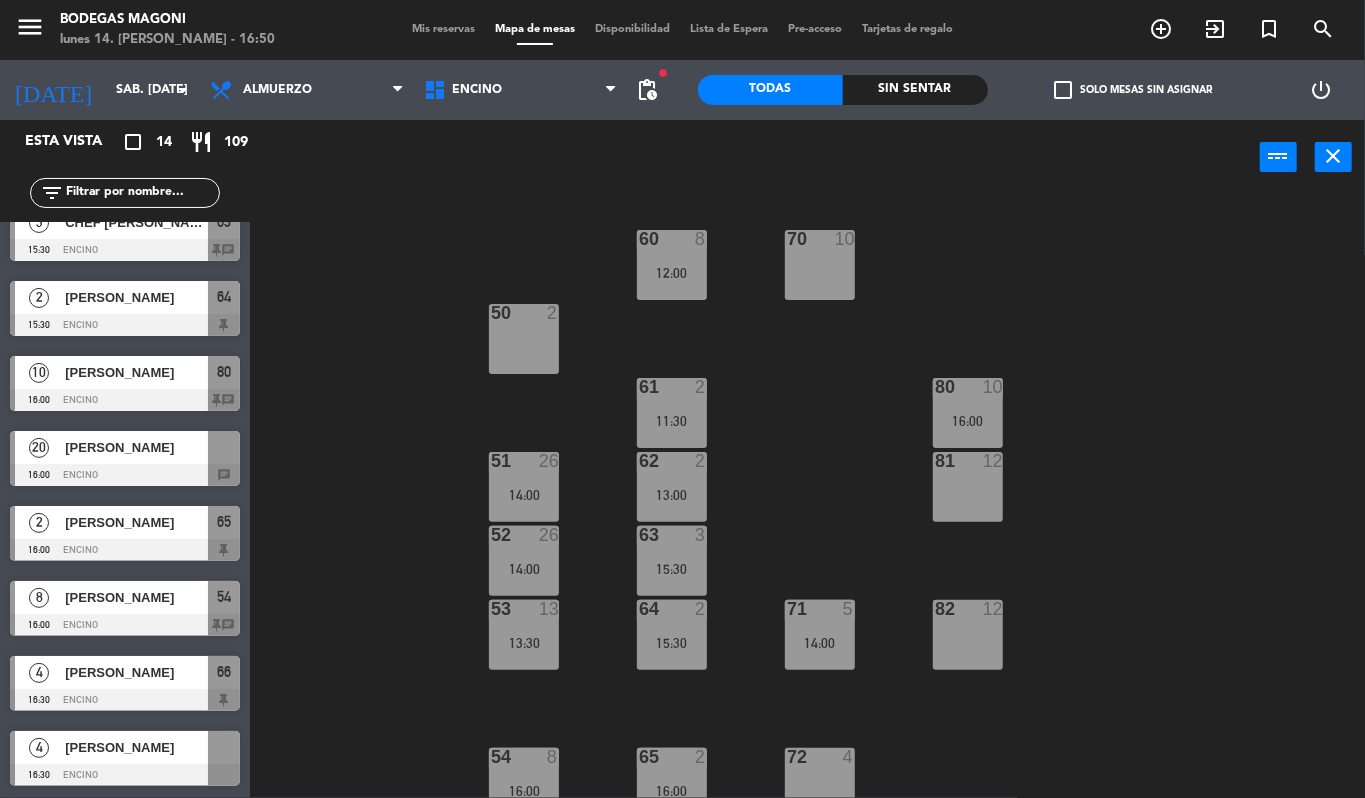 click on "[PERSON_NAME]" at bounding box center (136, 372) 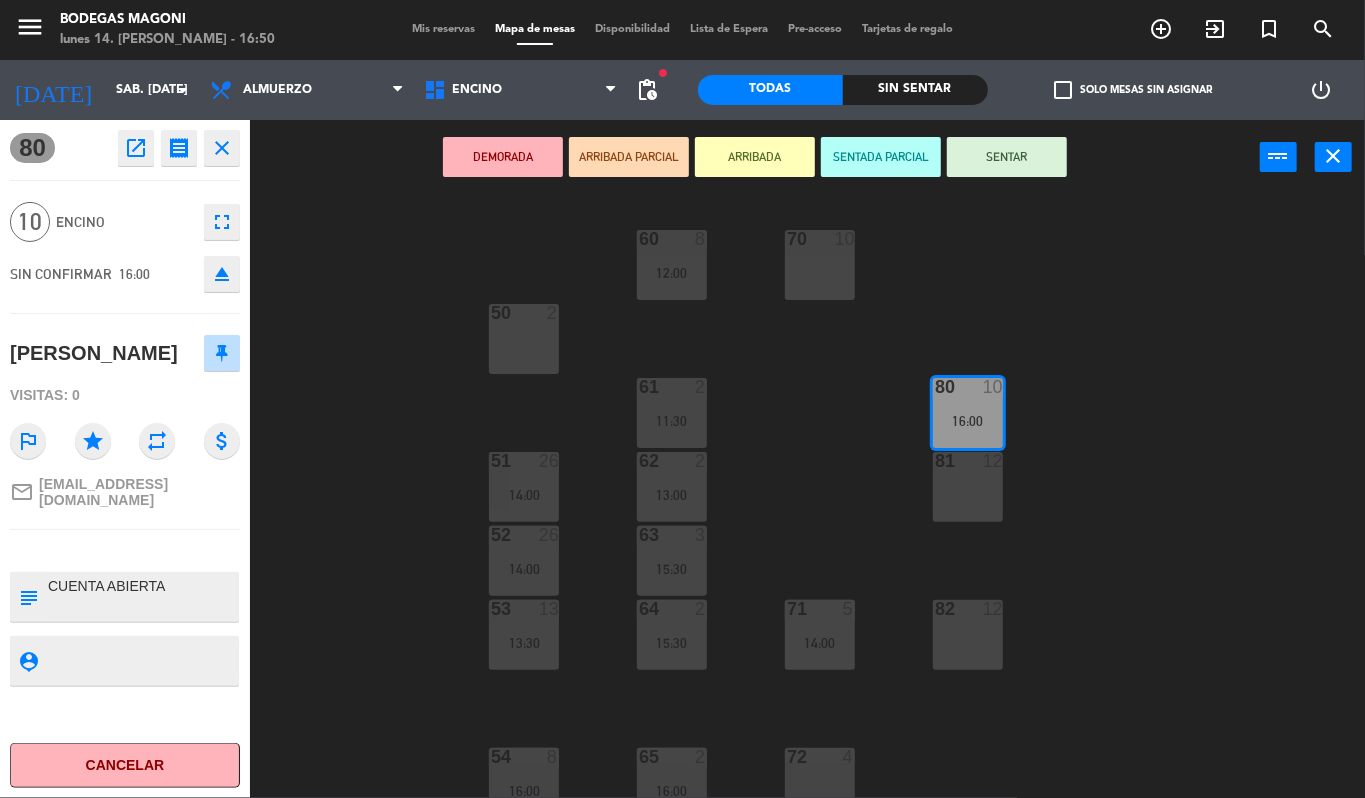 click on "53  13" at bounding box center [524, 610] 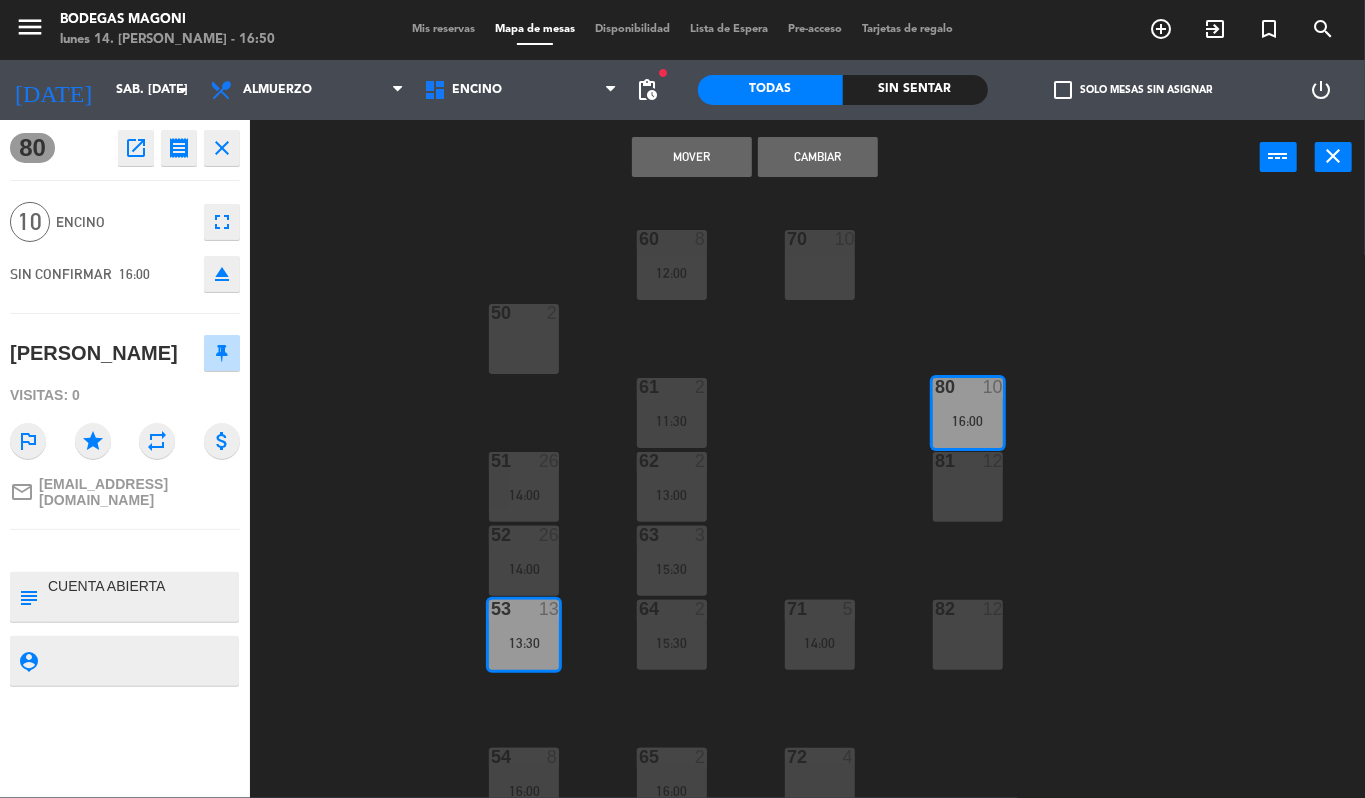 click on "Mover" at bounding box center (692, 157) 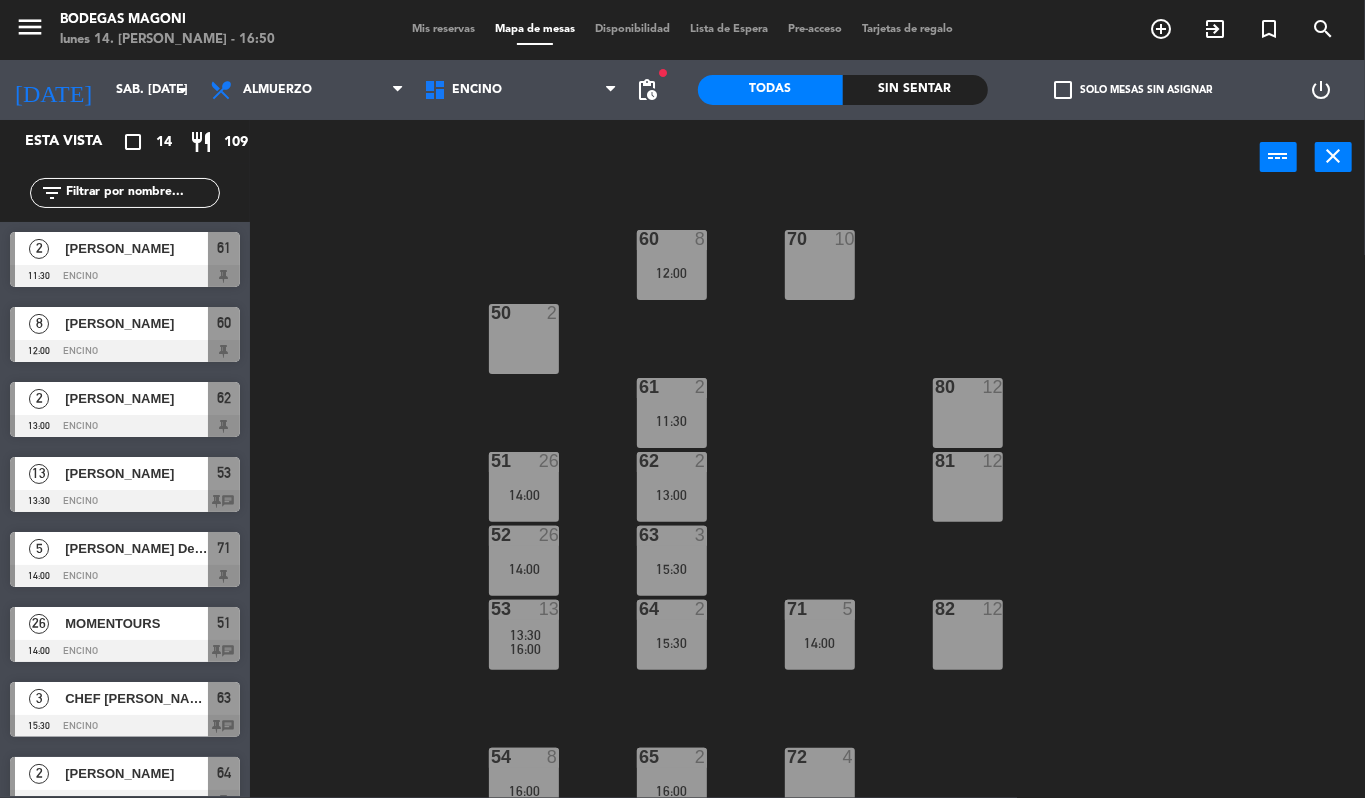 scroll, scrollTop: 0, scrollLeft: 0, axis: both 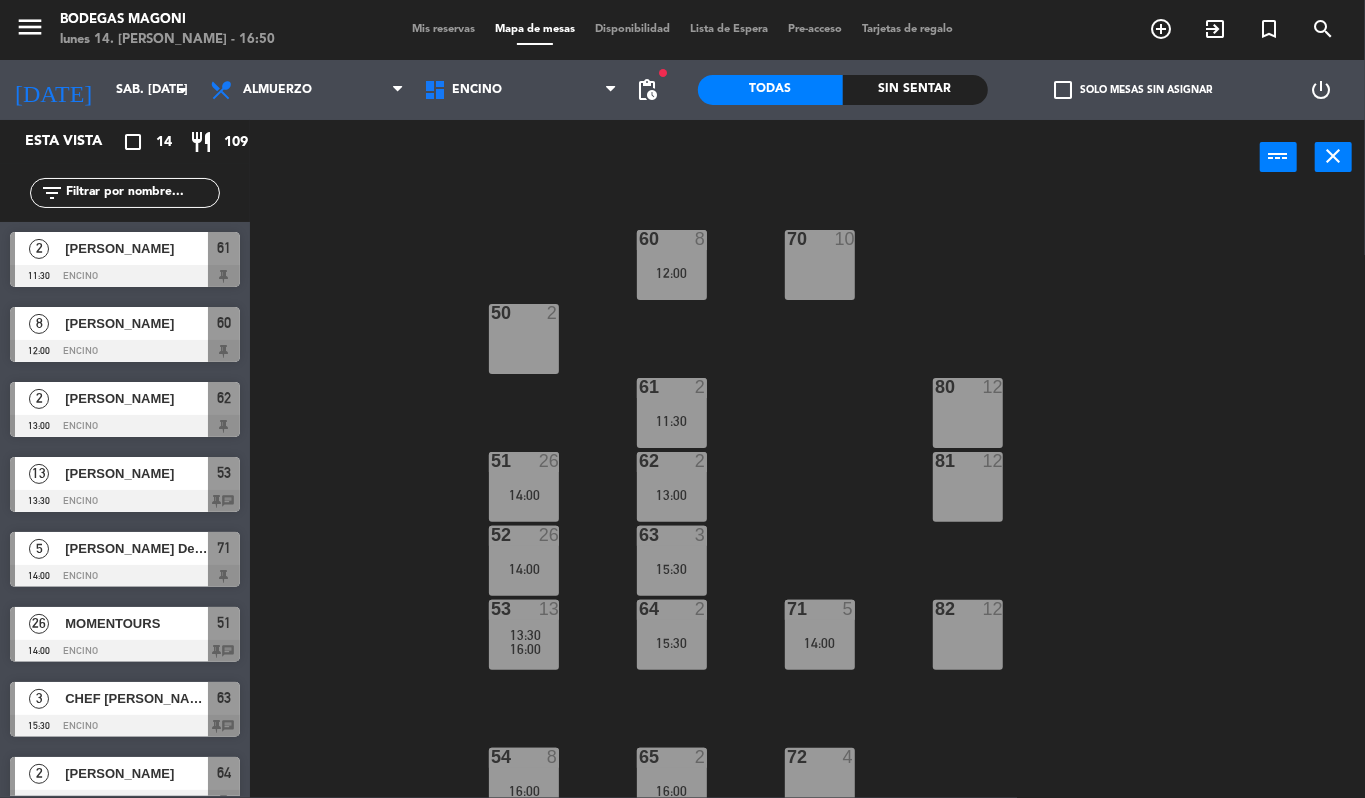 click on "60  8   12:00  70  10  50  2  61  2   11:30  80  12  51  26   14:00  62  2   13:00  81  12  52  26   14:00  63  3   15:30  53  13   13:30      16:00     64  2   15:30  71  5   14:00  82  12  54  8   16:00  65  2   16:00  72  4  55  10  66  4   16:30" 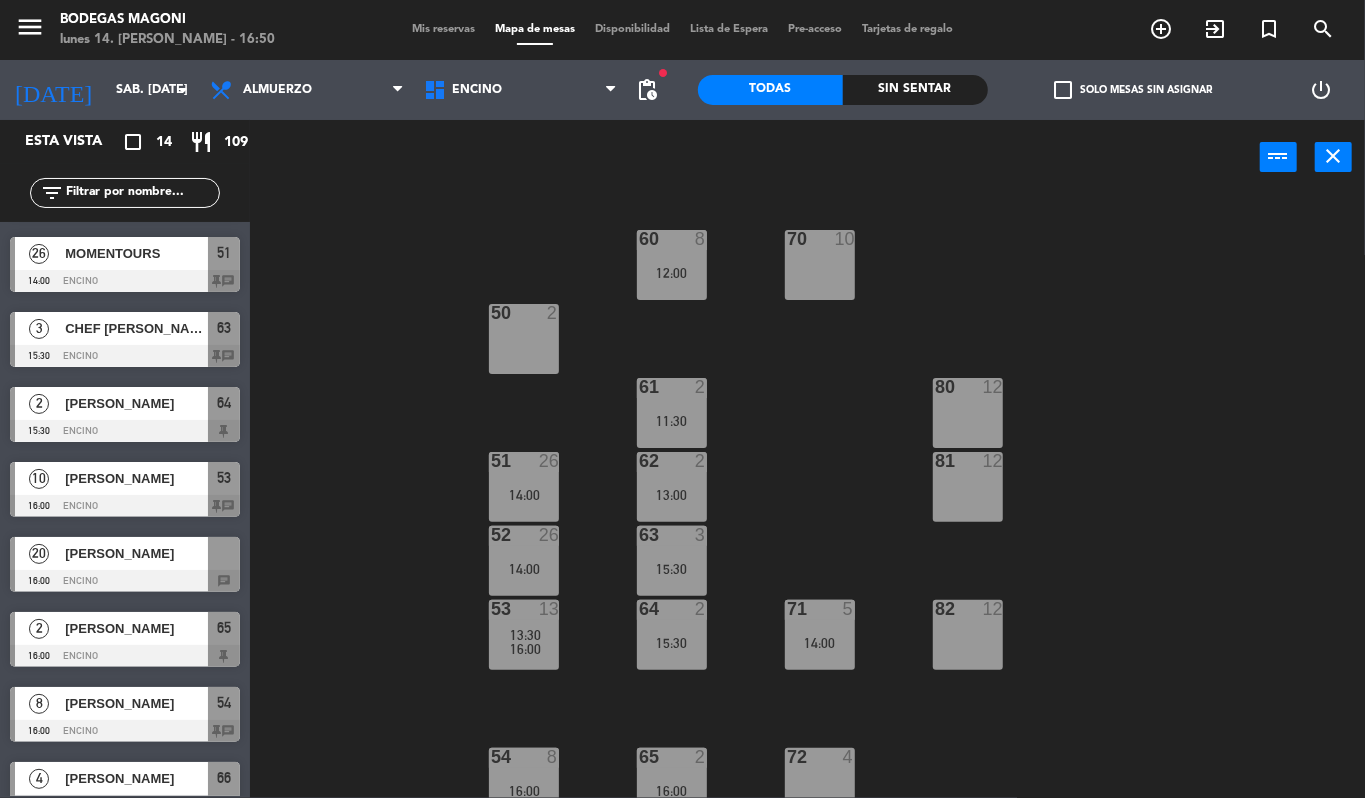 scroll, scrollTop: 476, scrollLeft: 0, axis: vertical 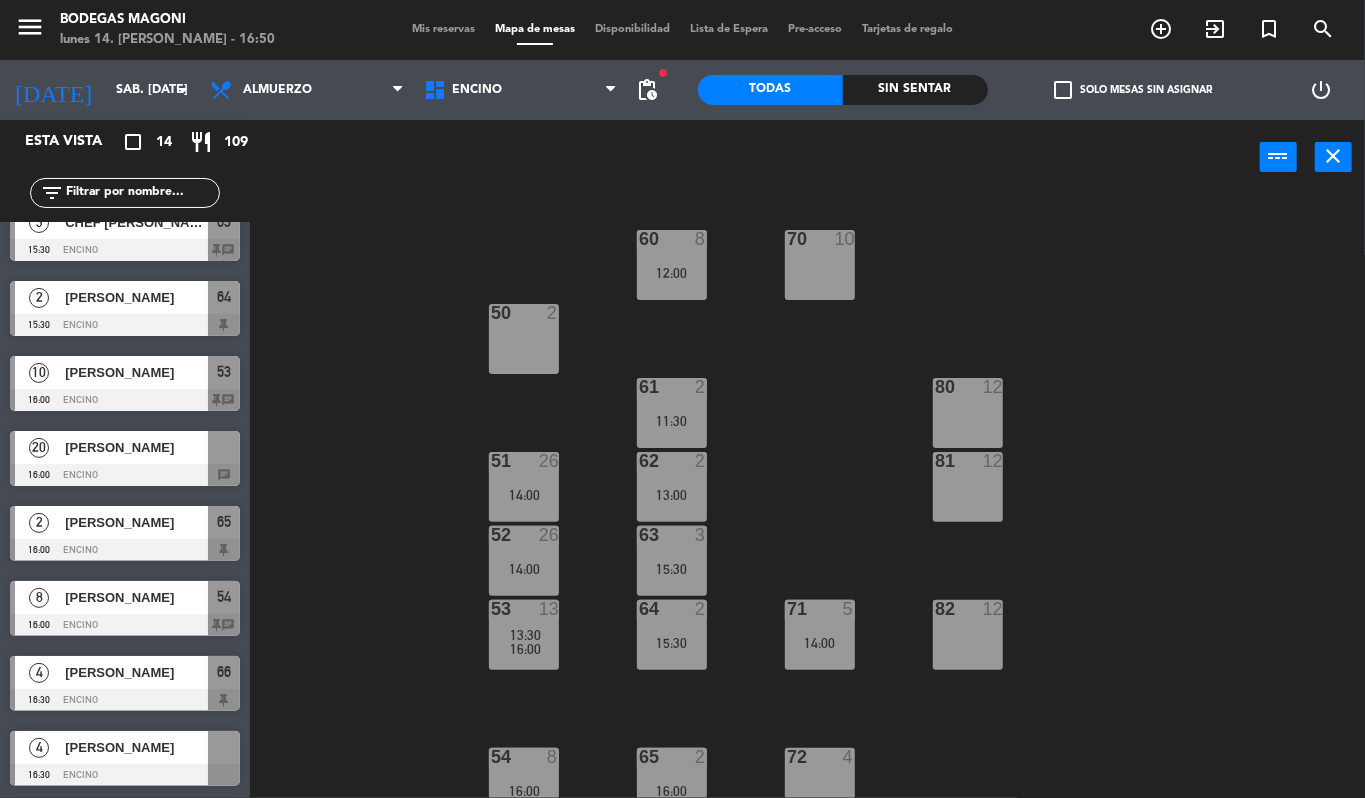 click on "[PERSON_NAME]" at bounding box center [136, 447] 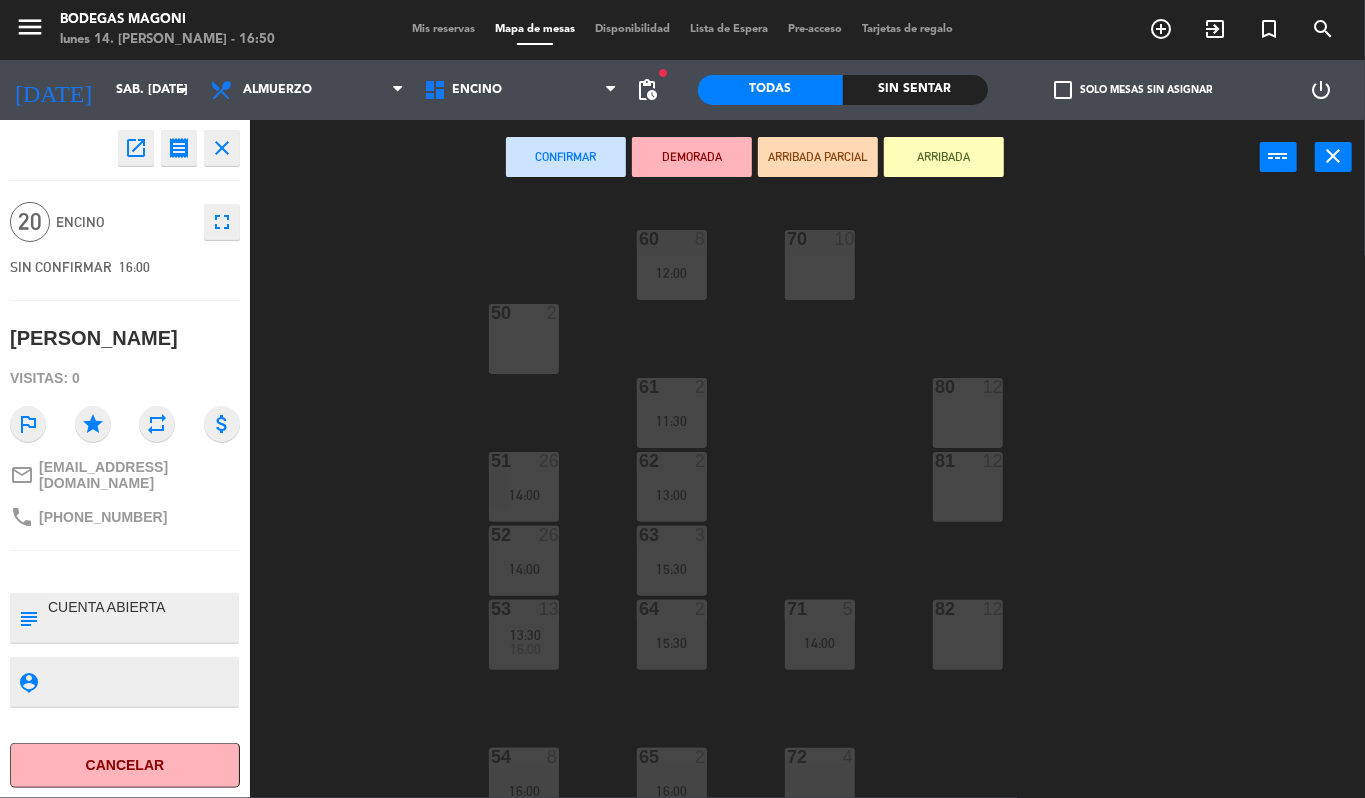 click on "80  12" at bounding box center (968, 413) 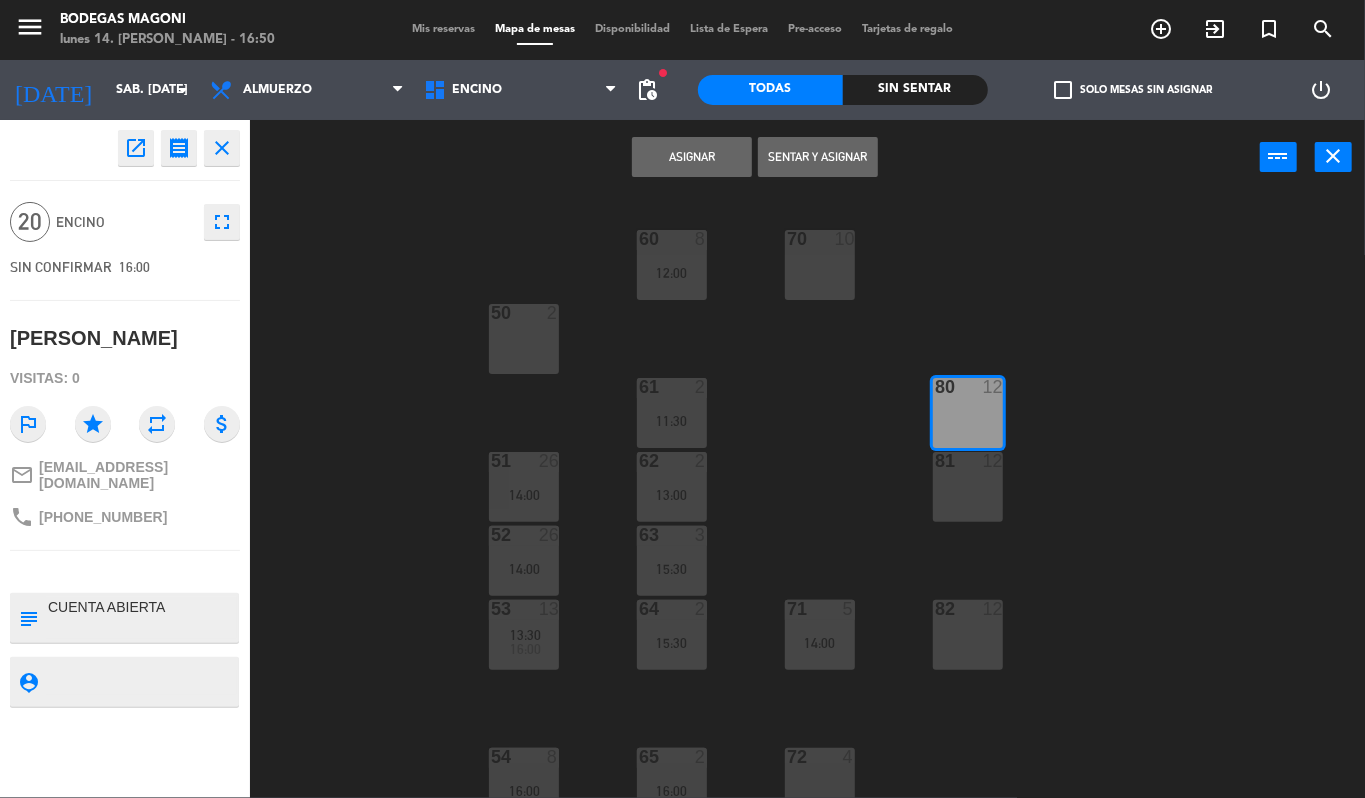 click on "81  12" at bounding box center [968, 487] 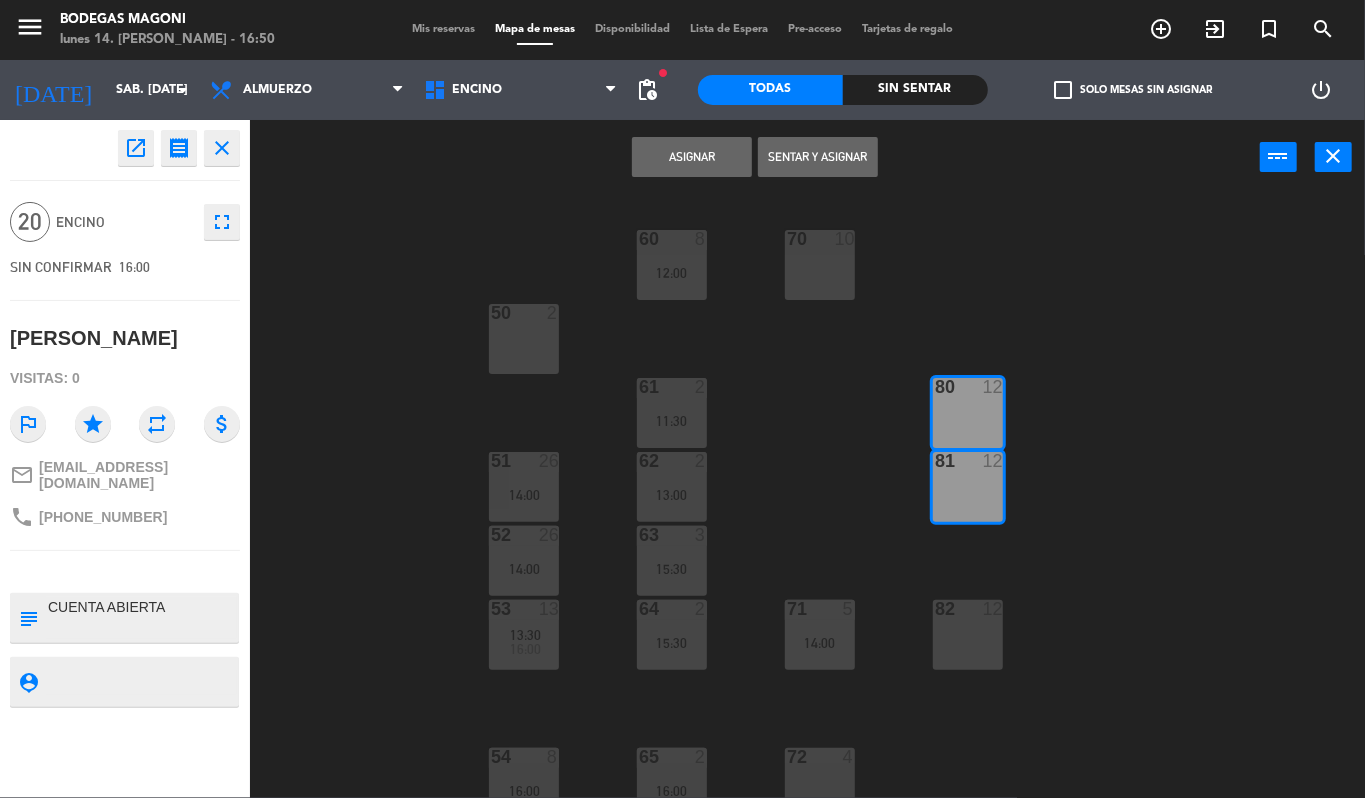 click on "Asignar" at bounding box center [692, 157] 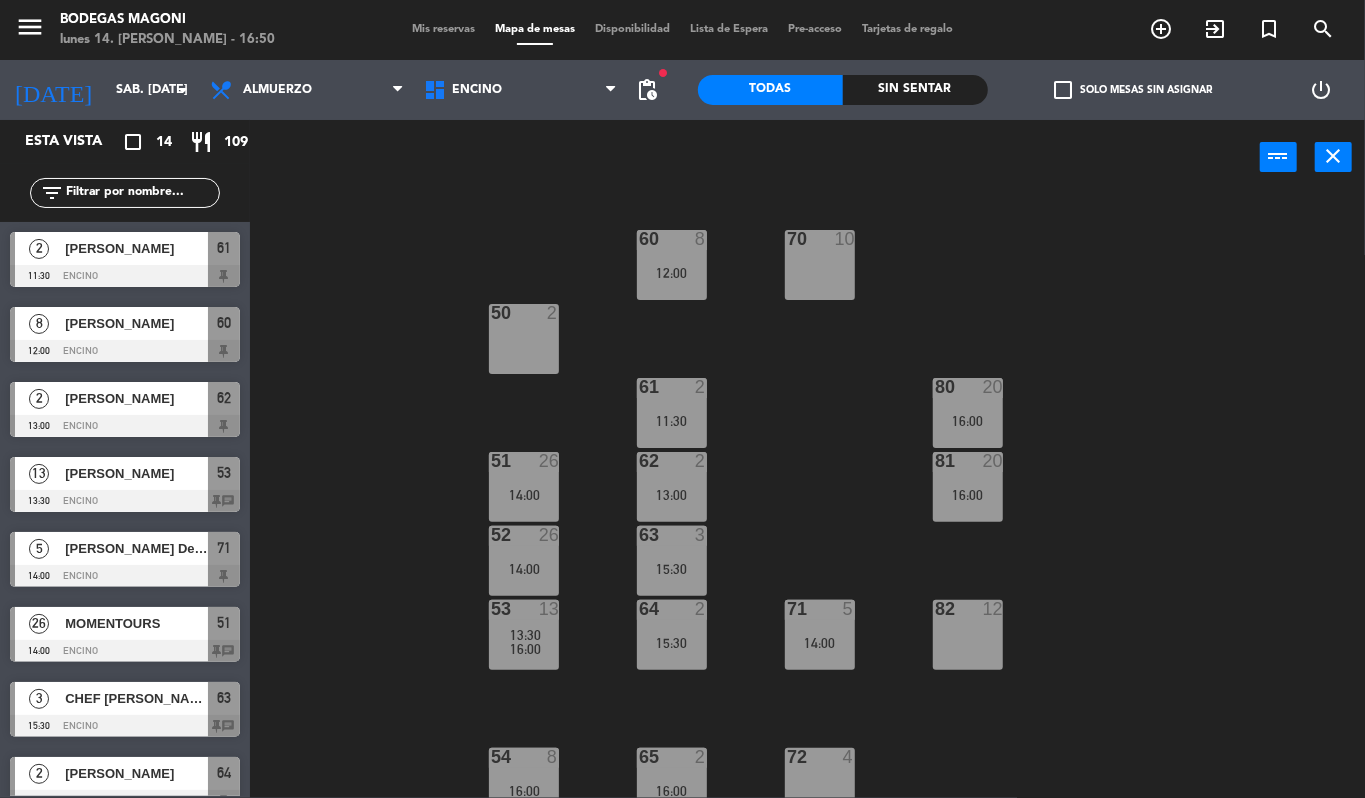 scroll, scrollTop: 0, scrollLeft: 0, axis: both 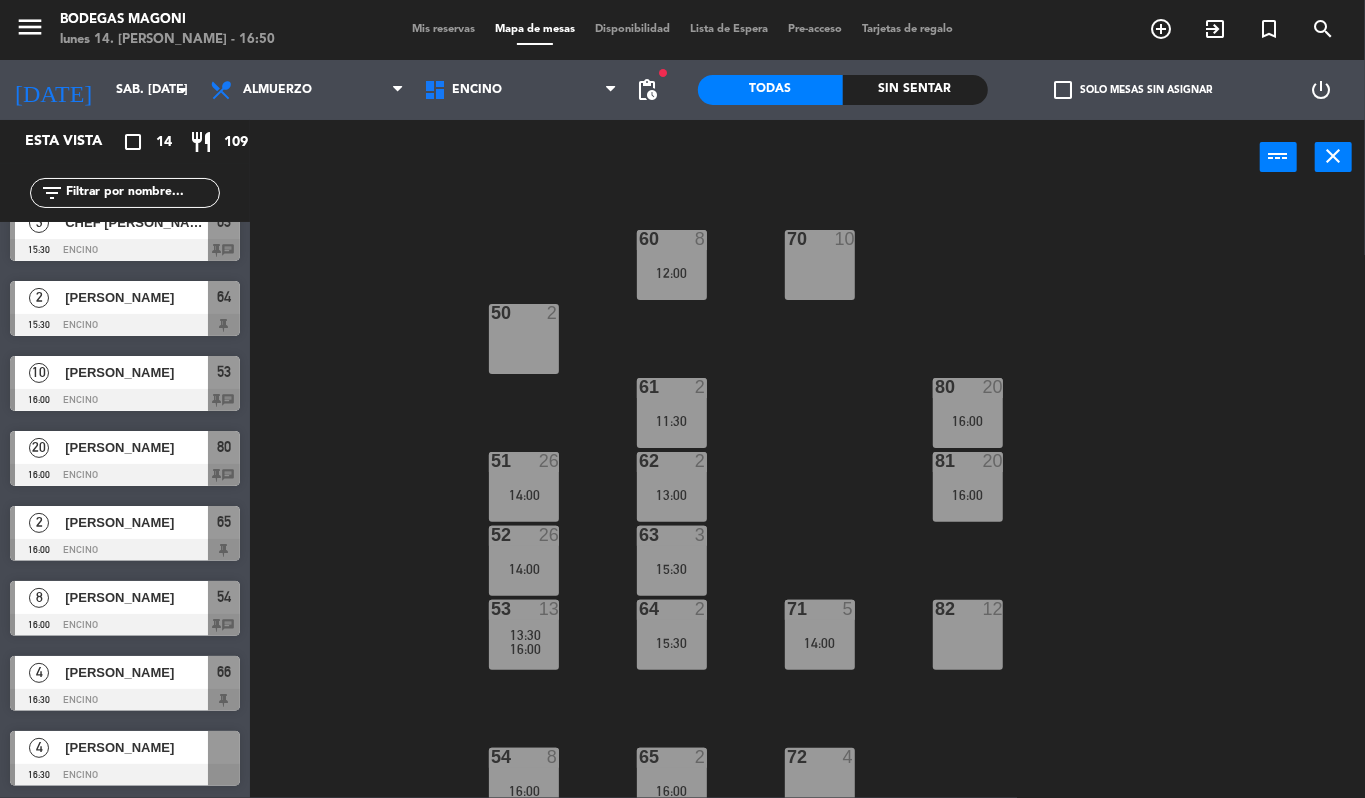 click on "[PERSON_NAME]" at bounding box center (135, 747) 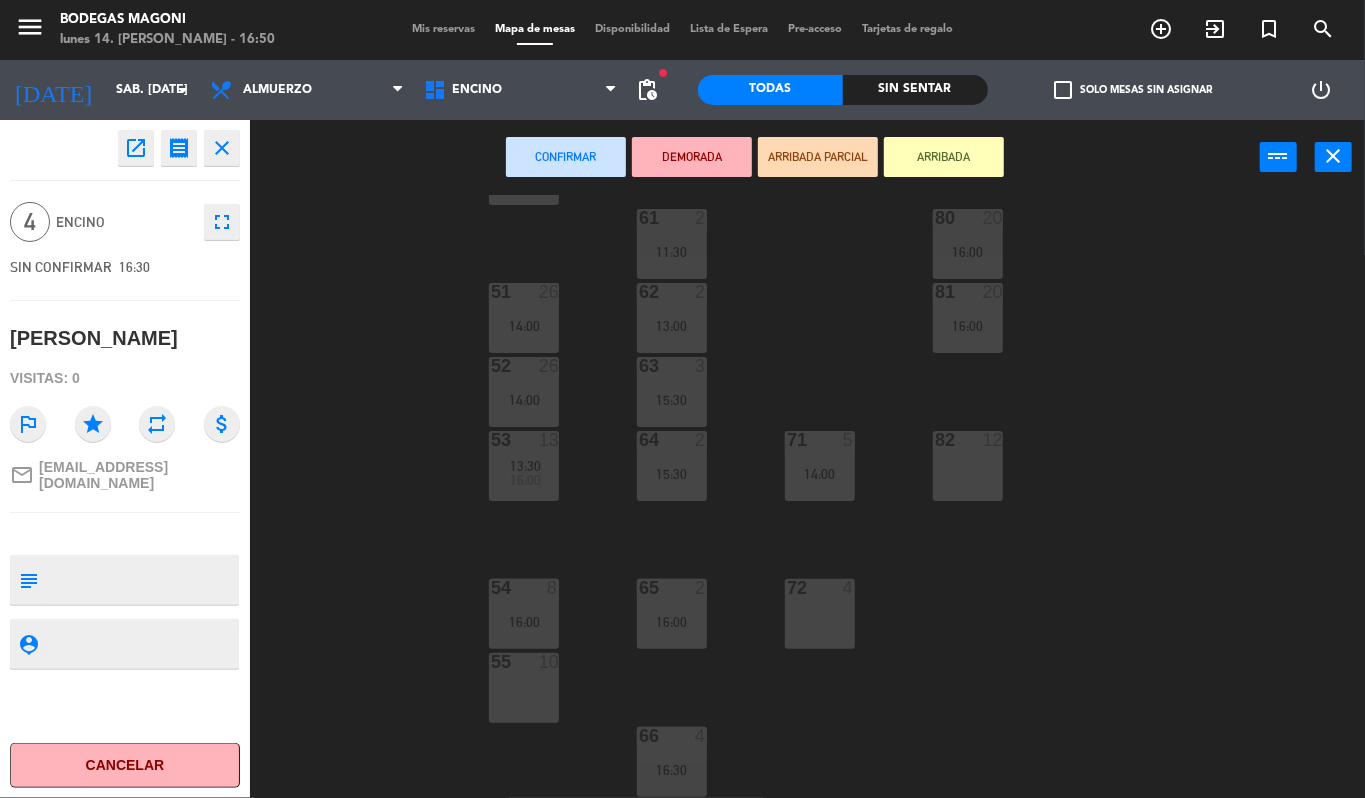 scroll, scrollTop: 0, scrollLeft: 0, axis: both 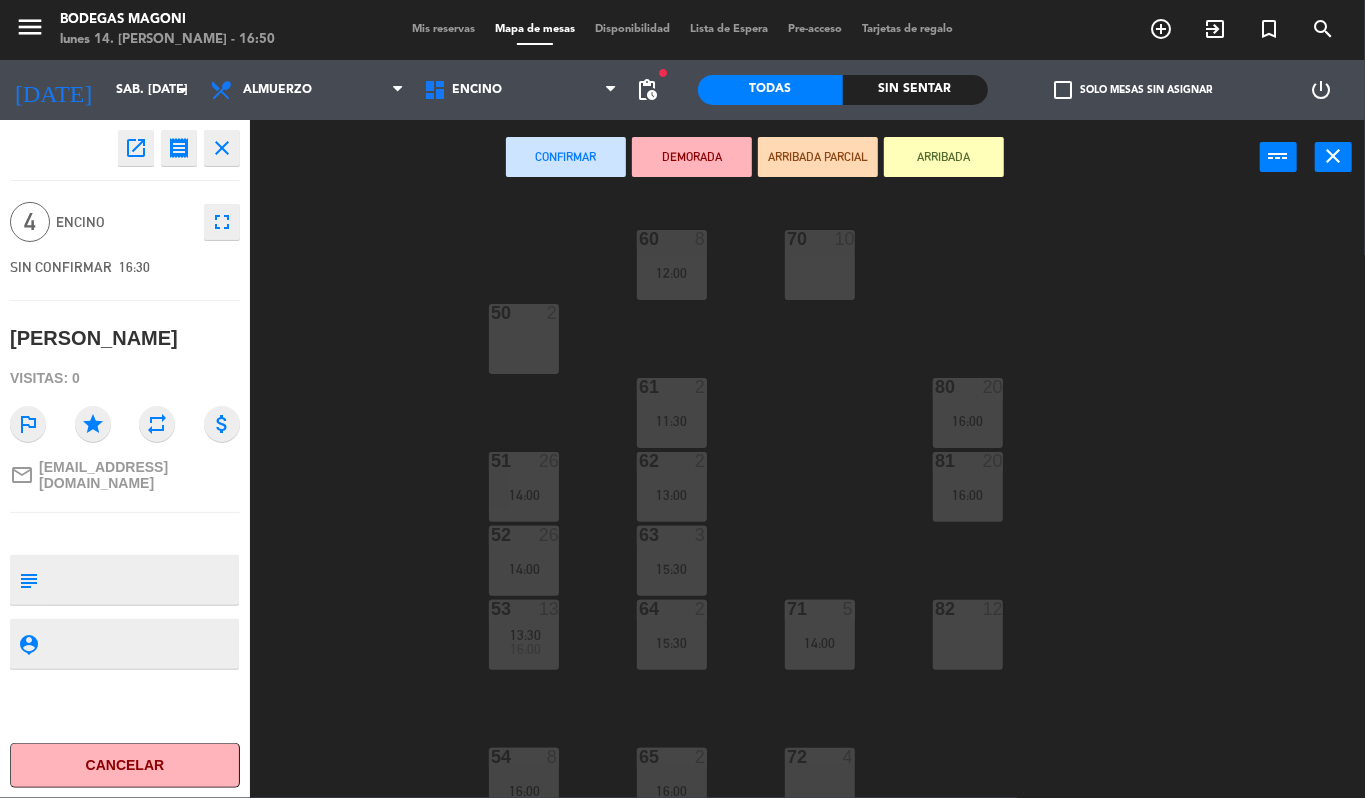 click on "11:30" at bounding box center [672, 421] 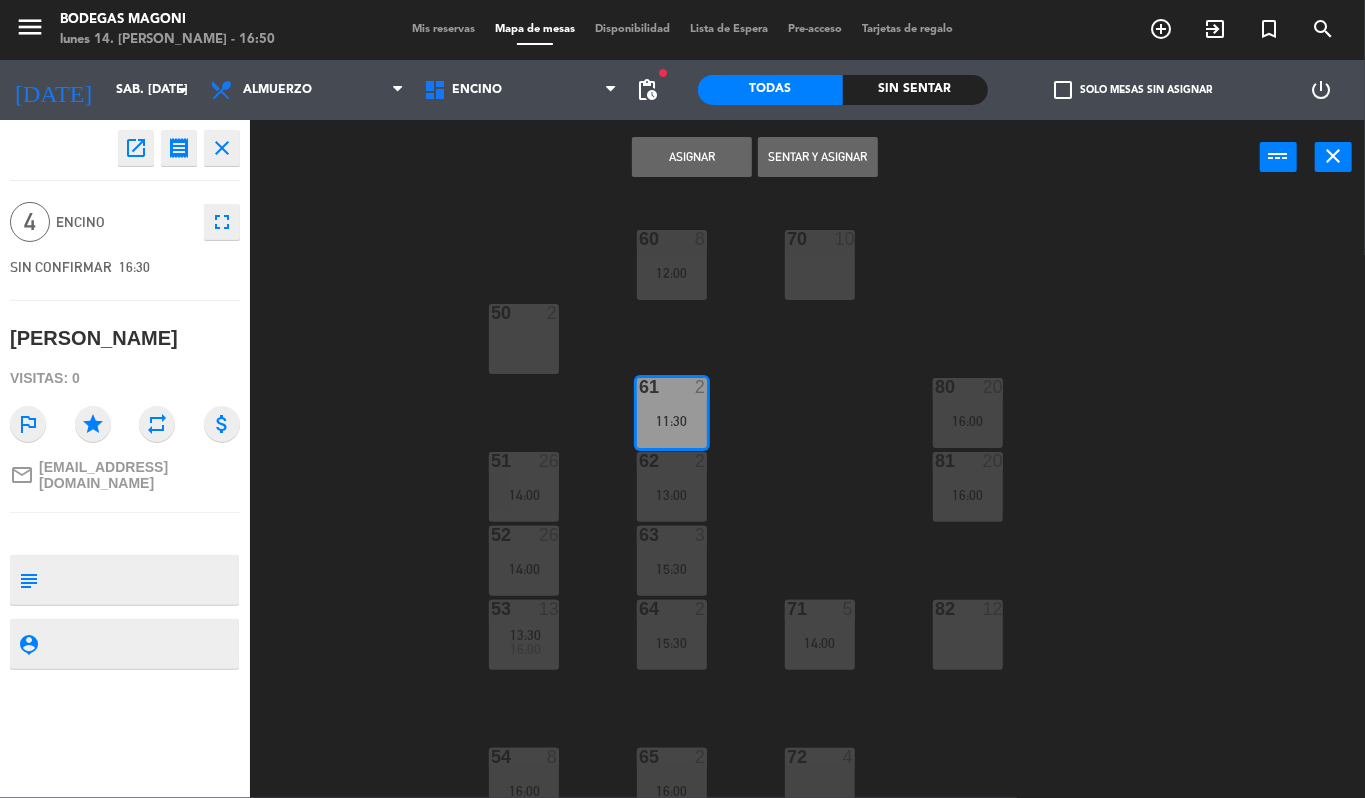 click on "Asignar" at bounding box center [692, 157] 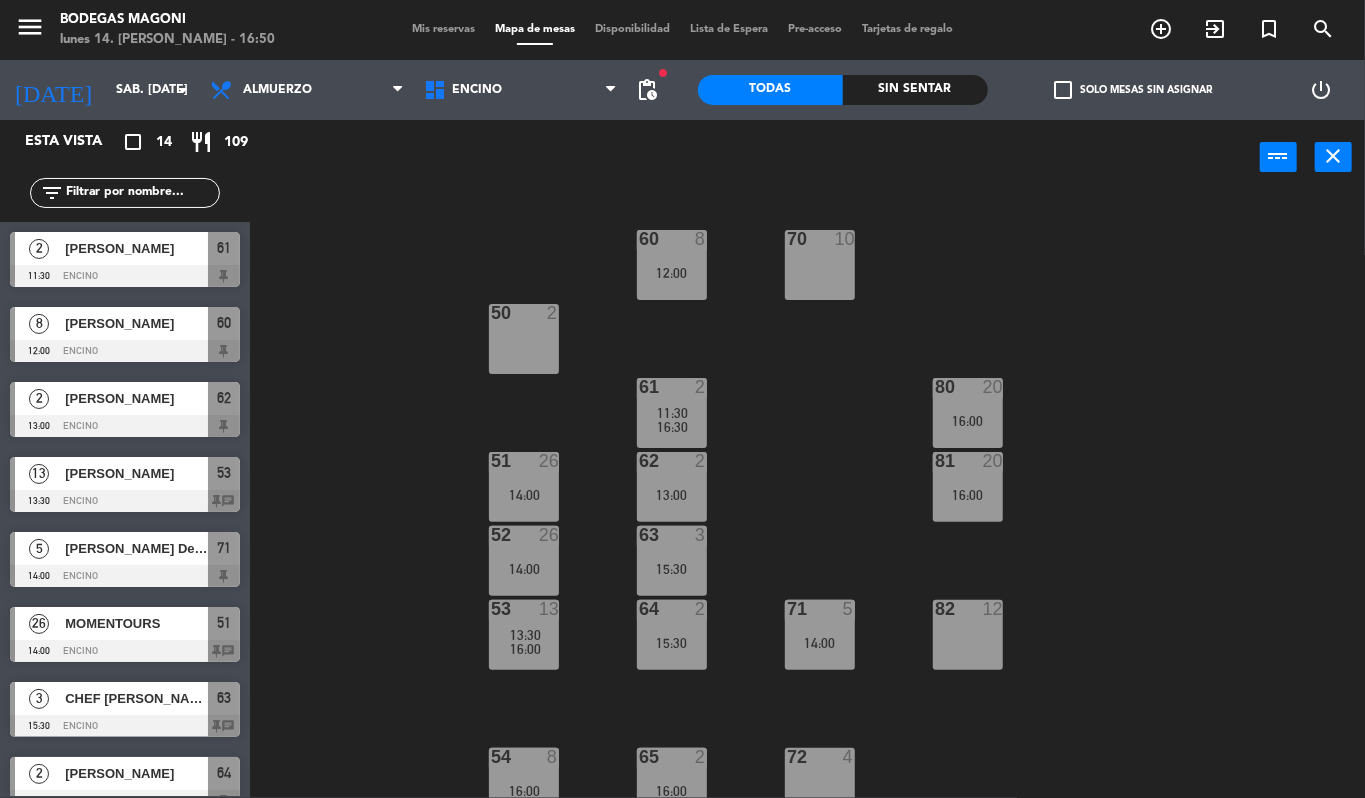 scroll, scrollTop: 0, scrollLeft: 0, axis: both 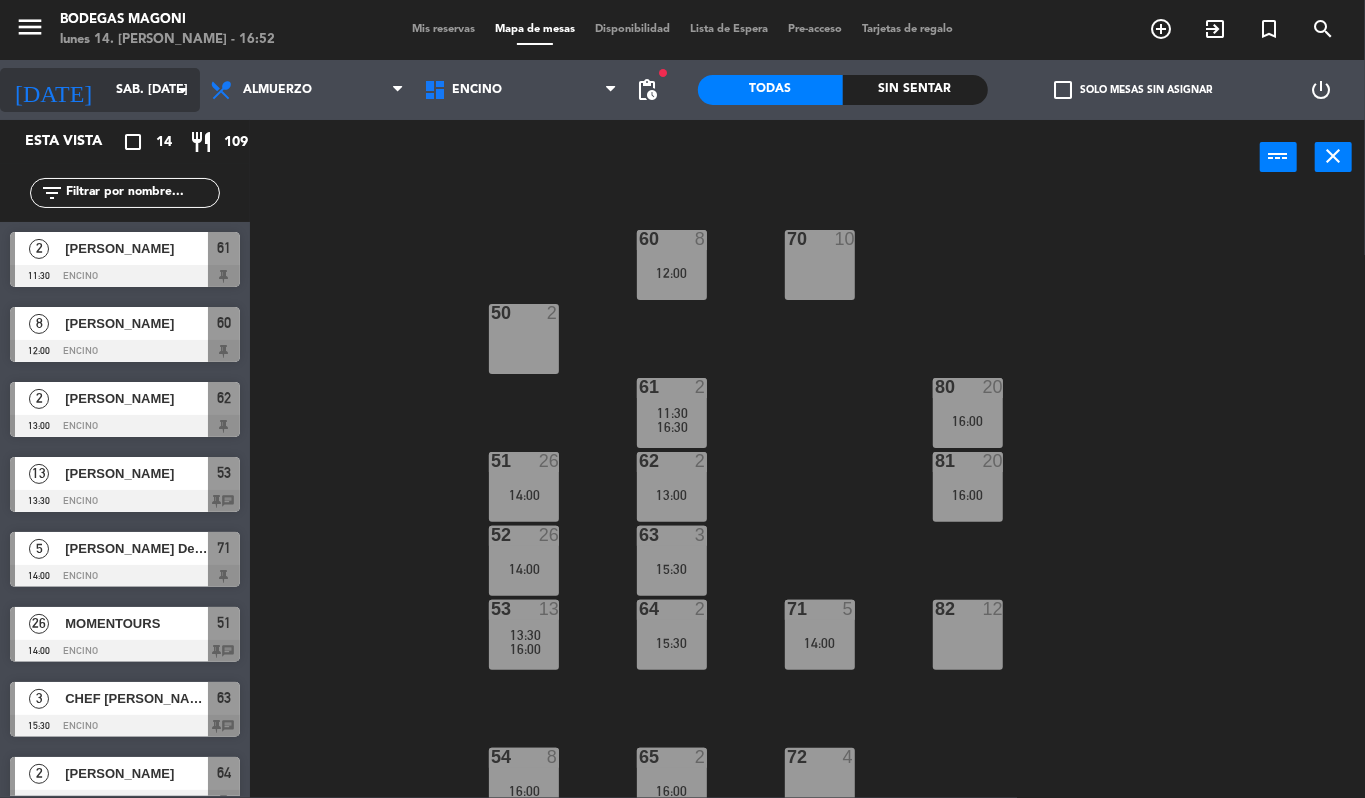 click on "sáb. [DATE]" 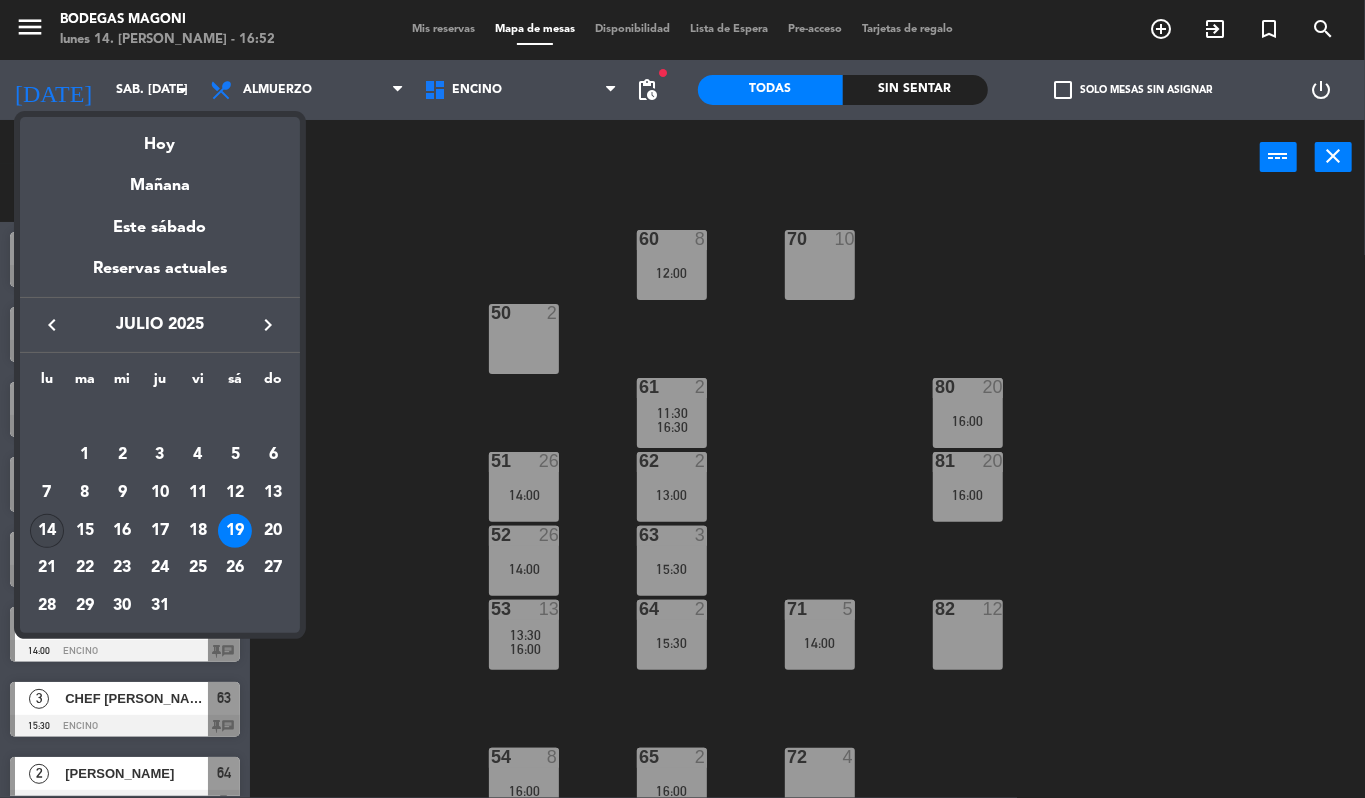 click on "14" at bounding box center (47, 531) 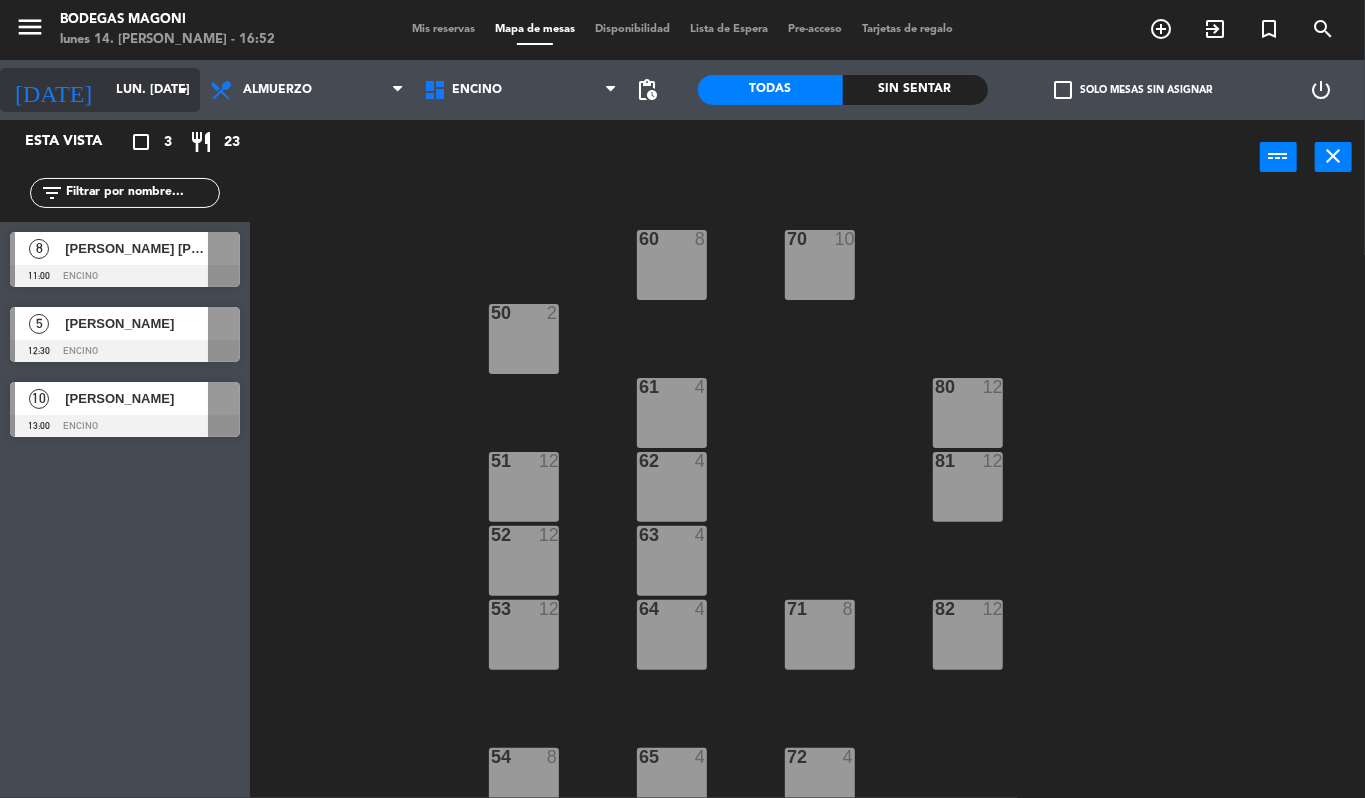 click on "lun. [DATE]" 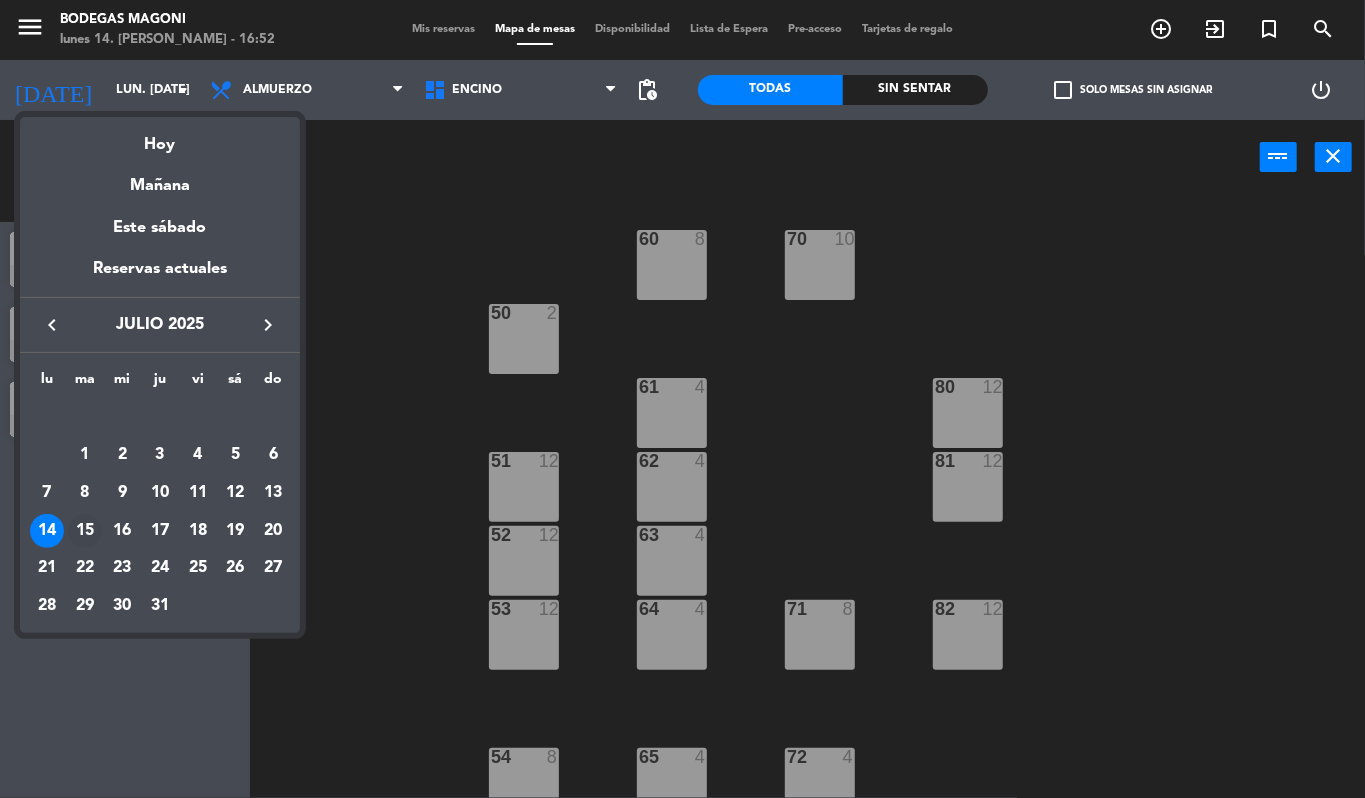 click on "15" at bounding box center [85, 531] 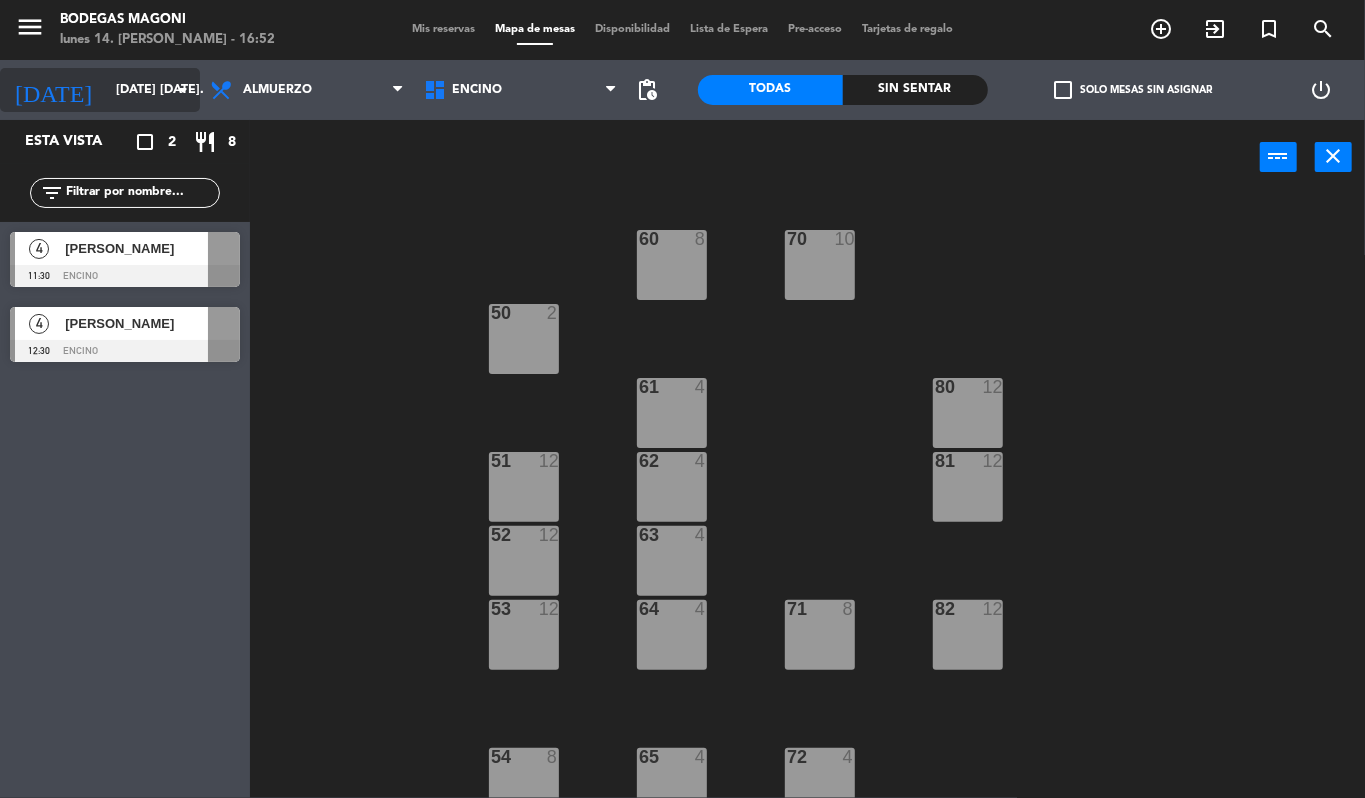 click on "[DATE] [DATE]." 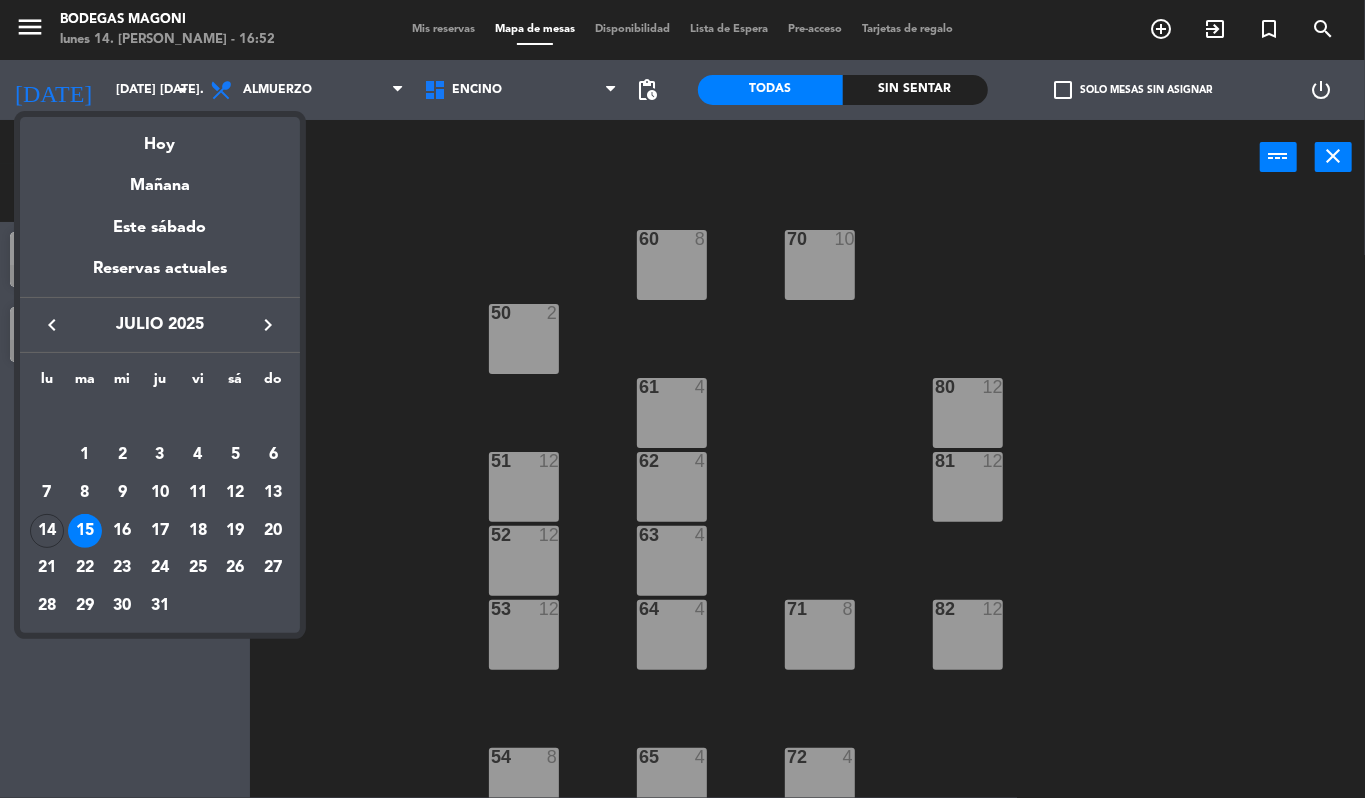 click on "14" at bounding box center (47, 531) 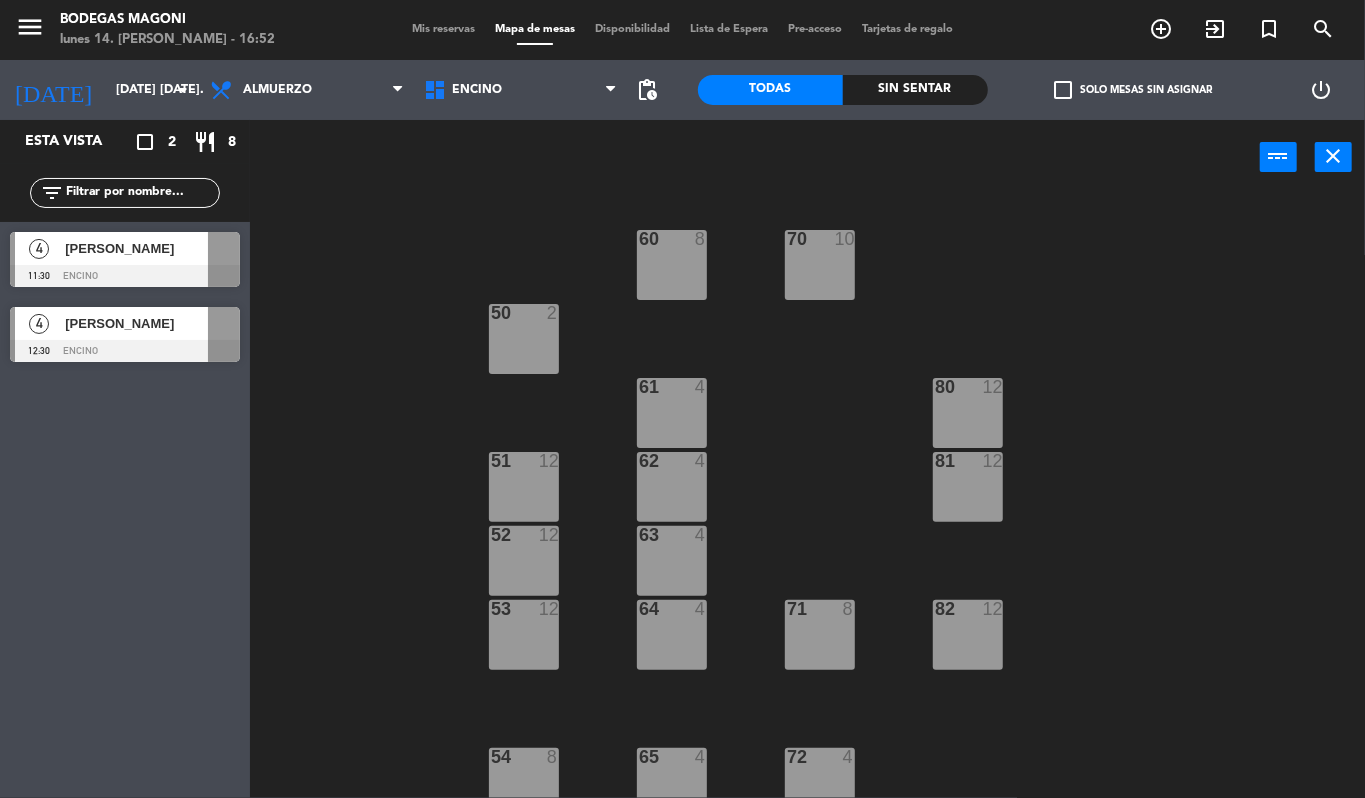 type on "lun. [DATE]" 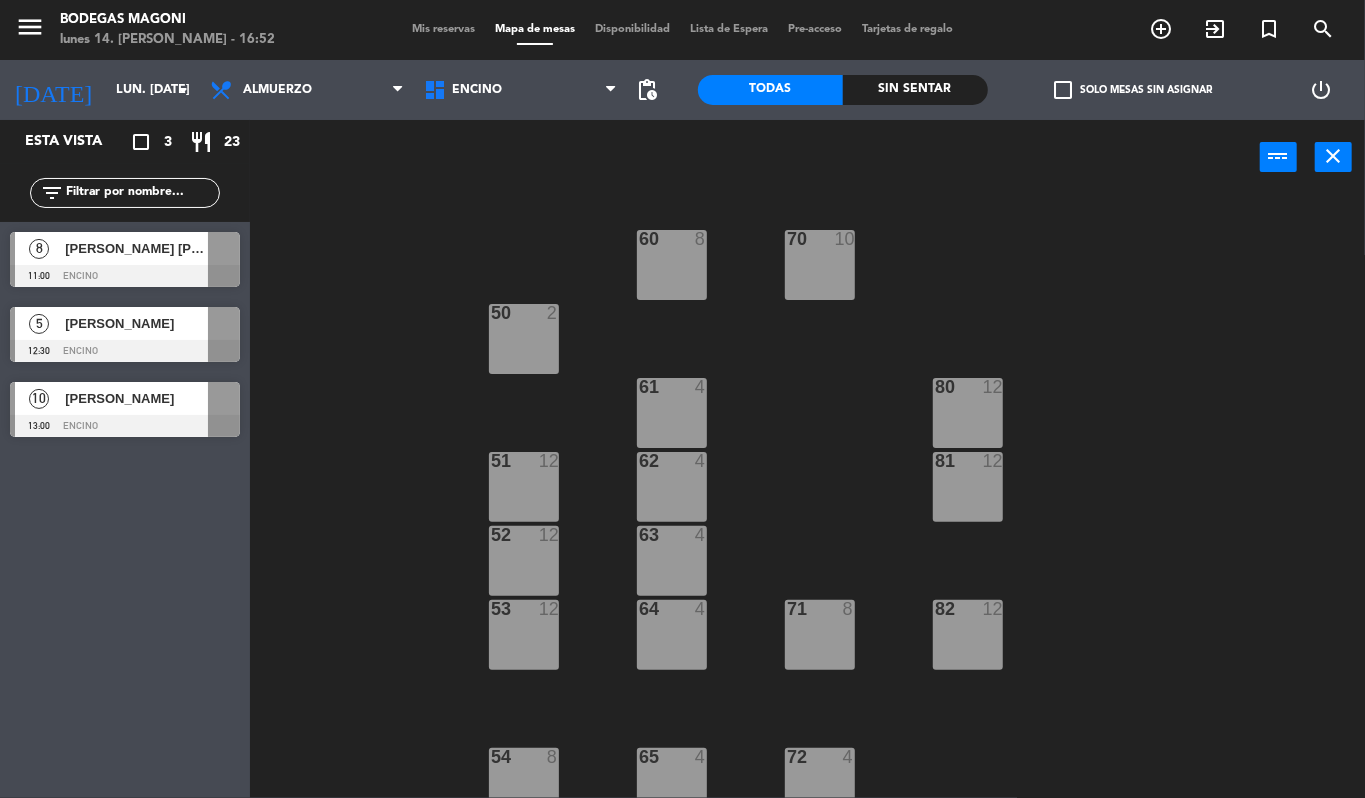 click on "Mis reservas" at bounding box center (443, 29) 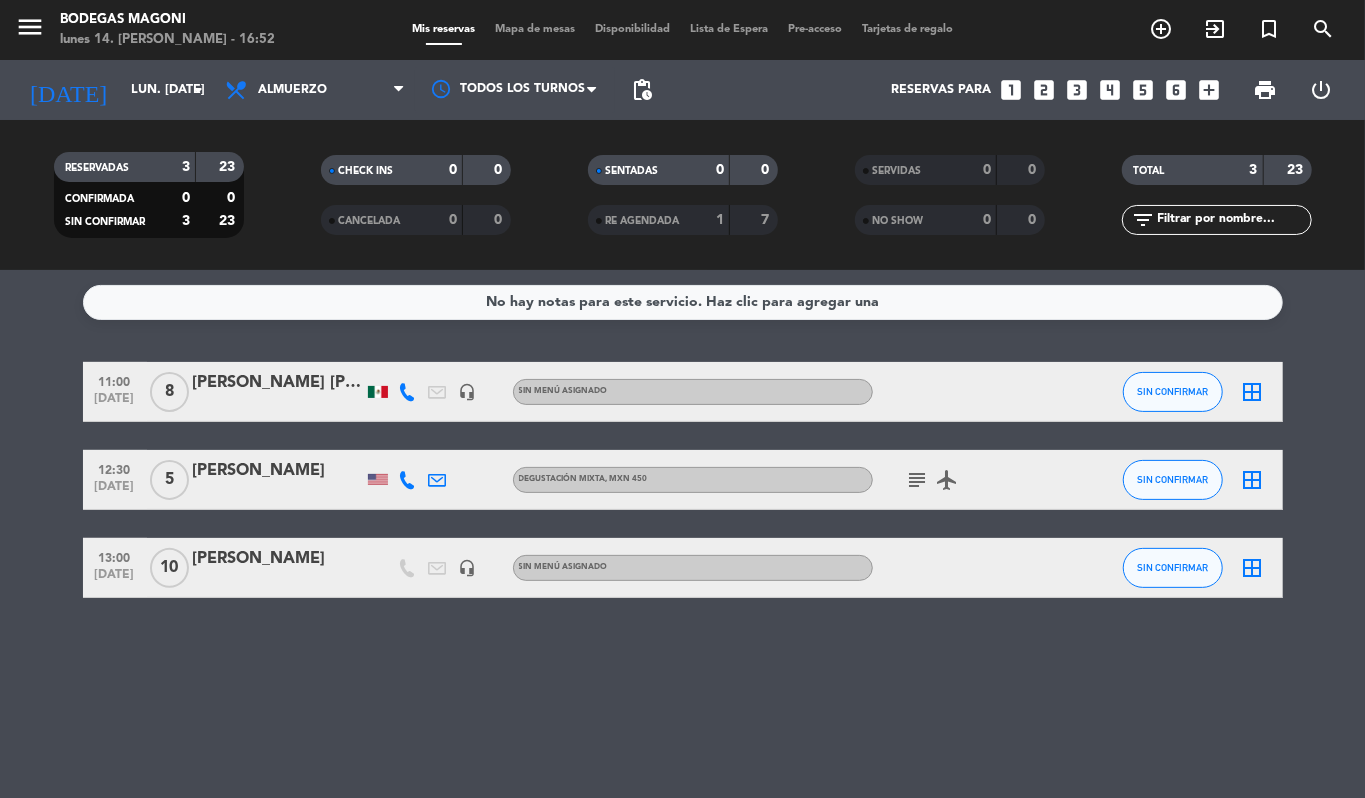 click on "[PERSON_NAME] [PERSON_NAME]" 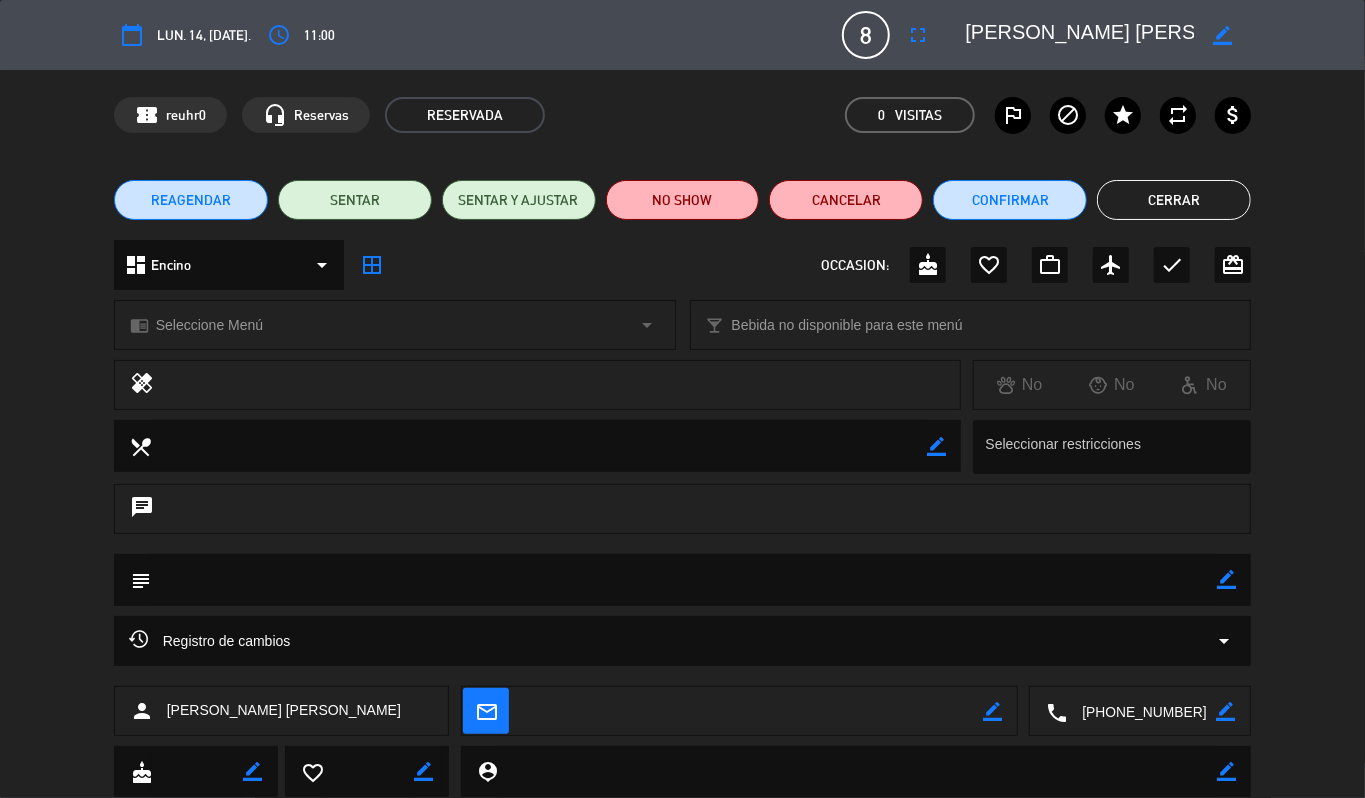 click on "Cerrar" 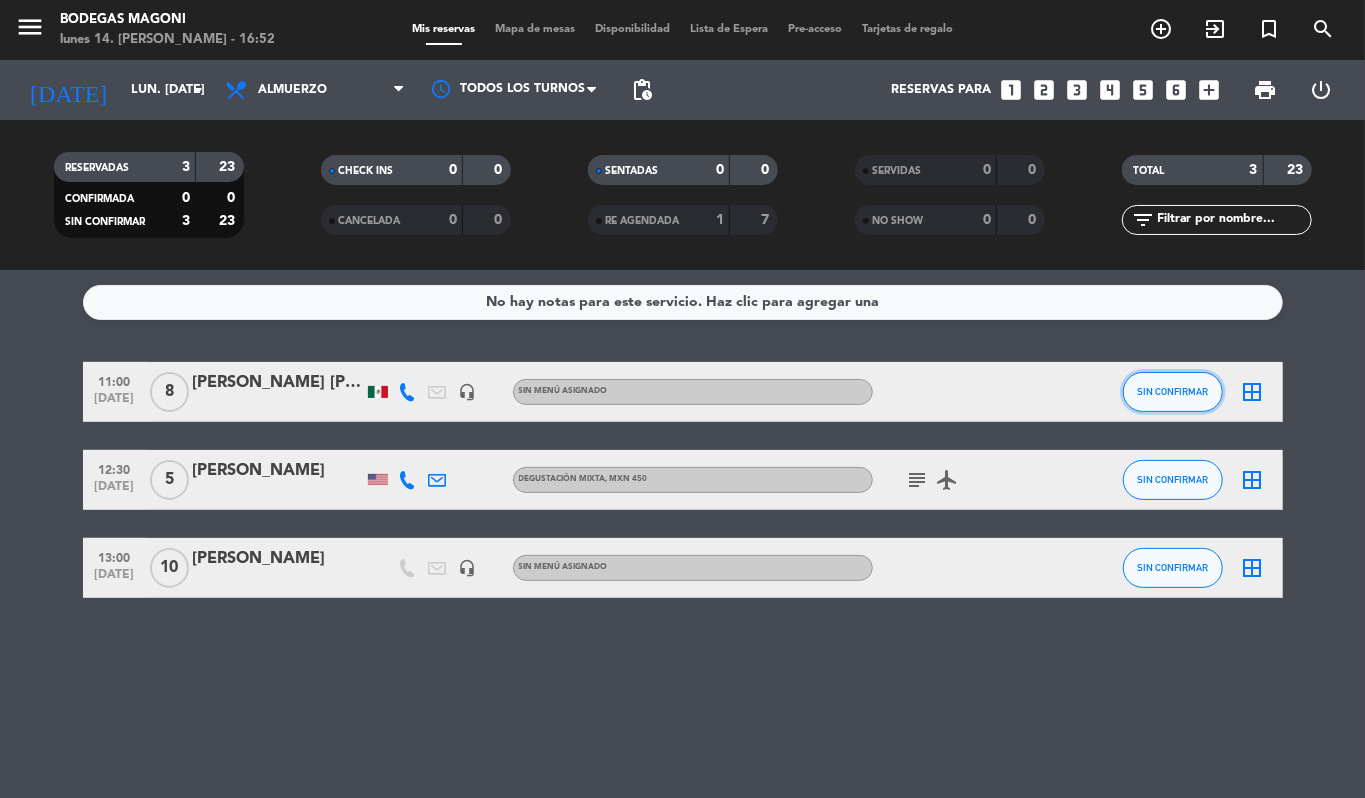 click on "SIN CONFIRMAR" 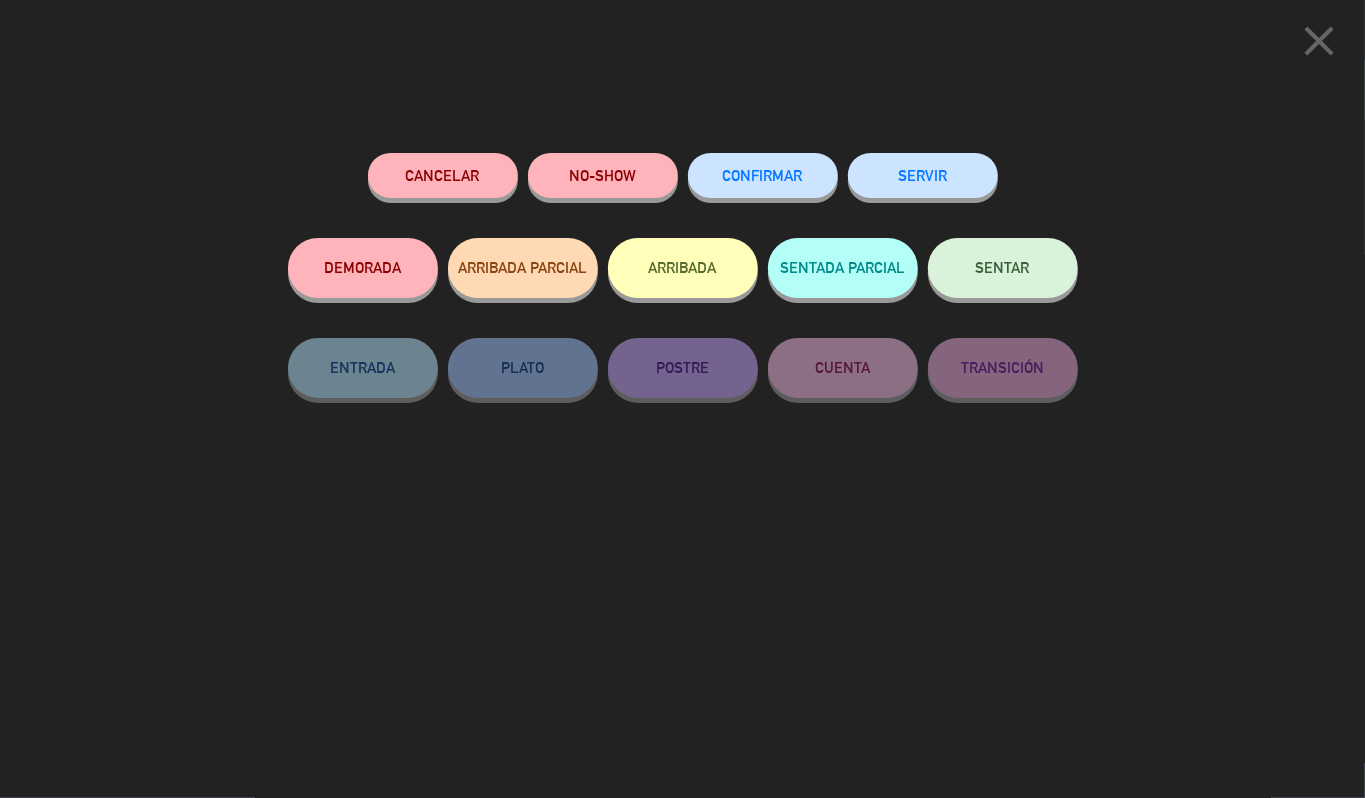 click on "SERVIR" 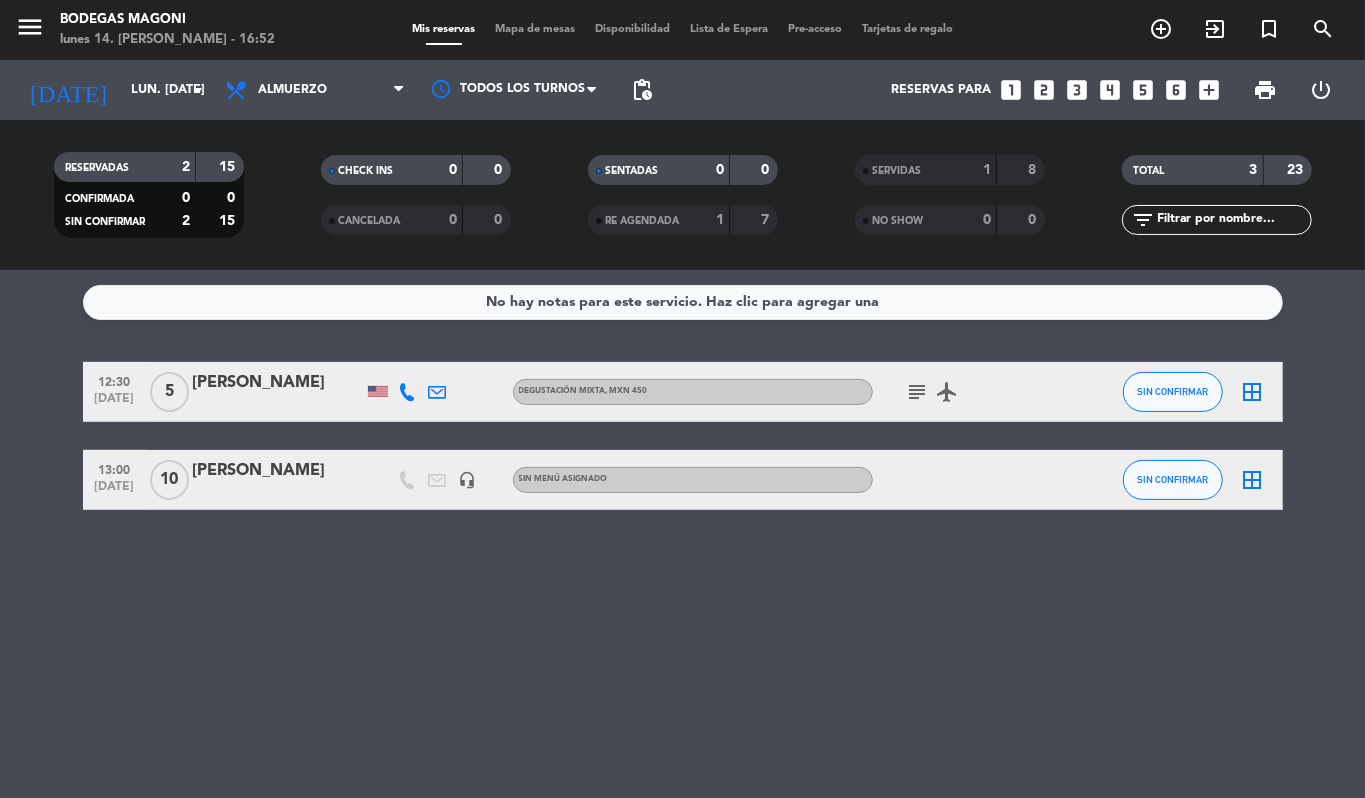 click on "subject" 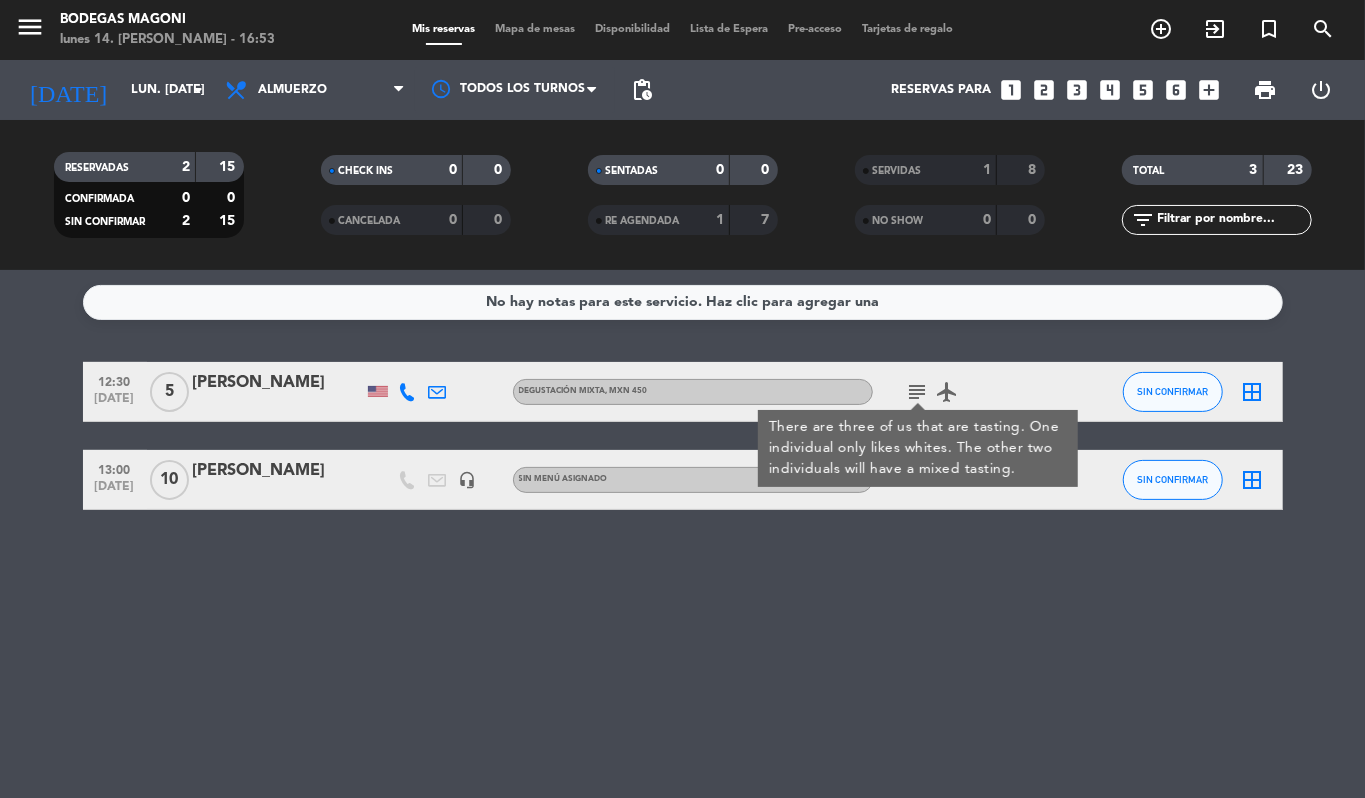 click on "No hay notas para este servicio. Haz clic para agregar una   12:30   [DATE]   5   [PERSON_NAME]   DEGUSTACIÓN MIXTA , MXN 450  subject  There are three of us that are tasting. One individual only likes whites. The other two individuals will have a mixed tasting.  [PERSON_NAME]  SIN CONFIRMAR  border_all   13:00   [DATE]   [PERSON_NAME]   headset_mic  Sin menú asignado SIN CONFIRMAR  border_all" 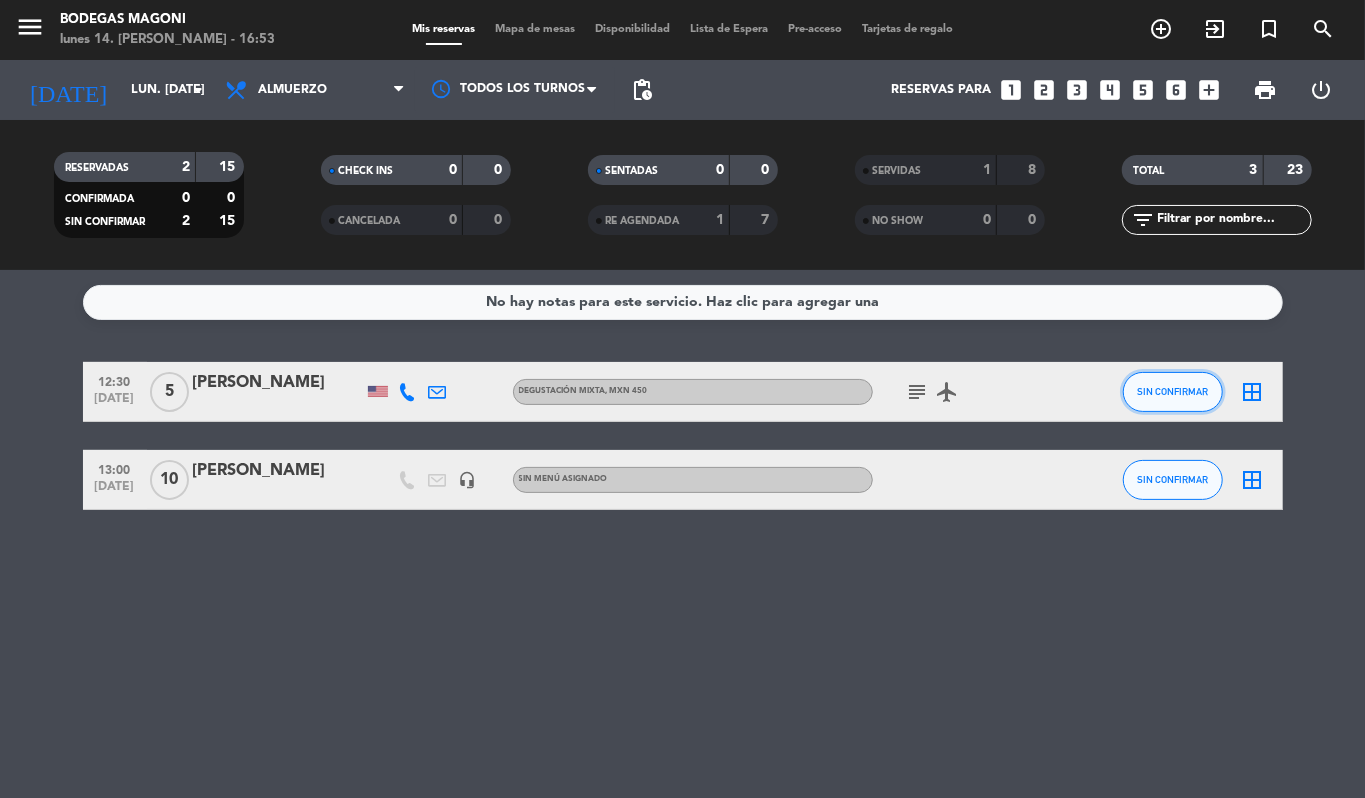 click on "SIN CONFIRMAR" 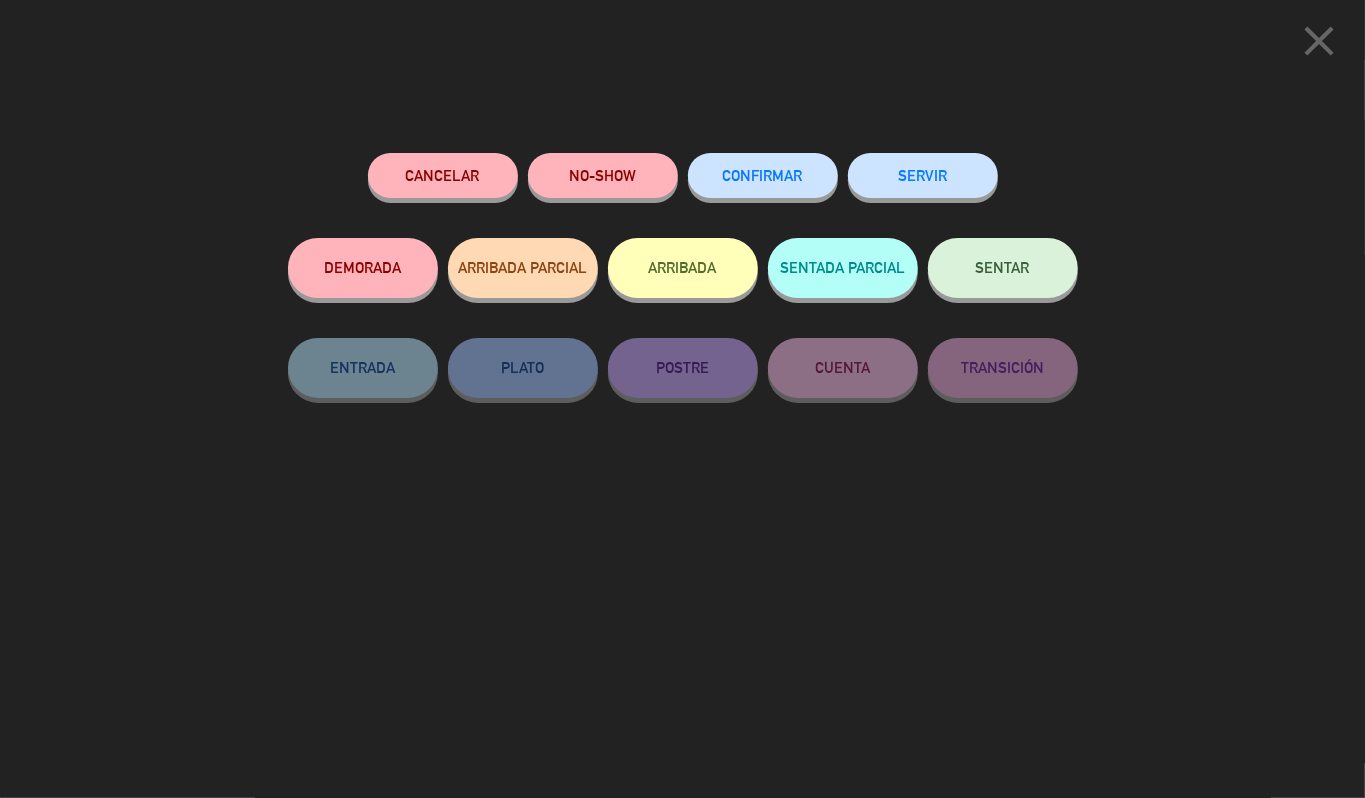 click on "SERVIR" 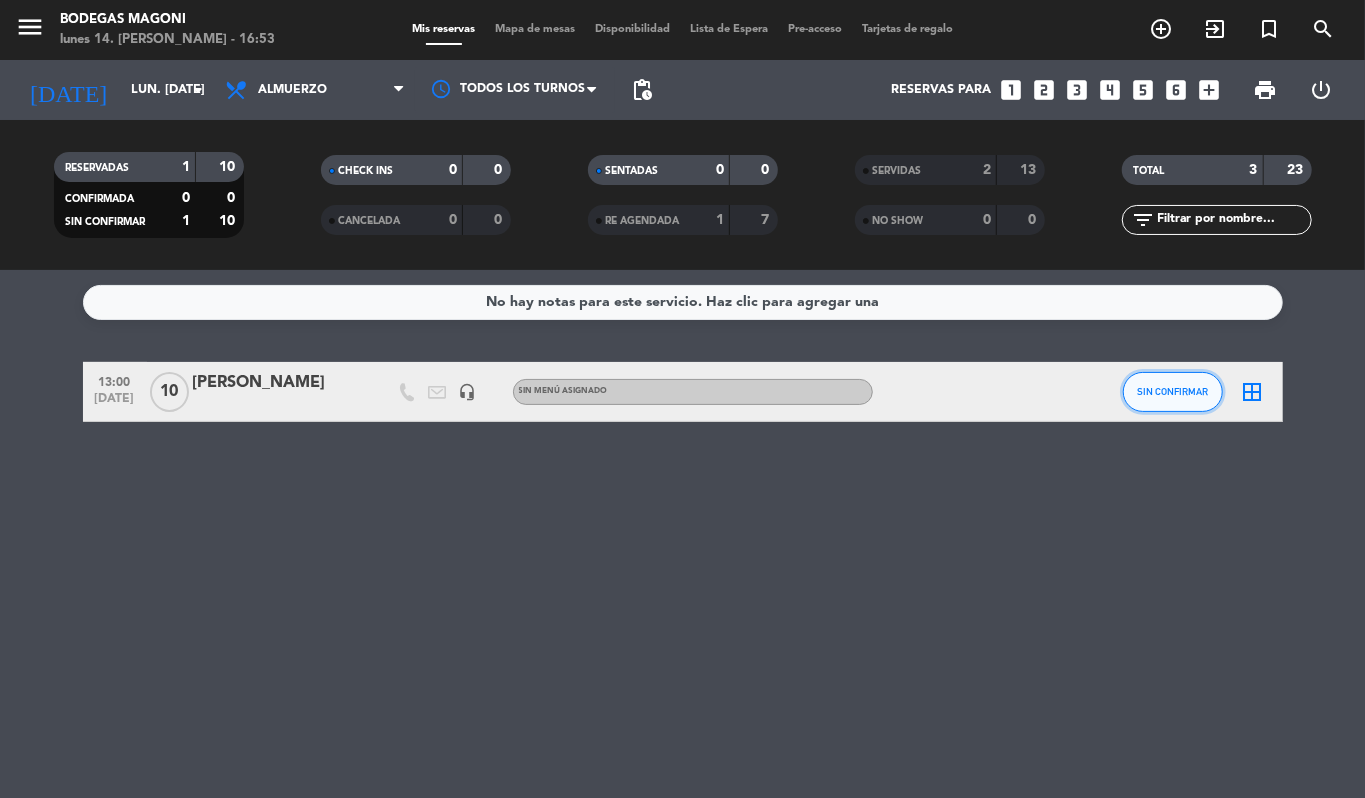 click on "SIN CONFIRMAR" 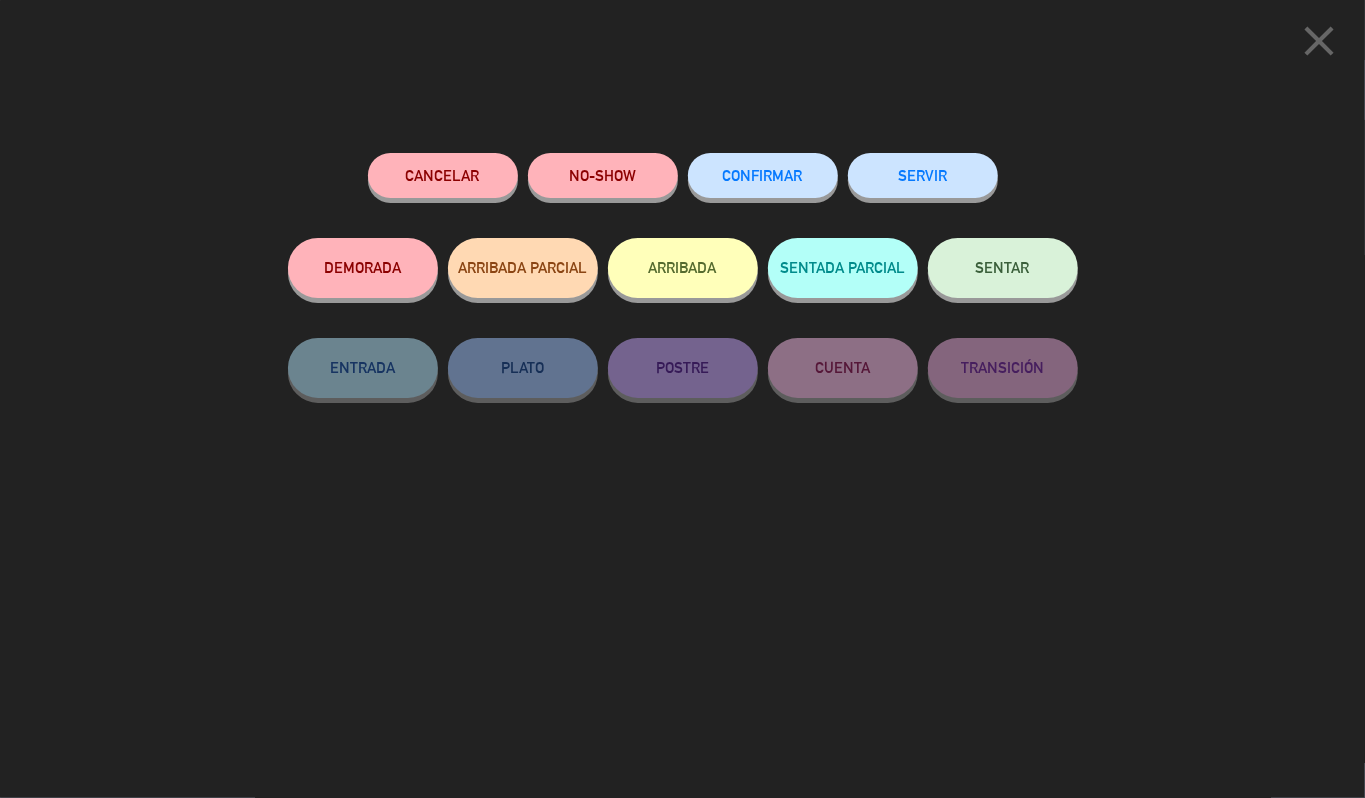 click on "SERVIR" 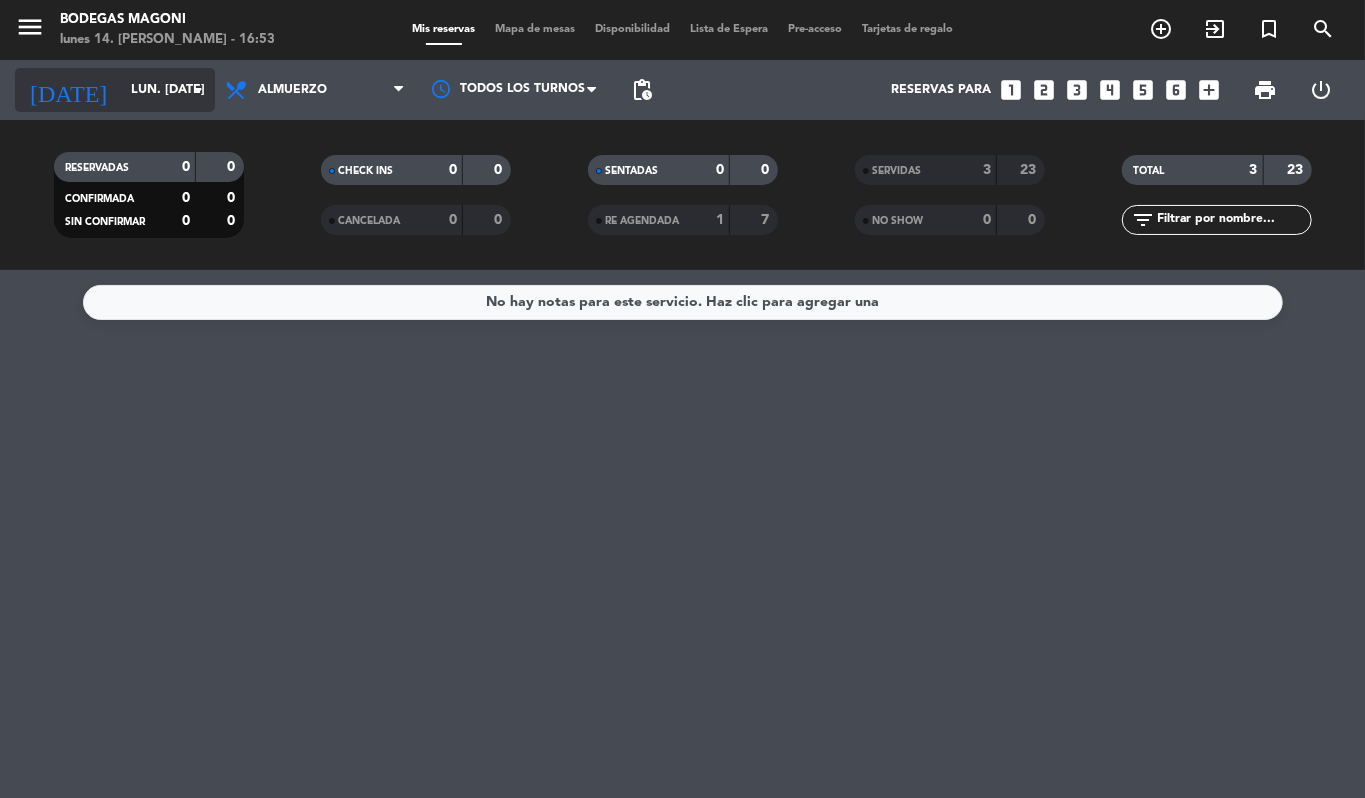 click on "lun. [DATE]" 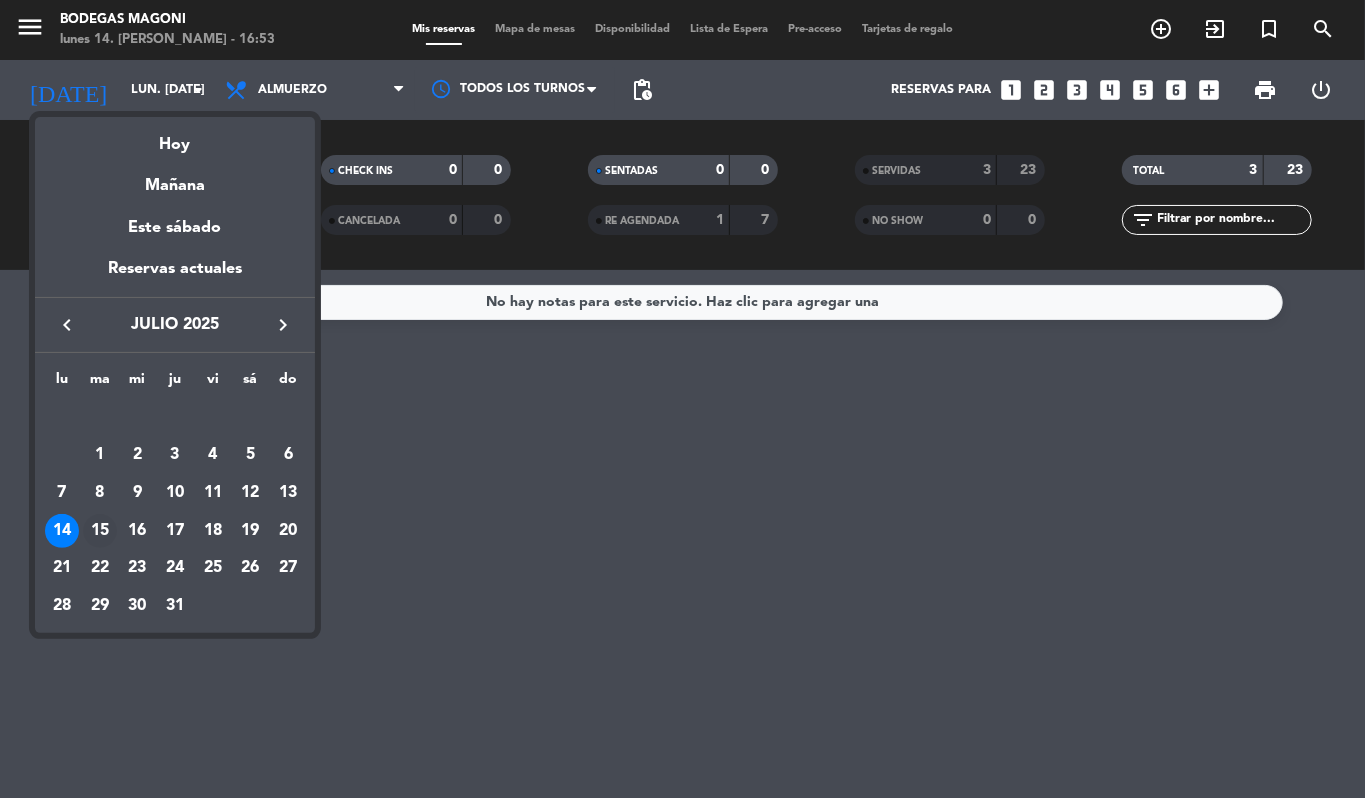click on "15" at bounding box center (100, 531) 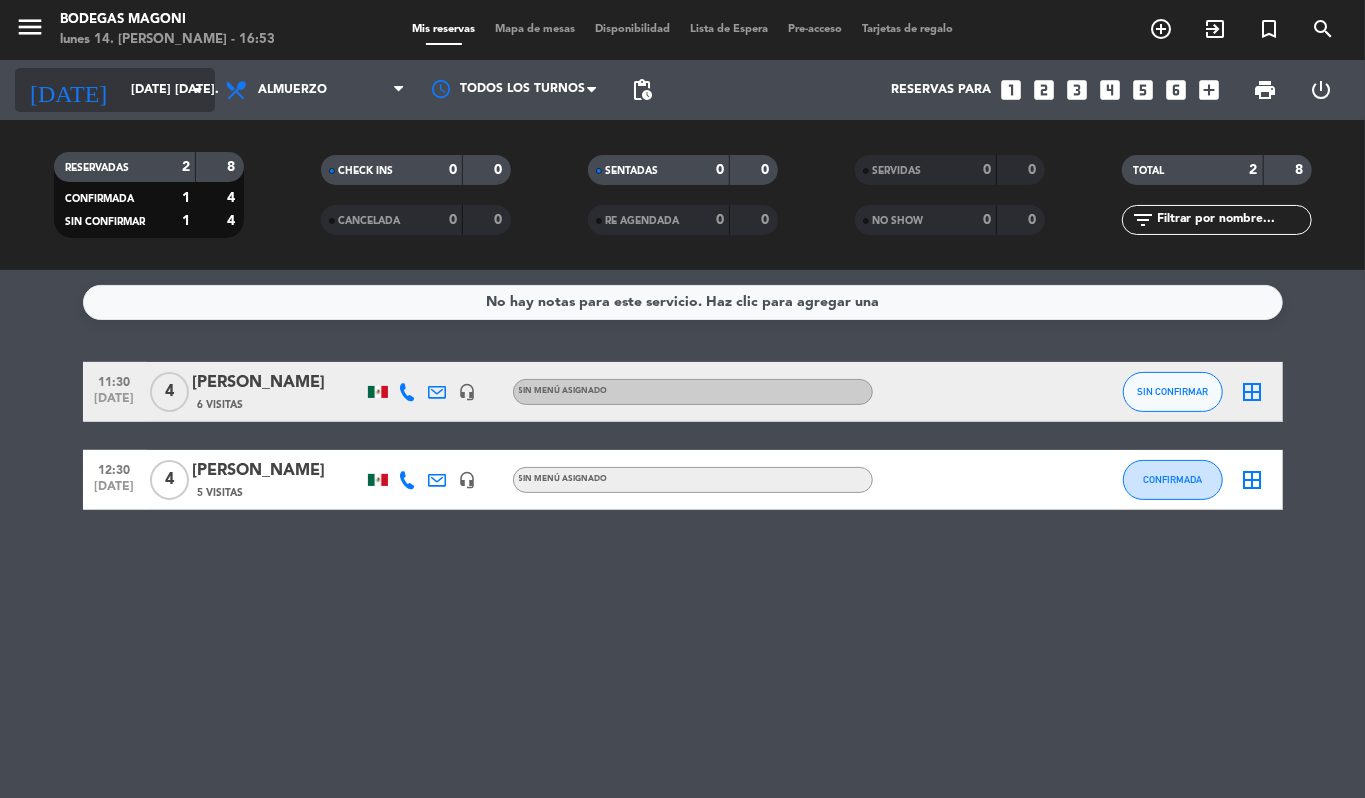 click on "[DATE] [DATE]." 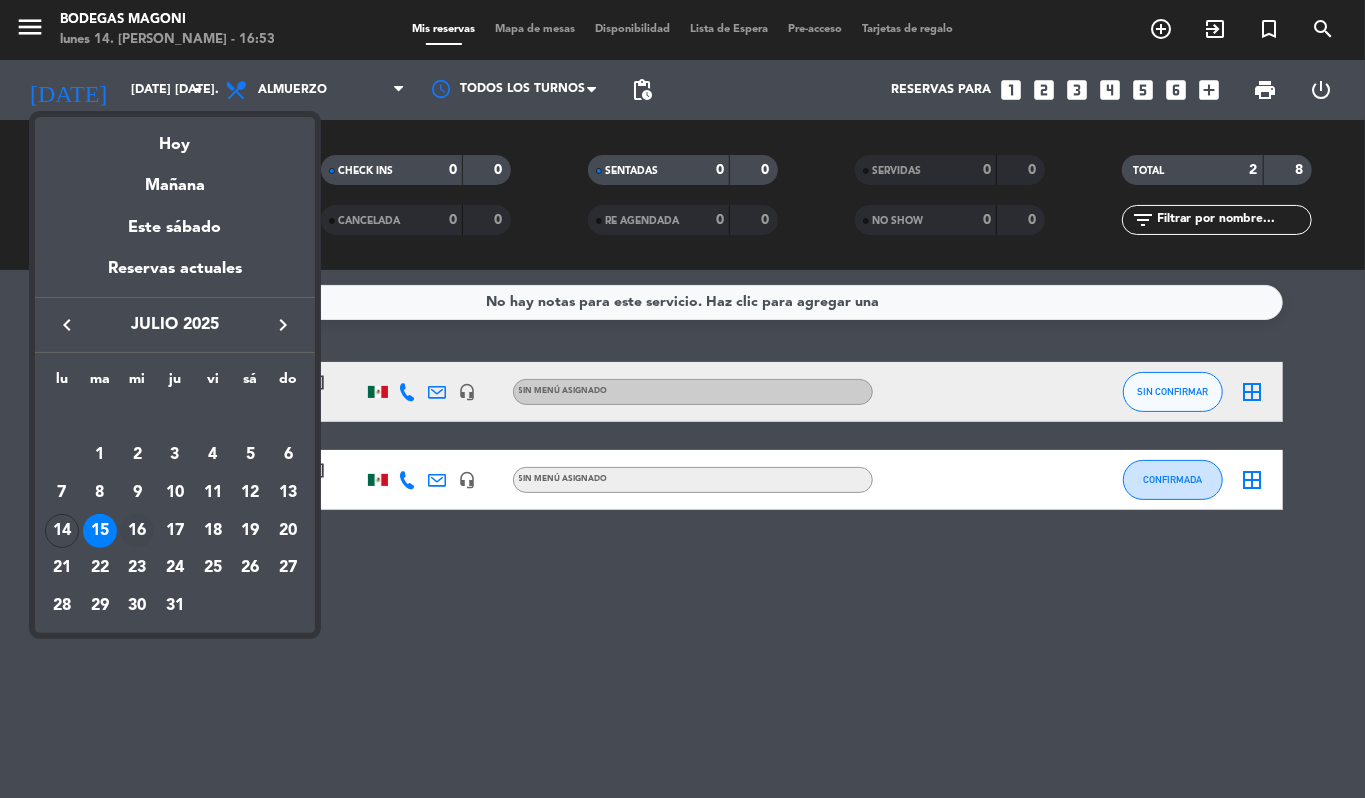 click on "16" at bounding box center (137, 531) 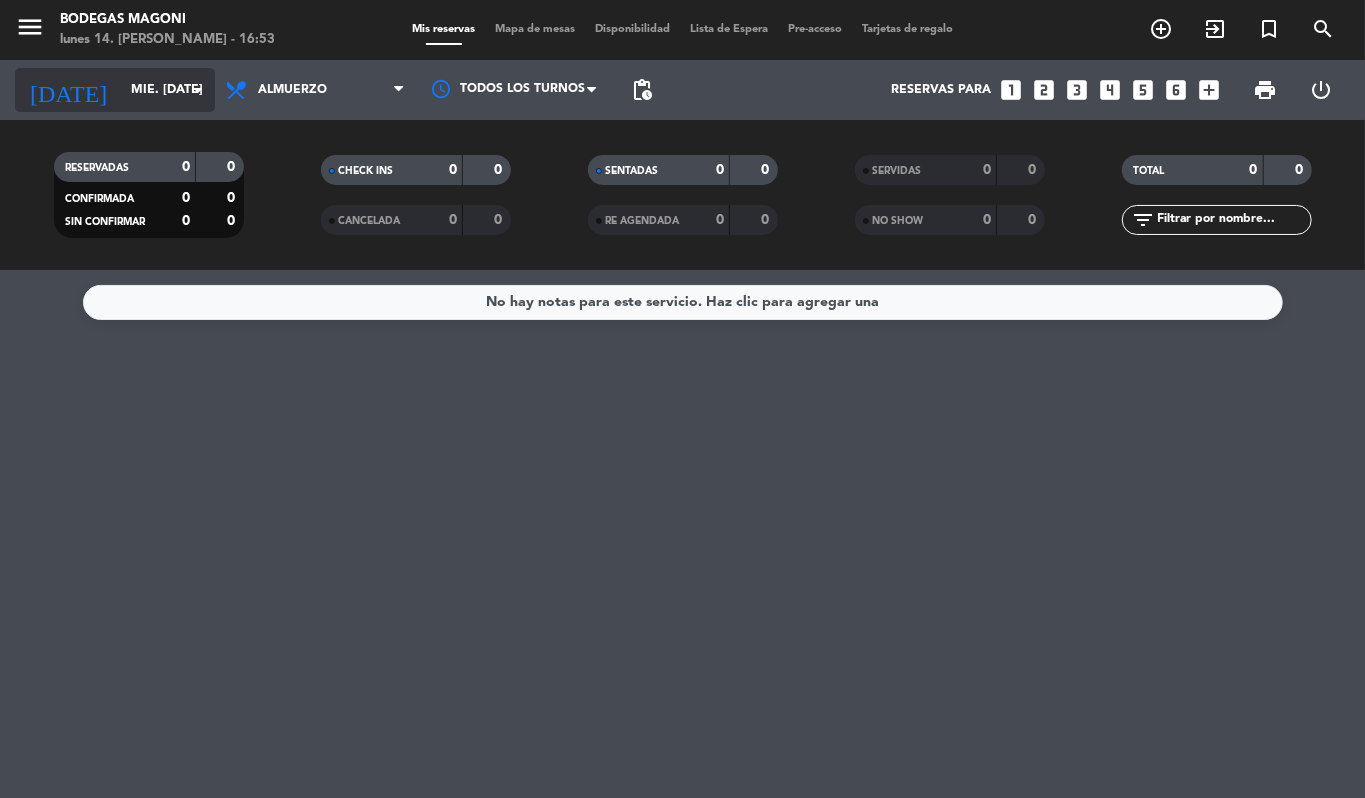 click on "mié. [DATE]" 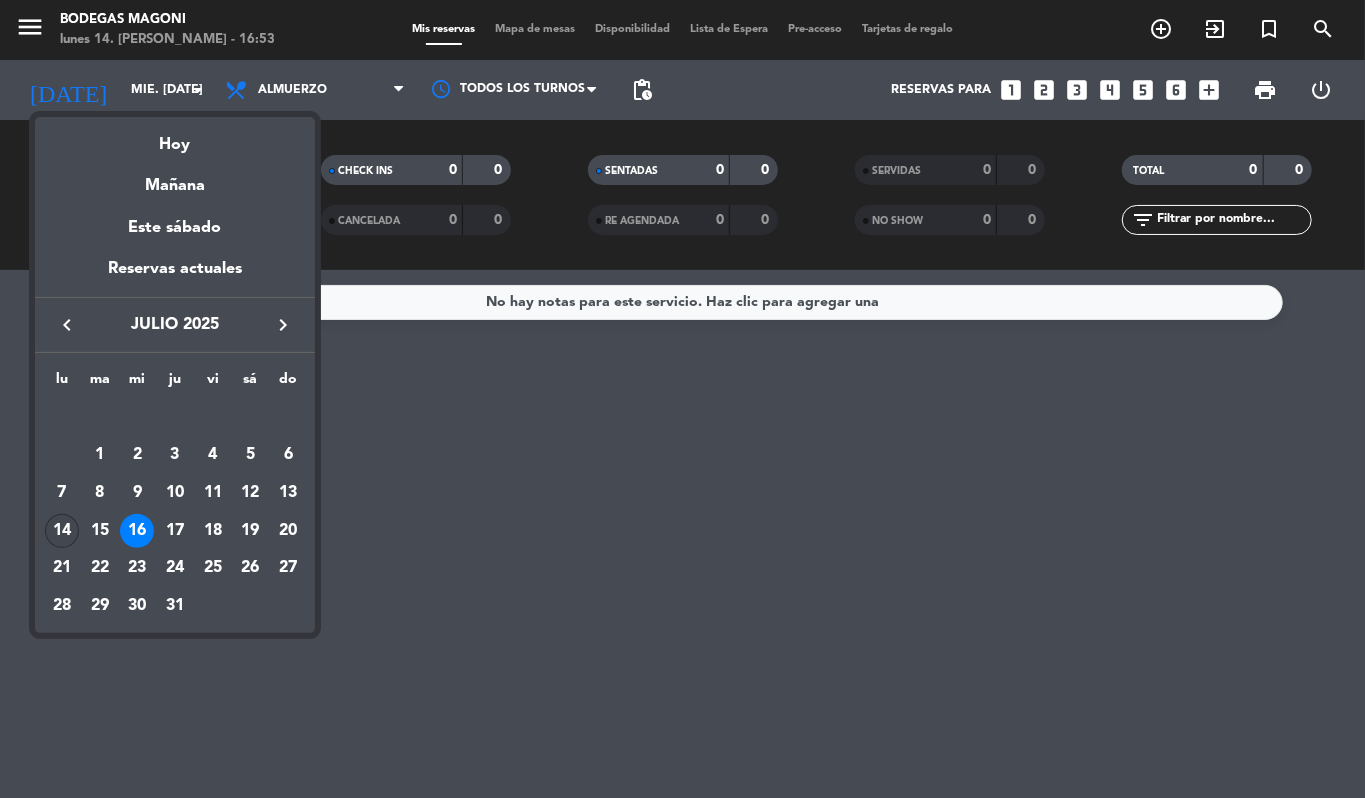 click on "14" at bounding box center [62, 531] 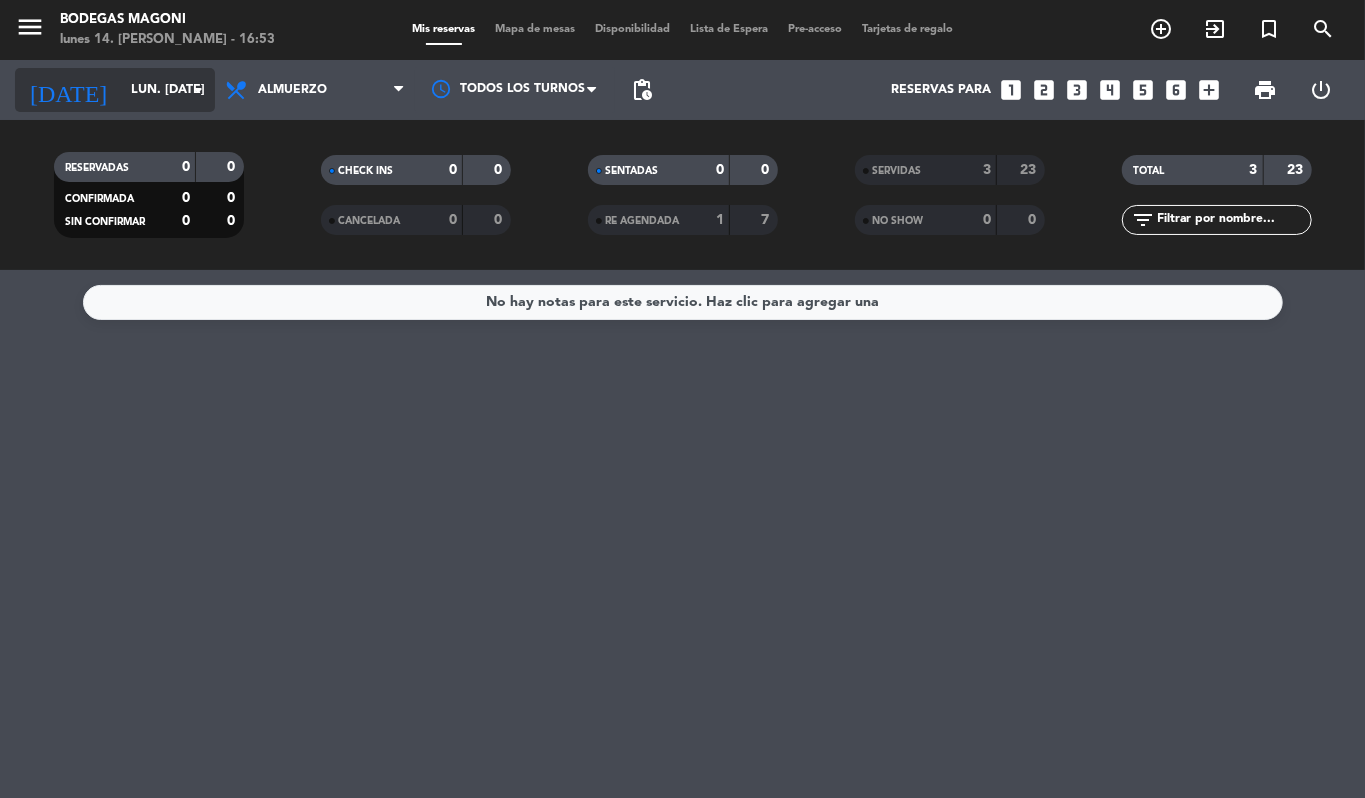 click on "lun. [DATE]" 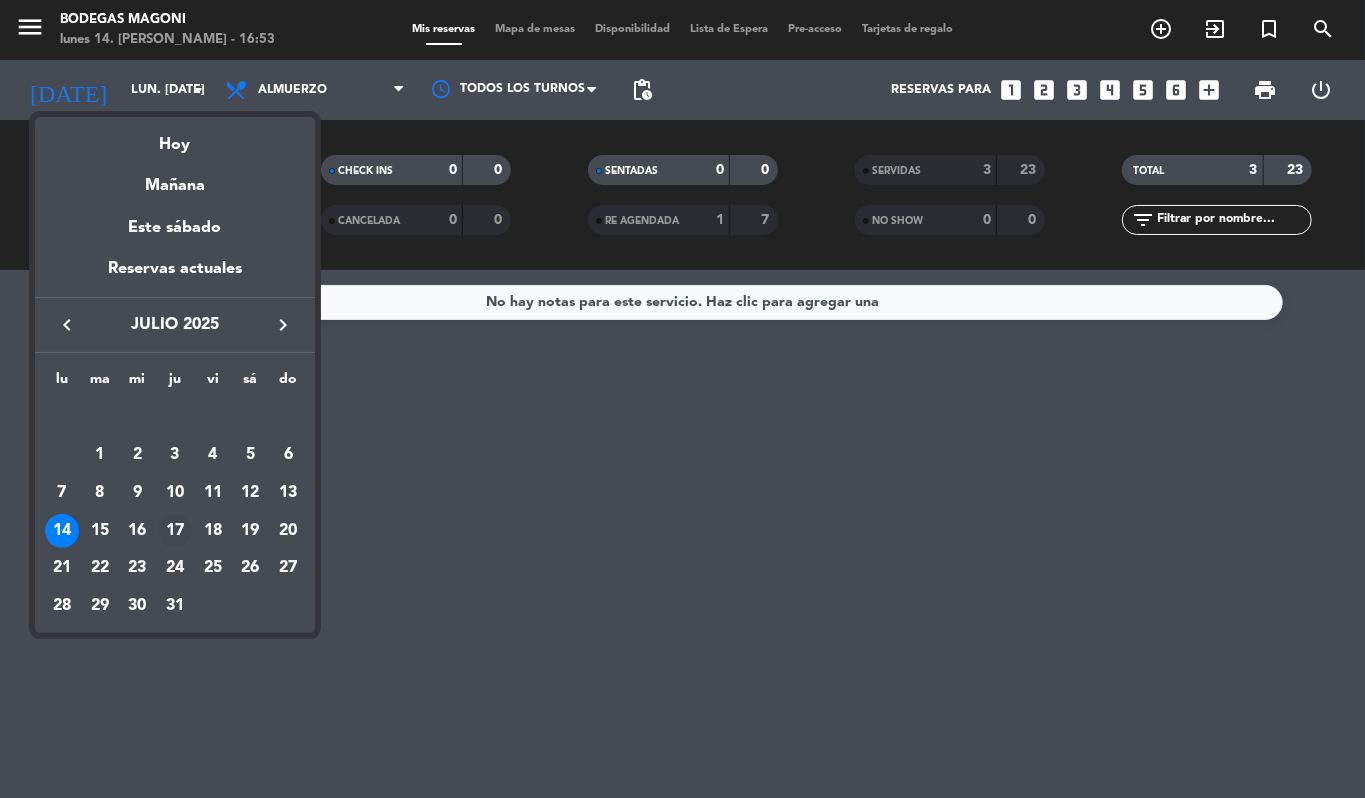 click on "17" at bounding box center [175, 531] 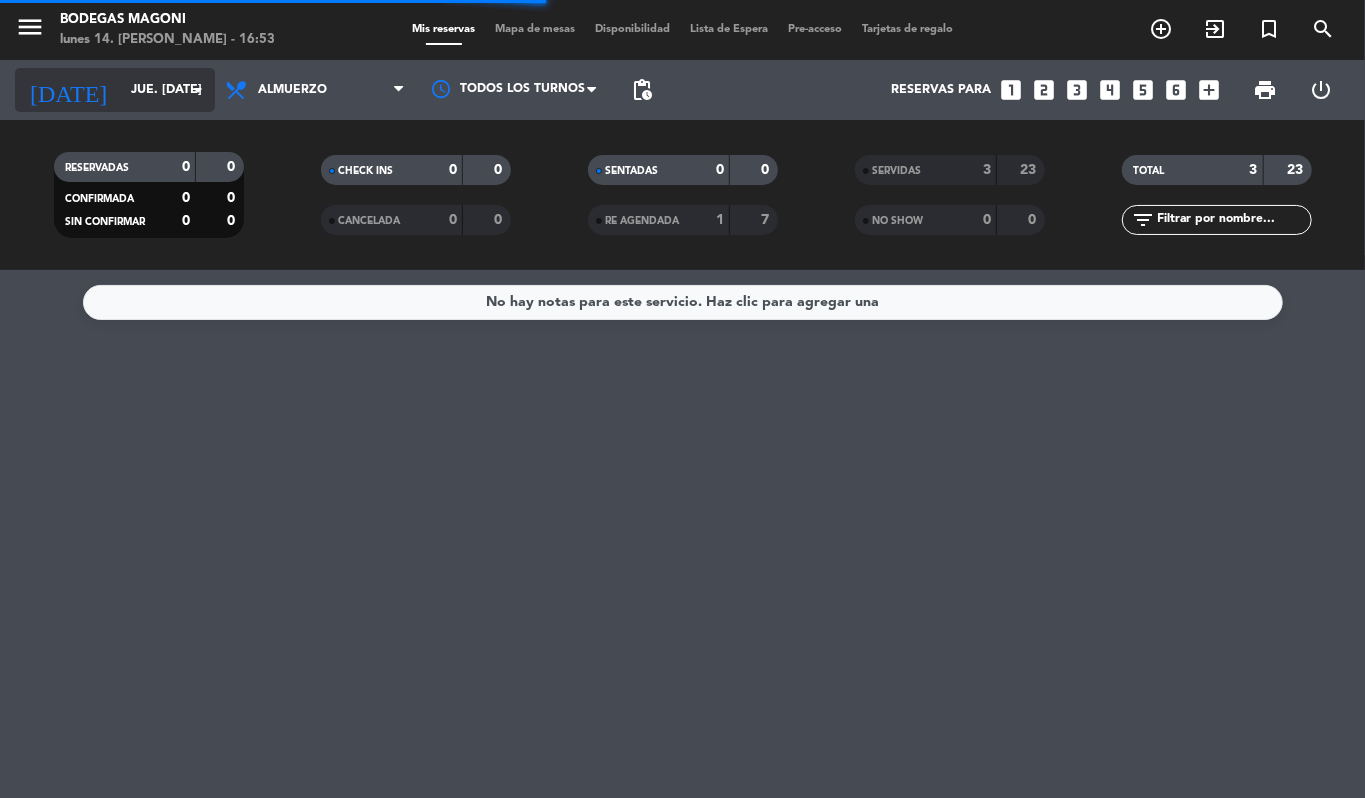 click on "jue. [DATE]" 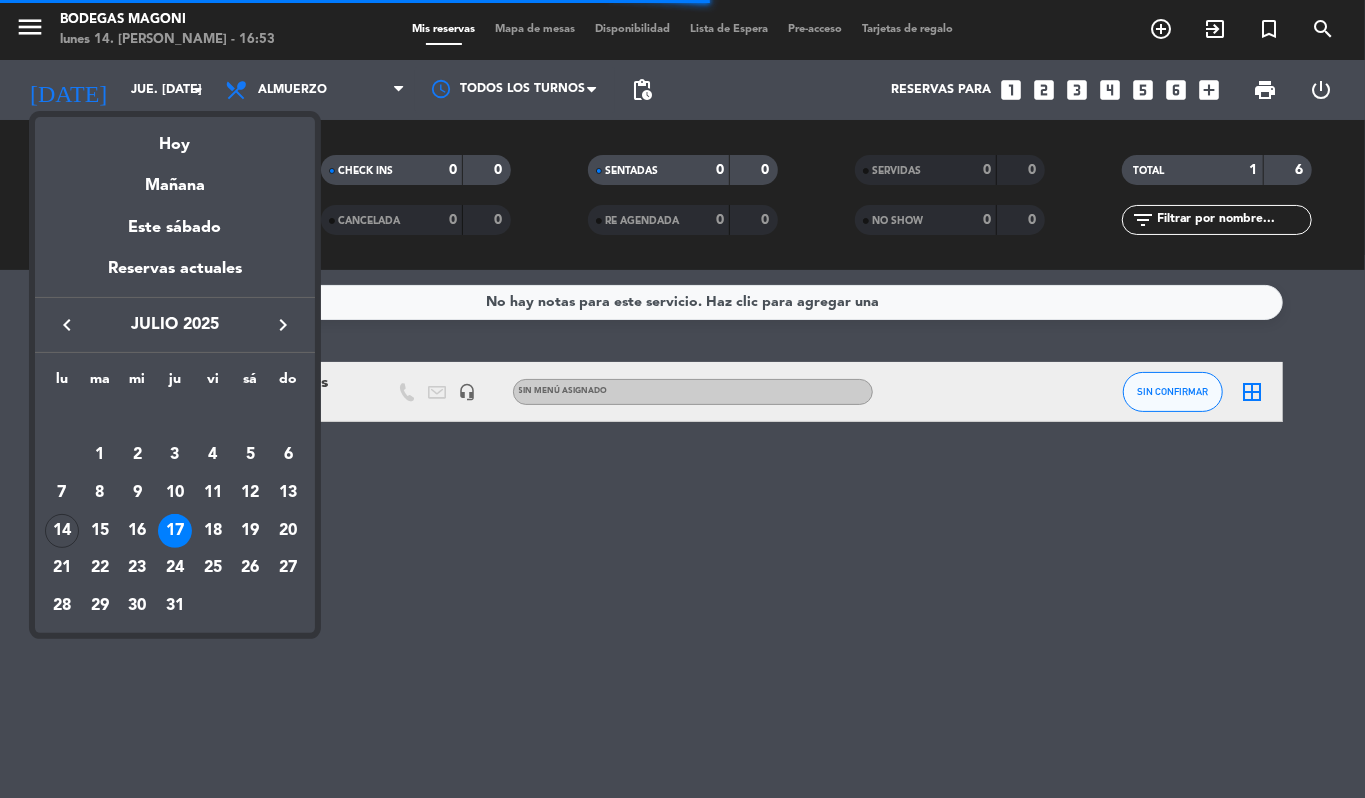 click at bounding box center (682, 399) 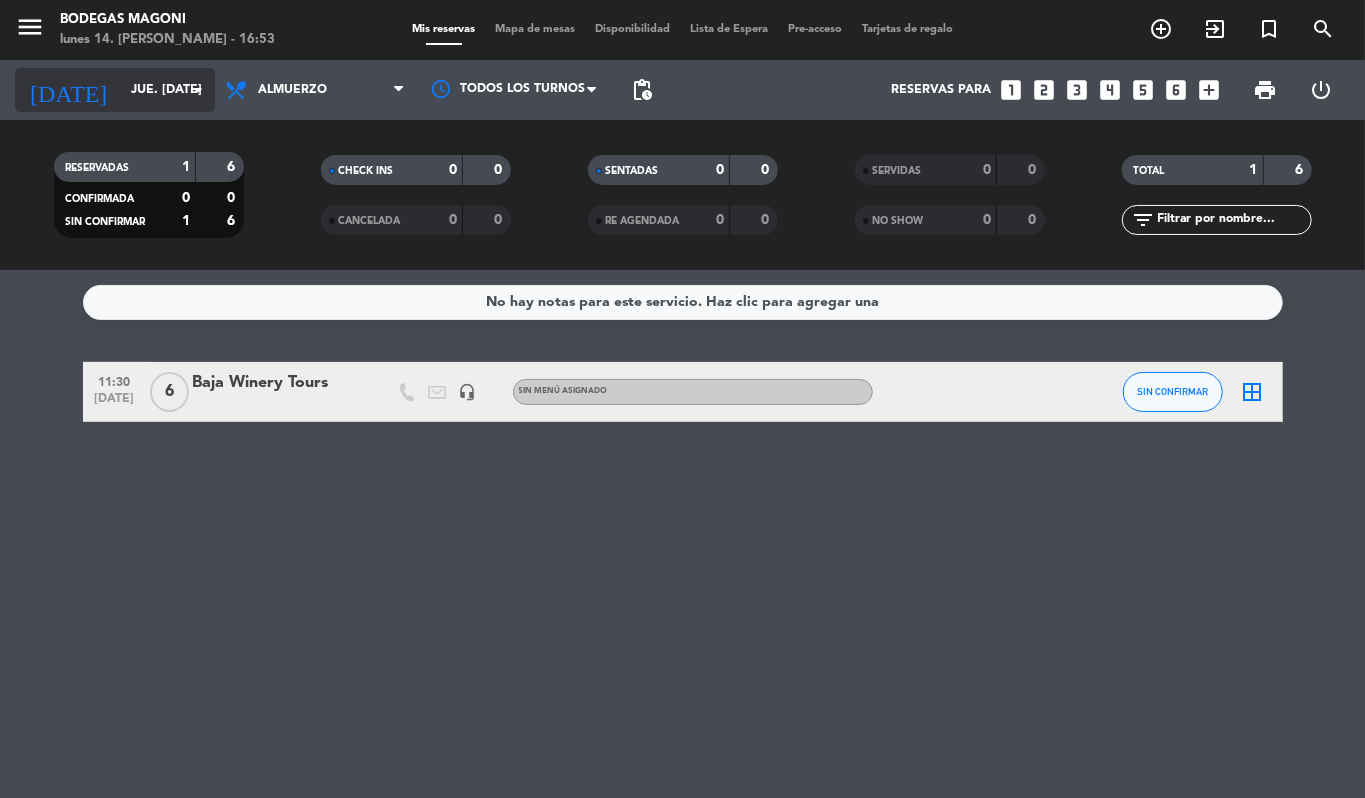 click on "jue. [DATE]" 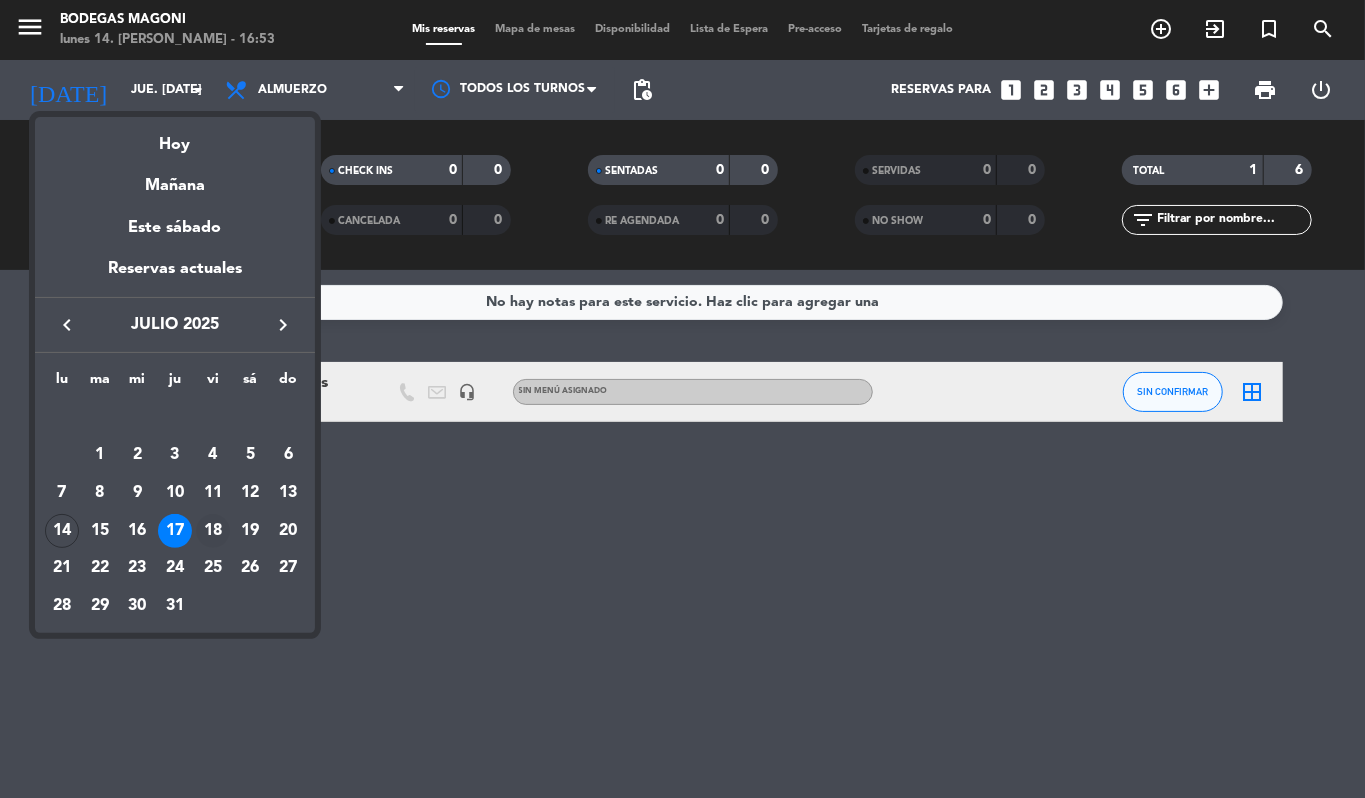 click on "18" at bounding box center (213, 531) 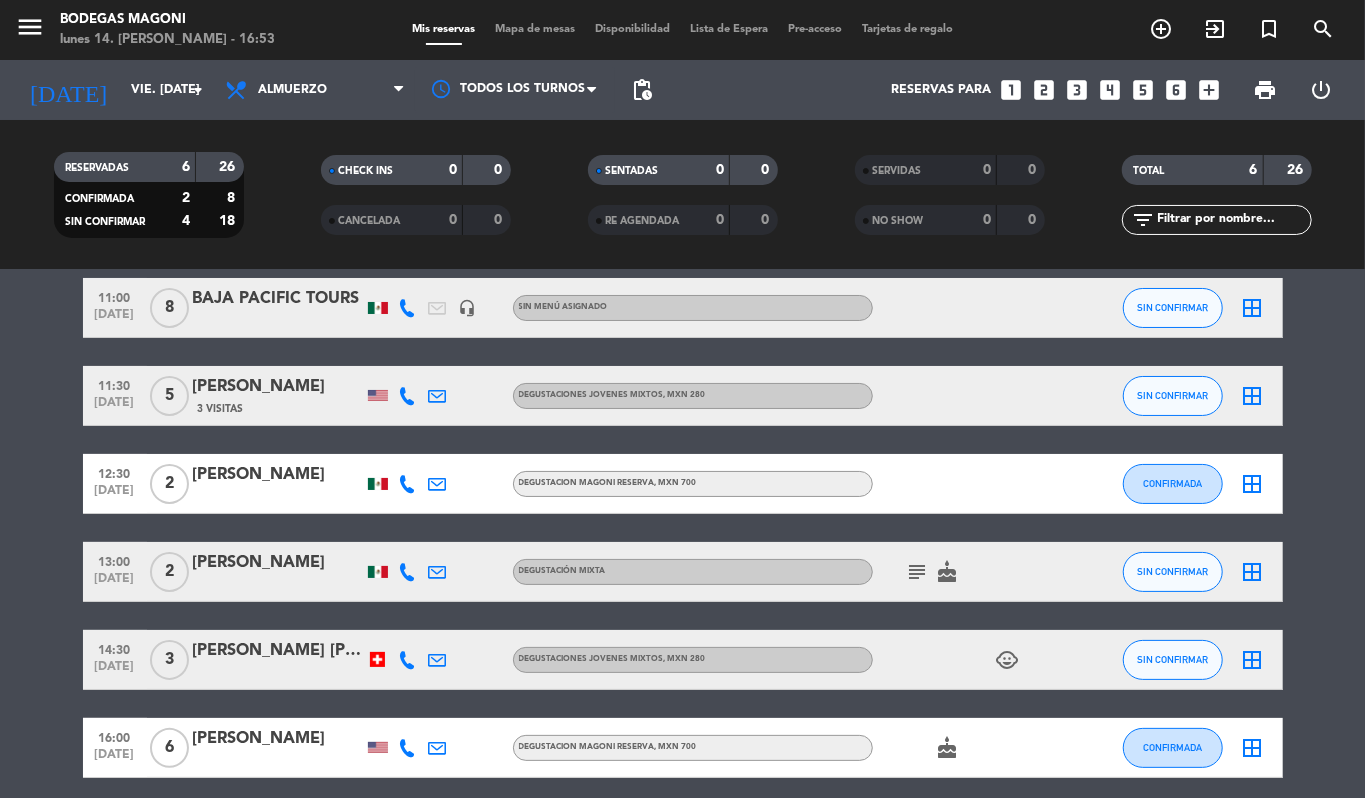 scroll, scrollTop: 162, scrollLeft: 0, axis: vertical 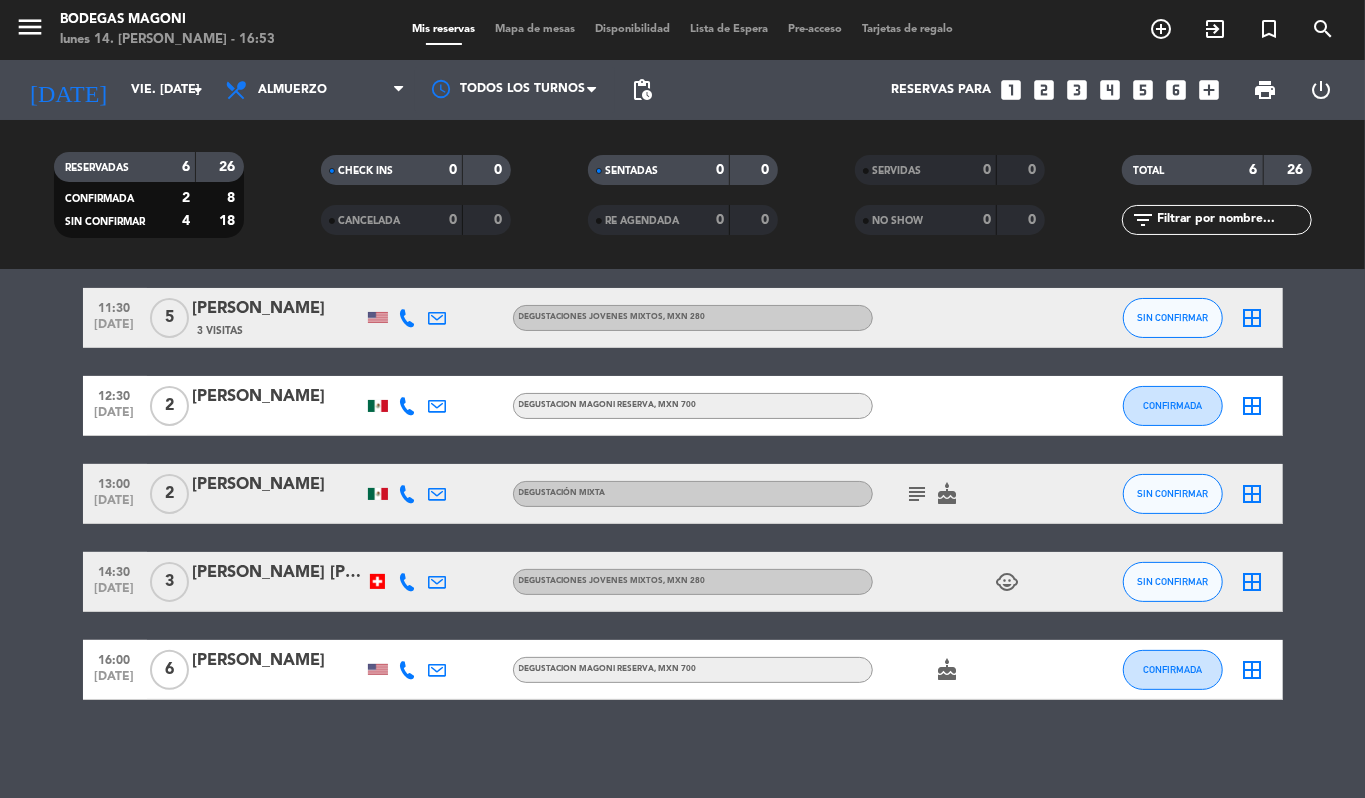 click on "subject" 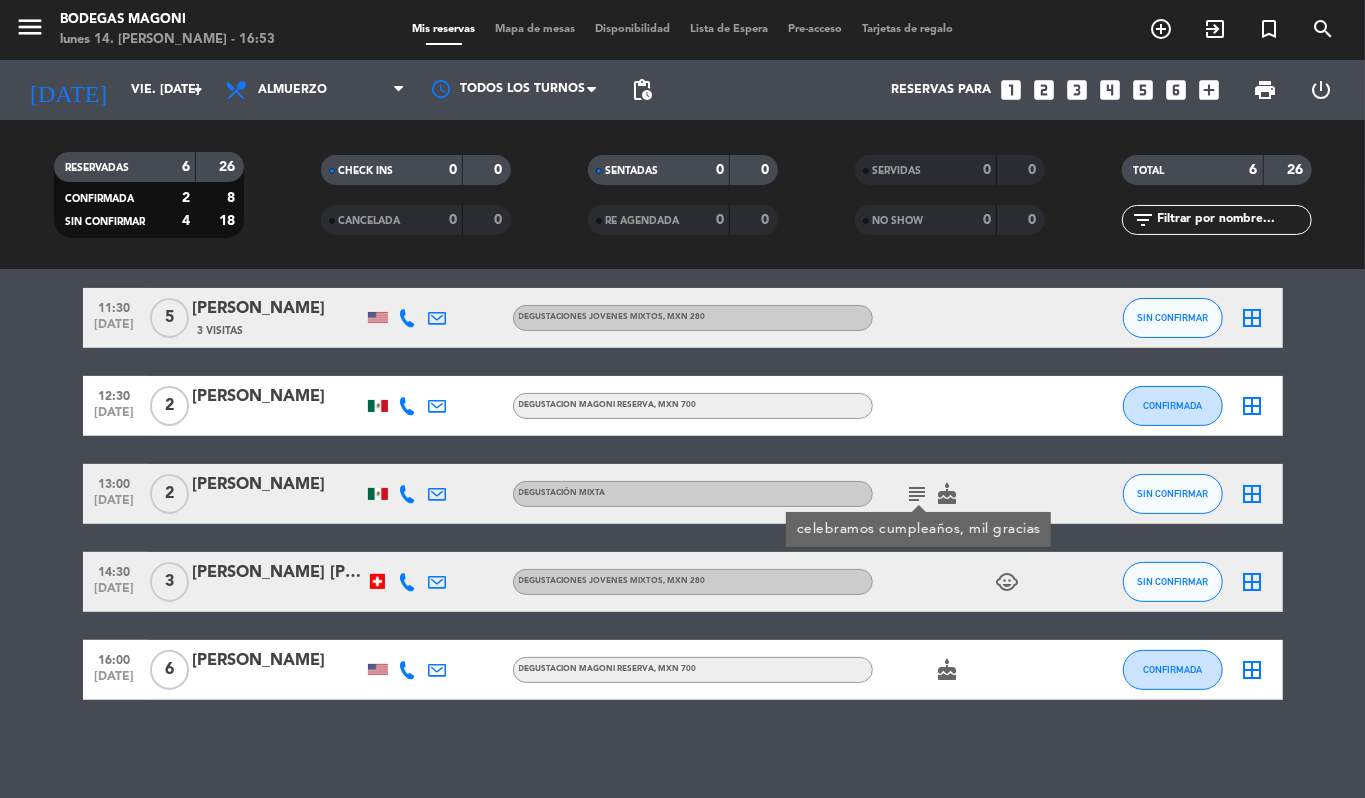 click on "No hay notas para este servicio. Haz clic para agregar una   11:00   [DATE]   8   BAJA PACIFIC TOURS   headset_mic  Sin menú asignado SIN CONFIRMAR  border_all   11:30   [DATE]   5   [PERSON_NAME]   3 Visitas   DEGUSTACIONES JOVENES MIXTOS  , MXN 280 SIN CONFIRMAR  border_all   12:30   [DATE]   2   [PERSON_NAME]   DEGUSTACION MAGONI RESERVA , MXN 700 CONFIRMADA  border_all   13:00   [DATE]   2   [PERSON_NAME]   DEGUSTACIÓN MIXTA  subject  celebramos cumpleaños, mil gracias  cake  SIN CONFIRMAR  border_all   14:30   [DATE]   3   [PERSON_NAME] [PERSON_NAME]   DEGUSTACIONES JOVENES MIXTOS  , MXN 280  child_care  SIN CONFIRMAR  border_all   16:00   [DATE]   6   [PERSON_NAME]   DEGUSTACION MAGONI RESERVA , MXN 700  cake  CONFIRMADA  border_all" 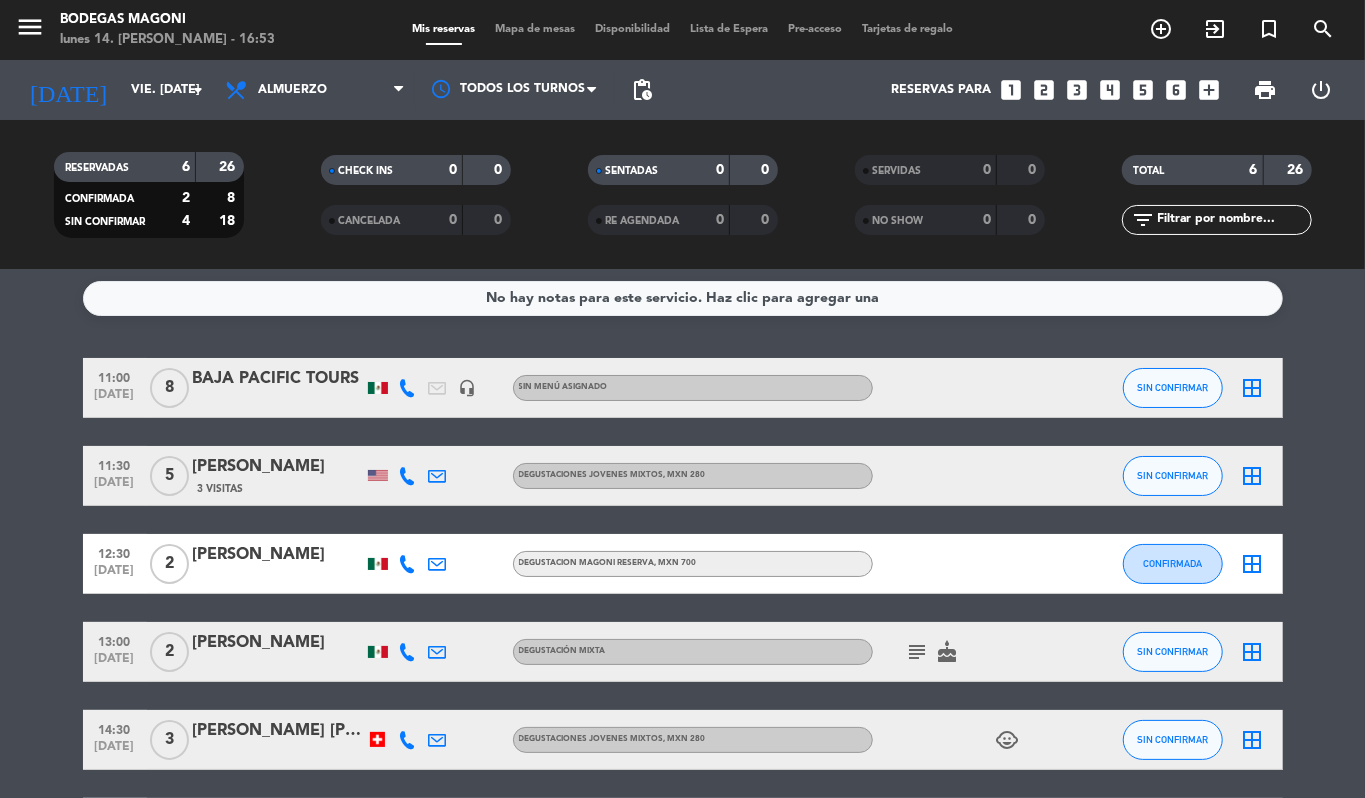 scroll, scrollTop: 0, scrollLeft: 0, axis: both 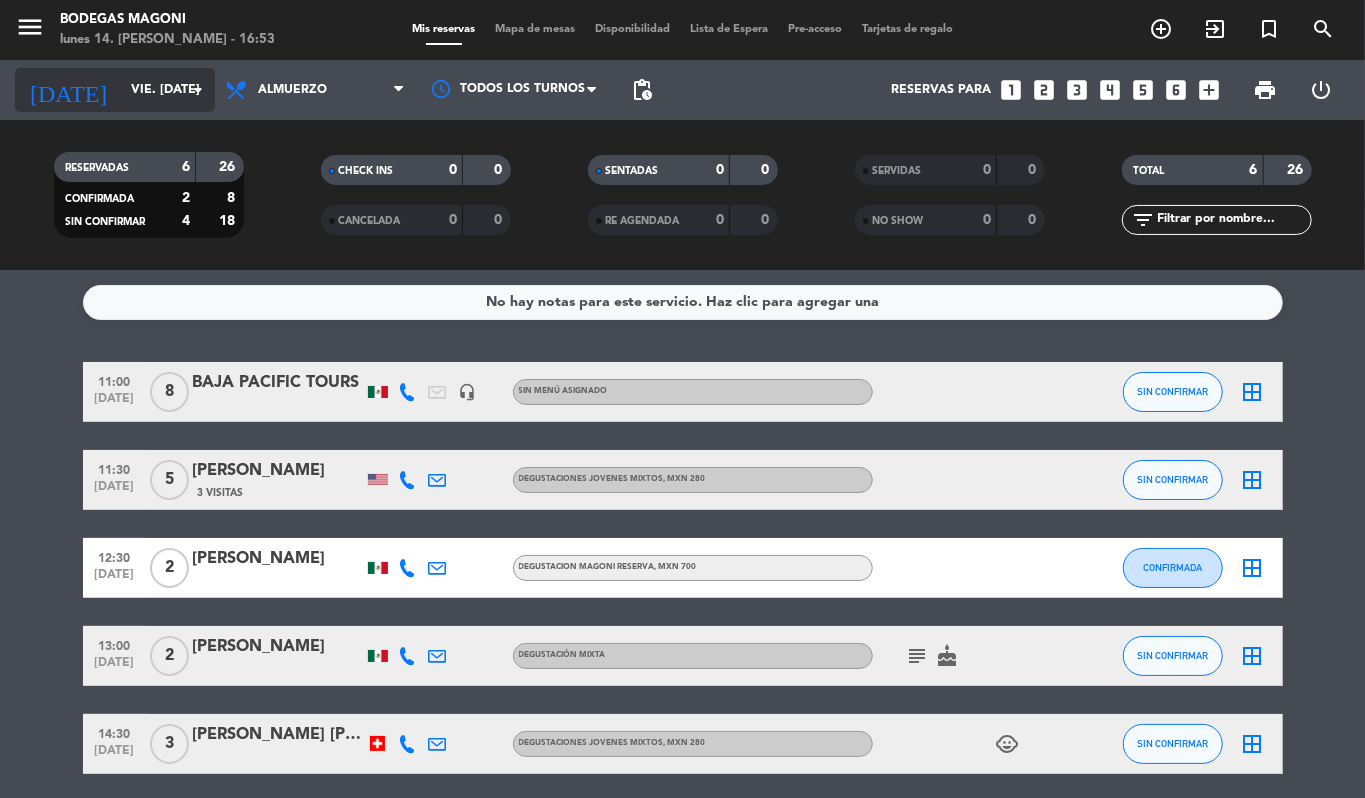 click on "vie. [DATE]" 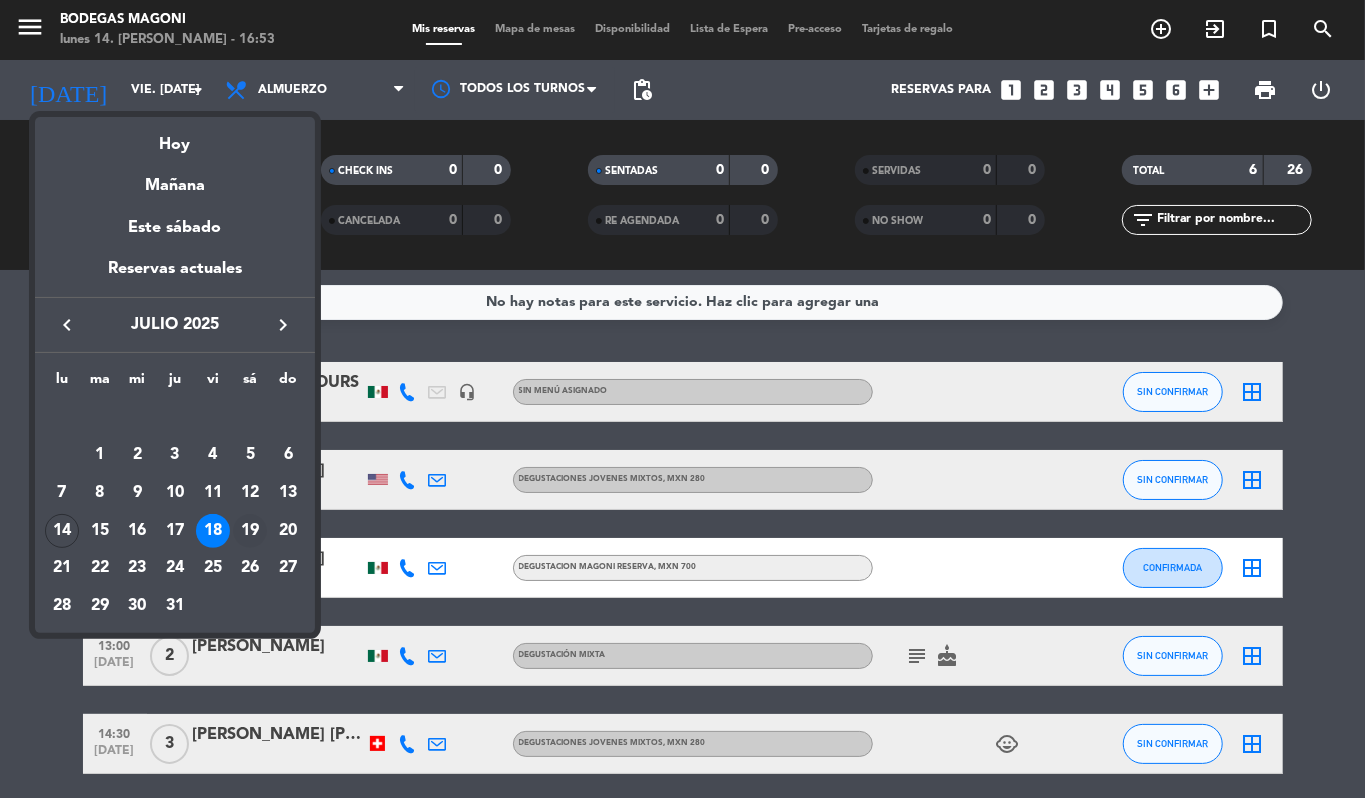 click on "19" at bounding box center (250, 531) 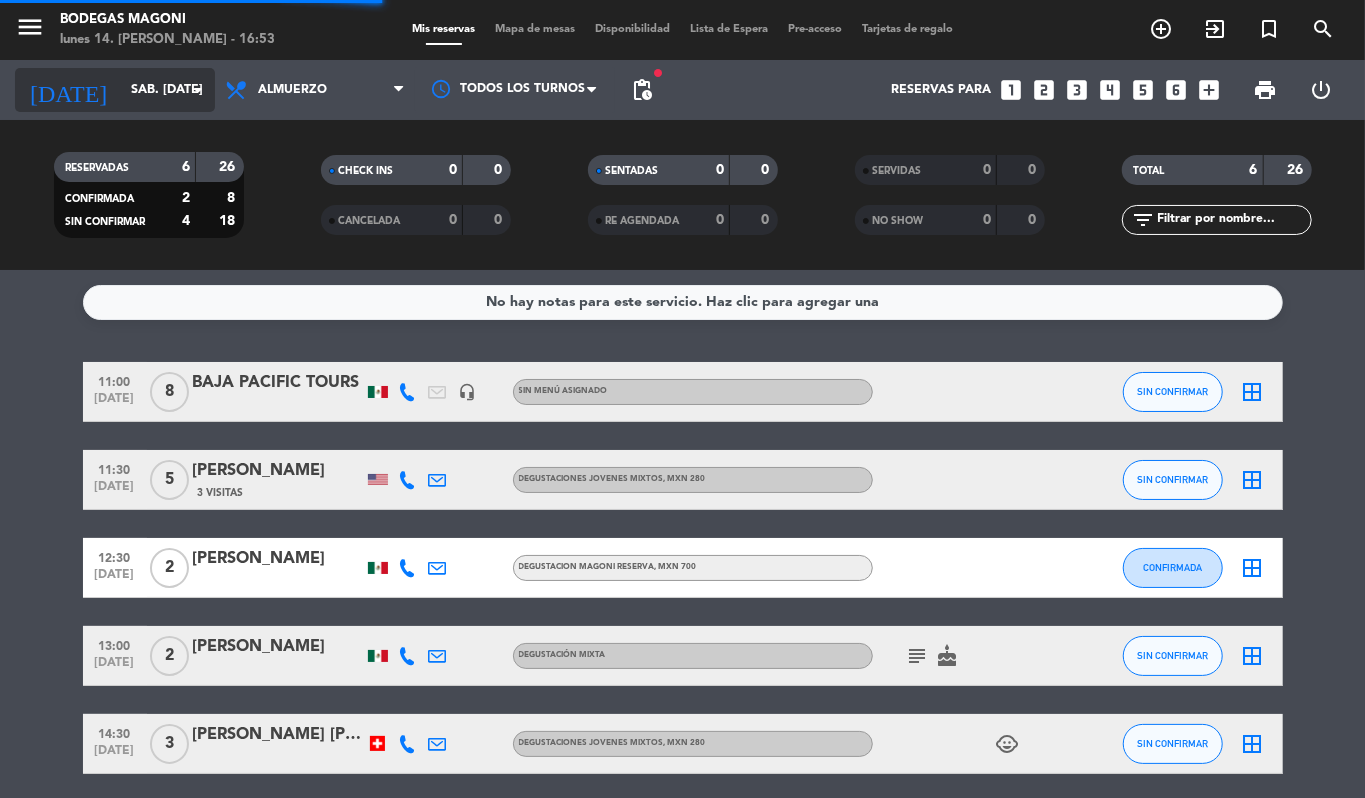 click on "sáb. [DATE]" 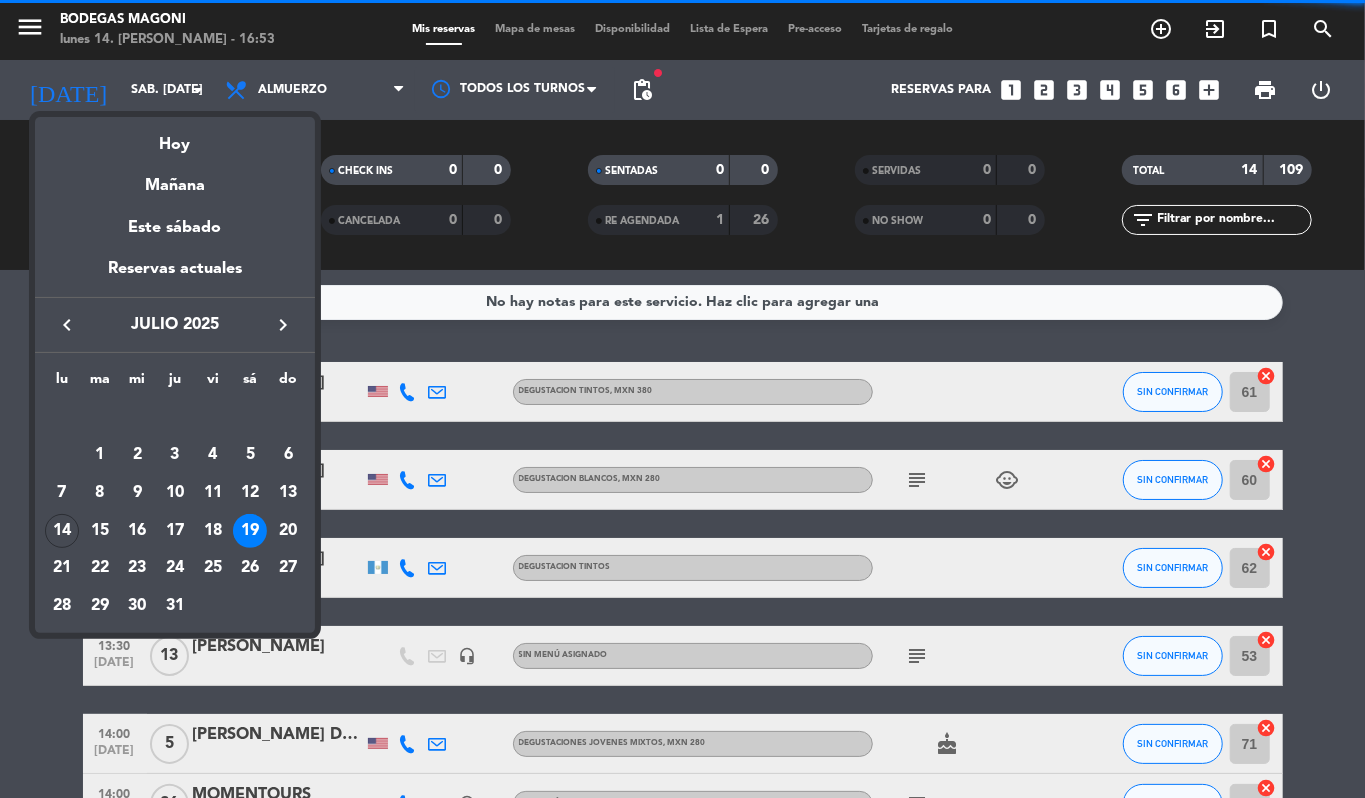 click at bounding box center (682, 399) 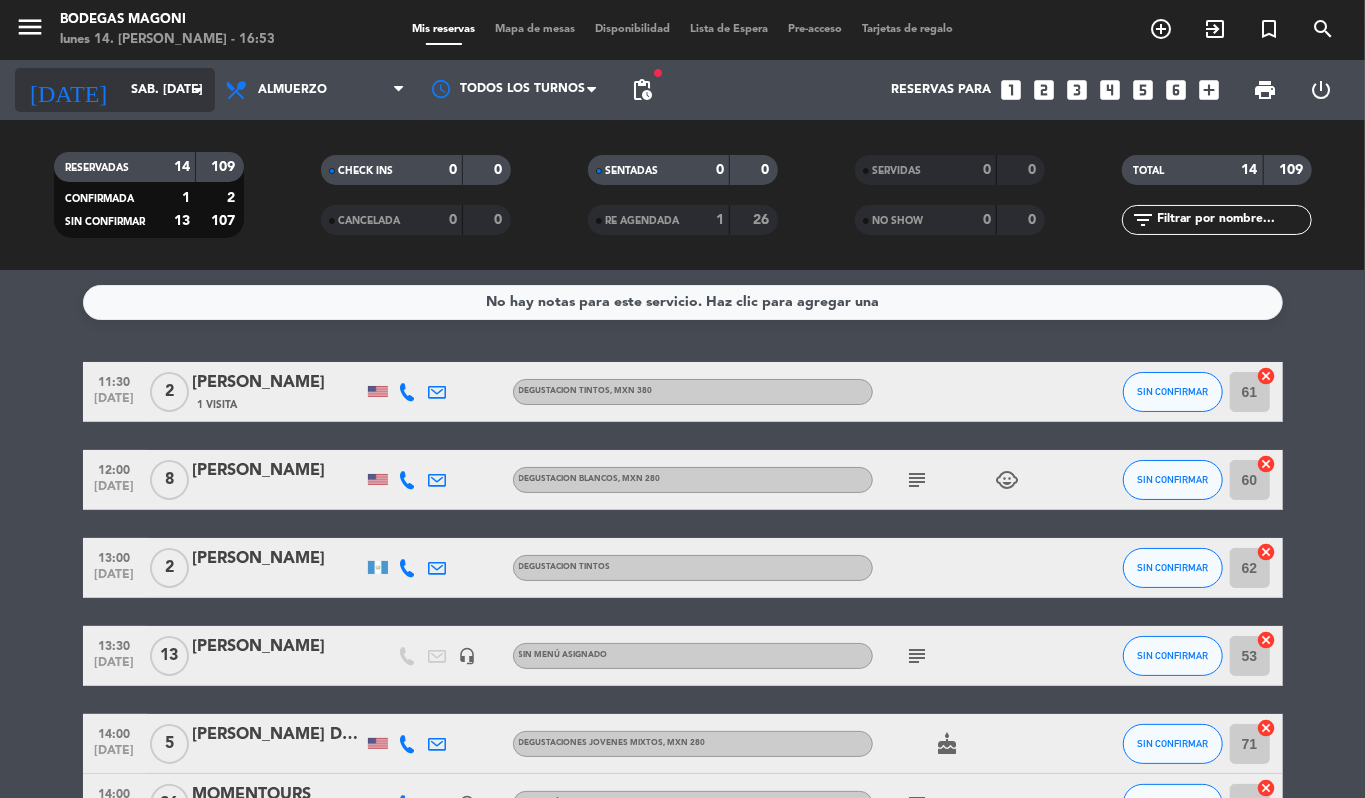 click on "sáb. [DATE]" 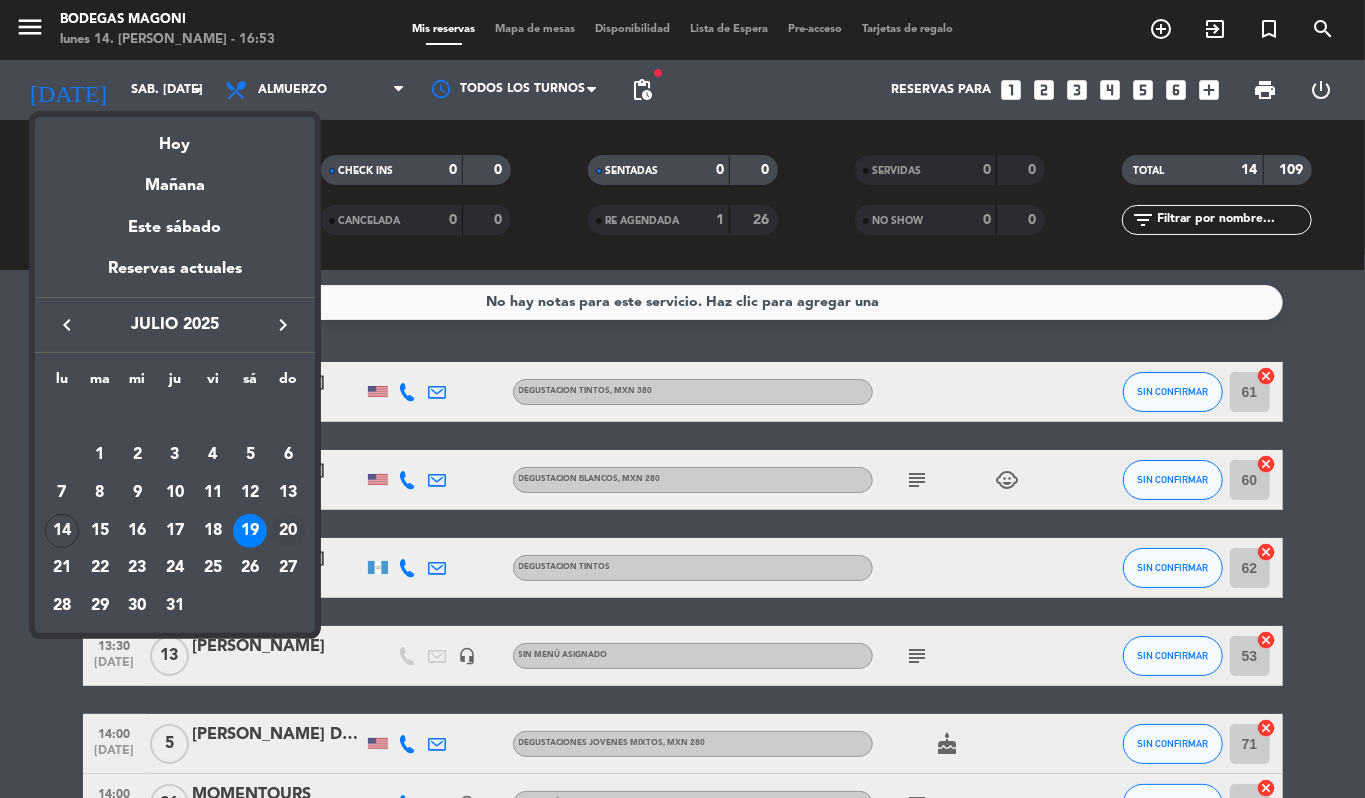 click on "20" at bounding box center [288, 531] 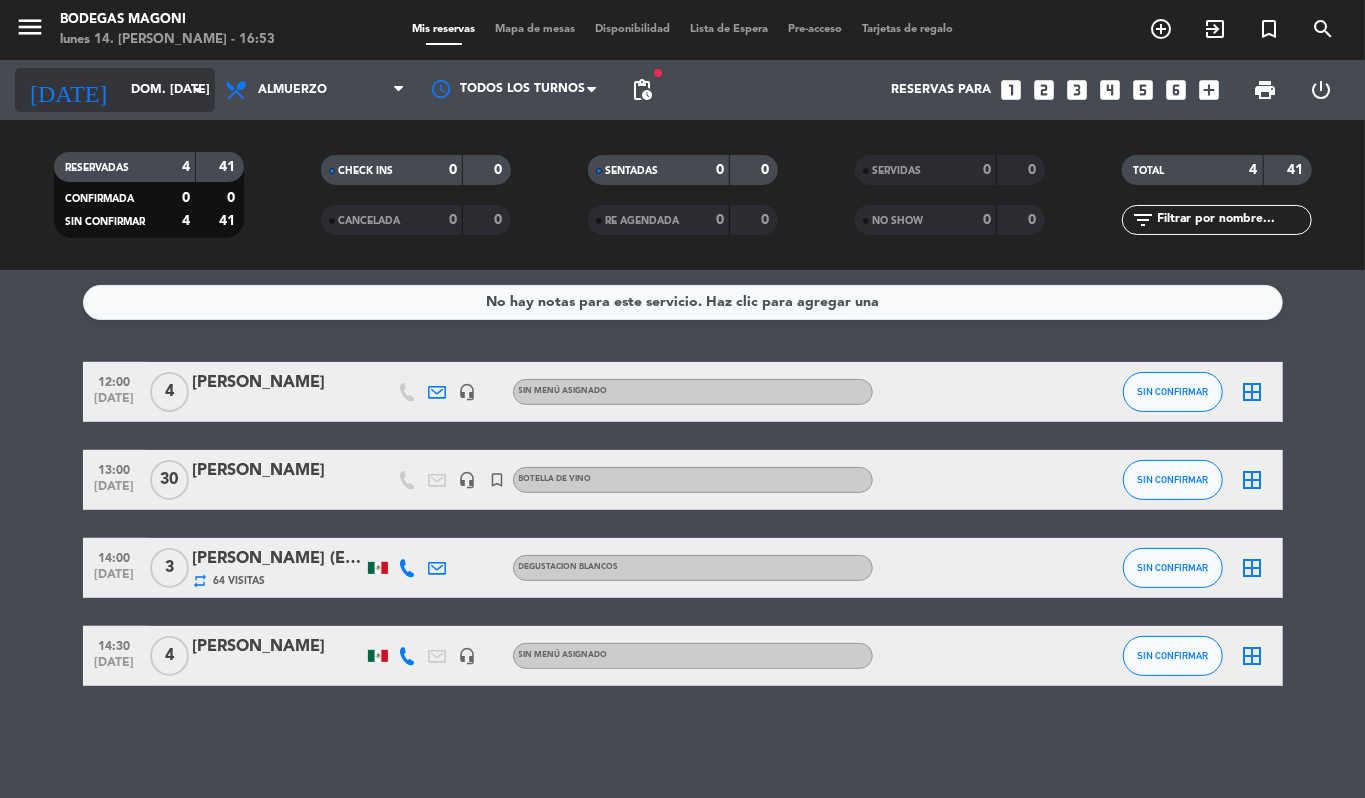 click on "dom. [DATE]" 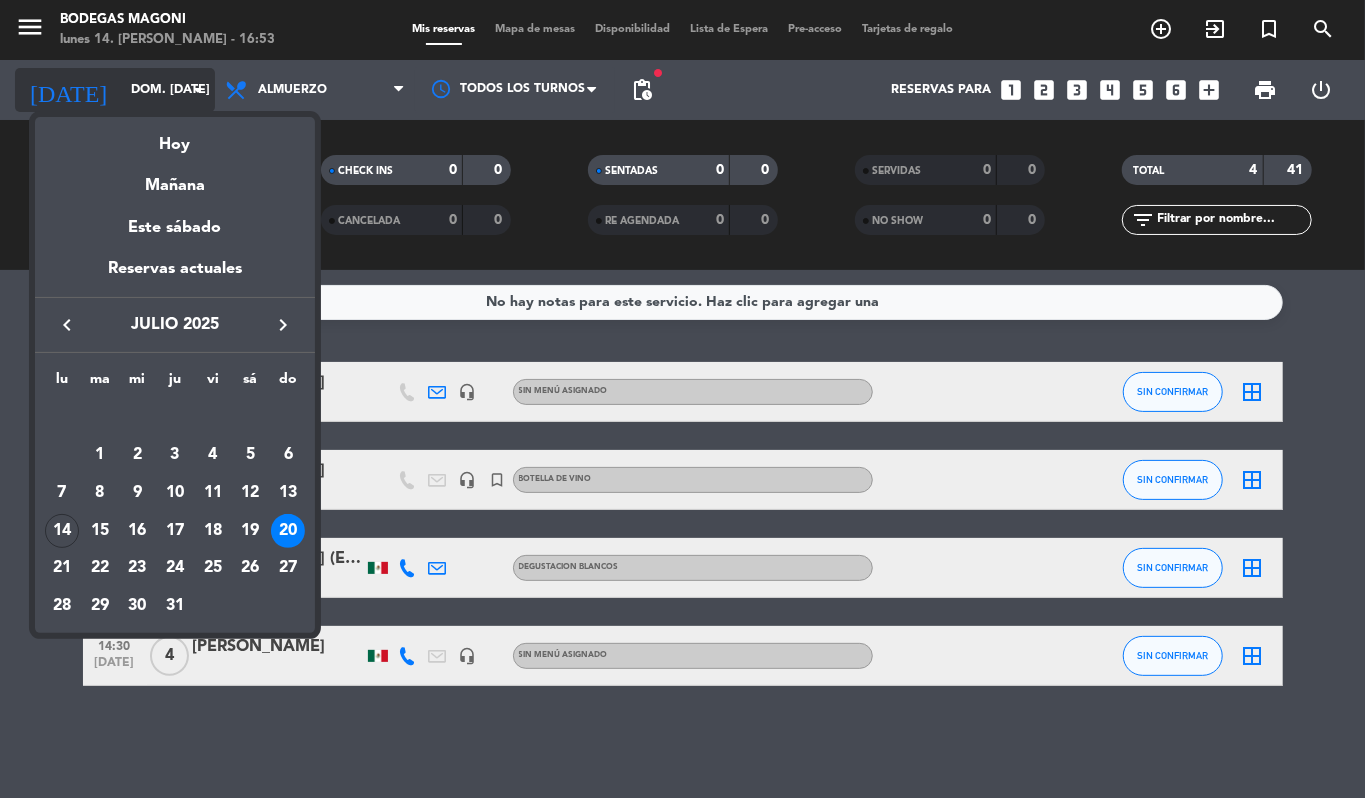 click at bounding box center (682, 399) 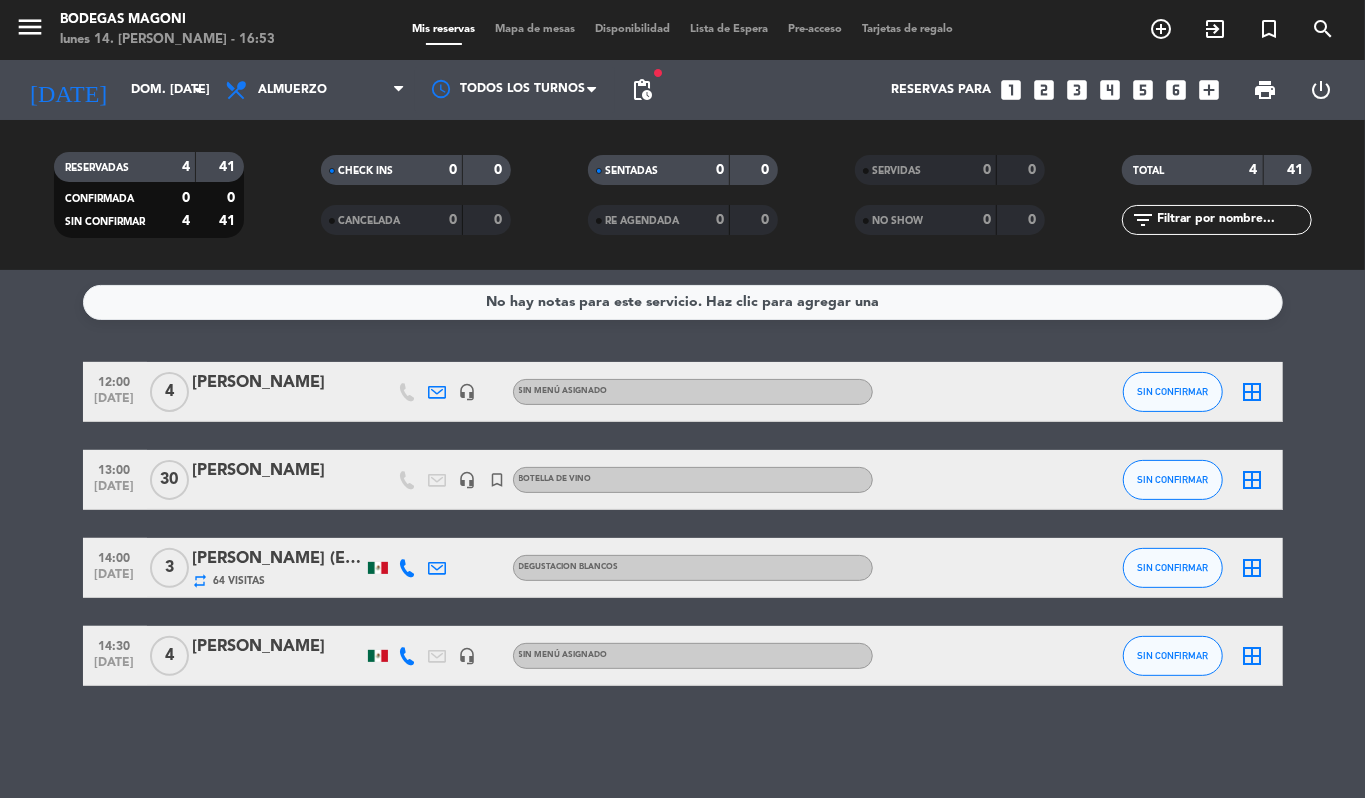 click on "[PERSON_NAME]" 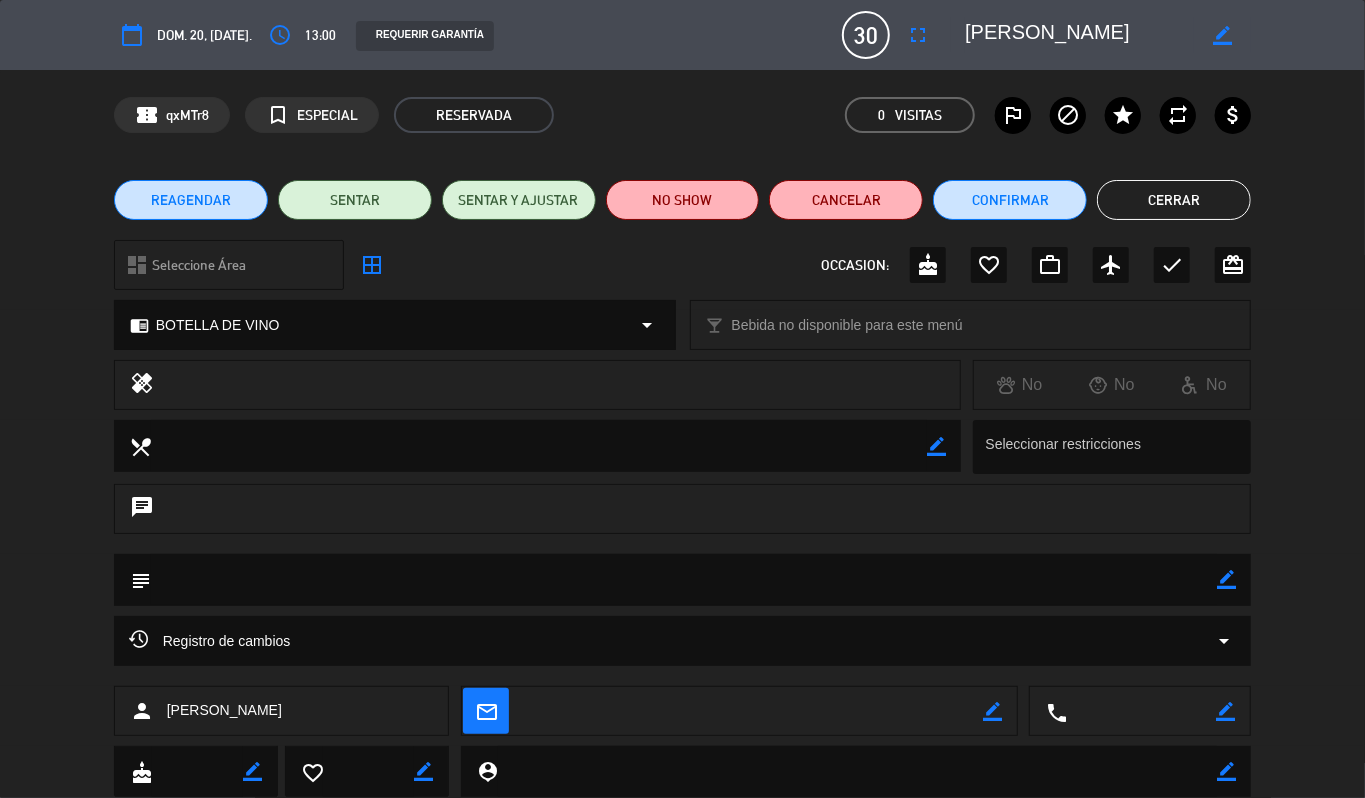 click on "Cerrar" 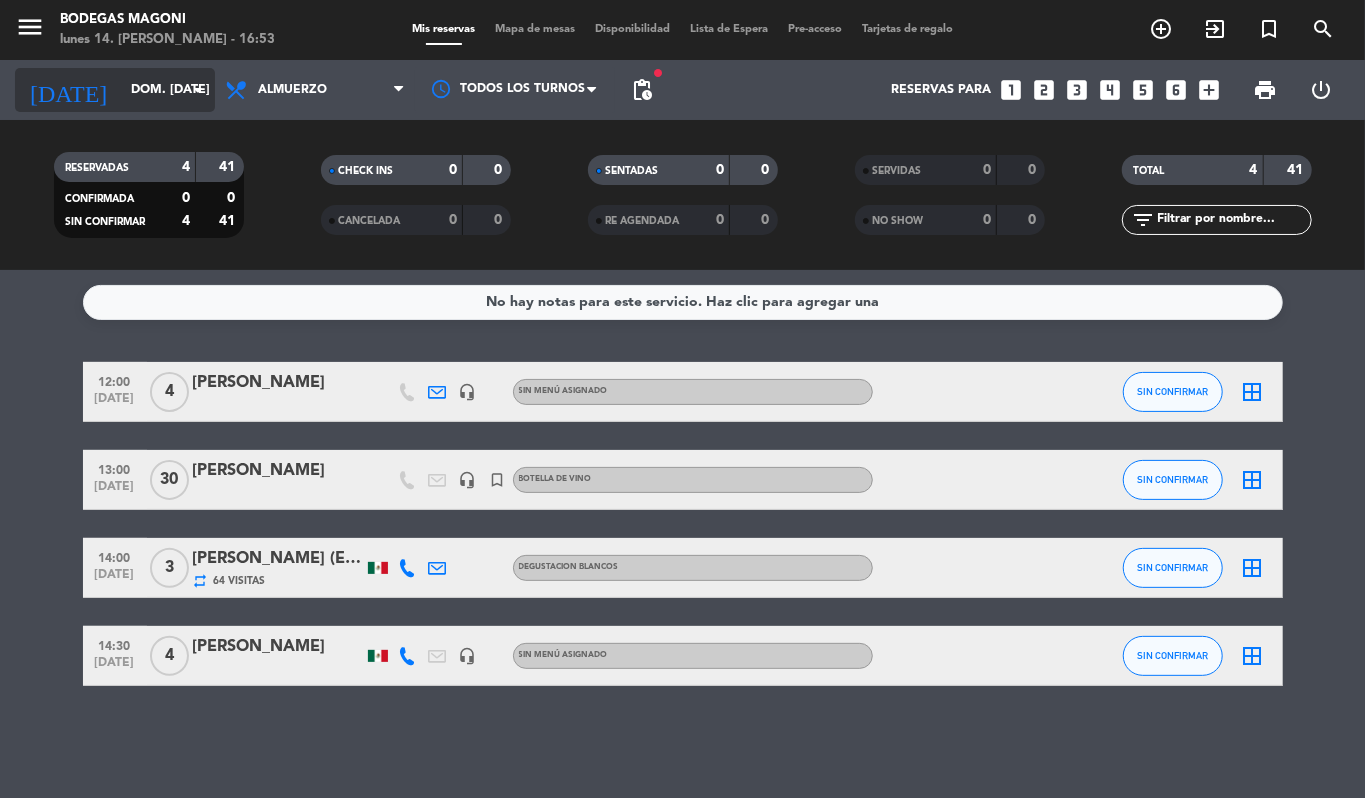click on "dom. [DATE]" 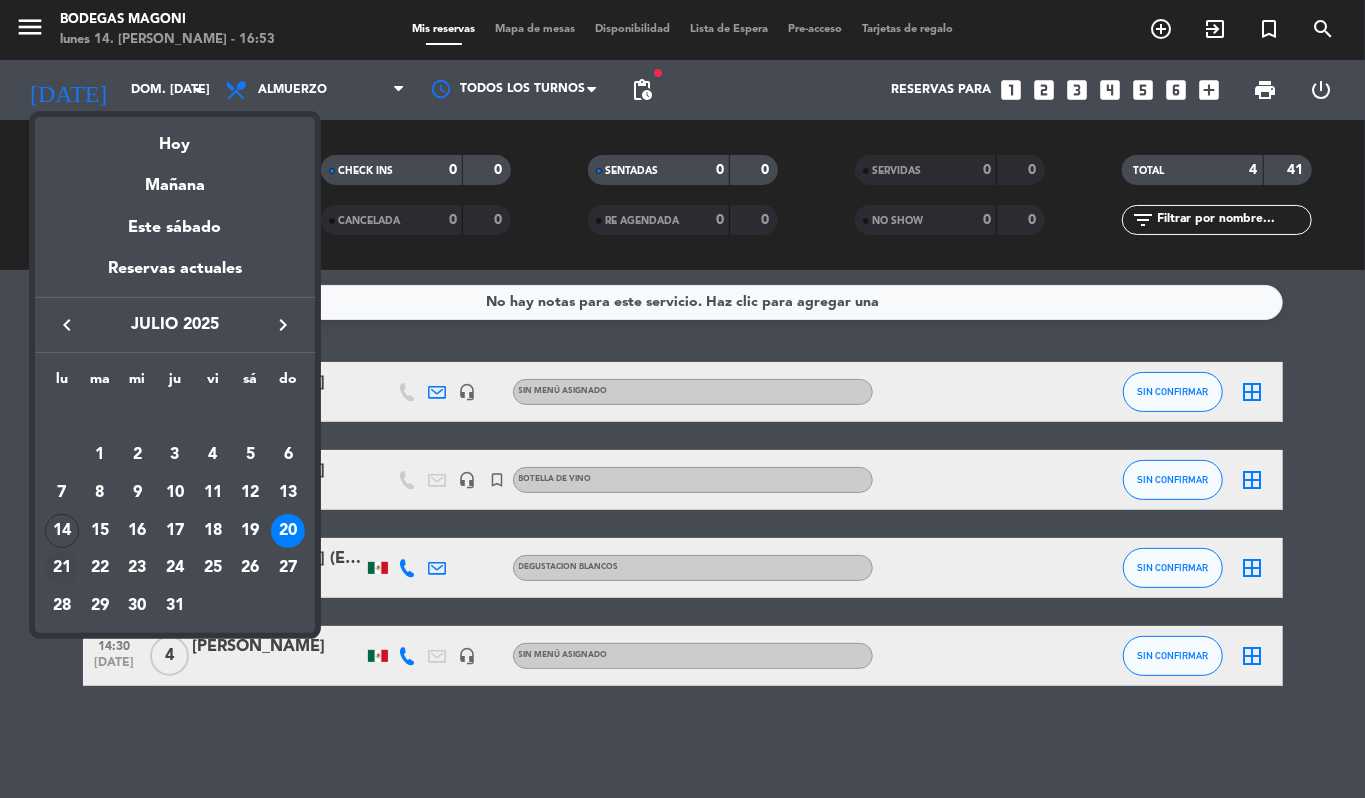 click on "21" at bounding box center (62, 568) 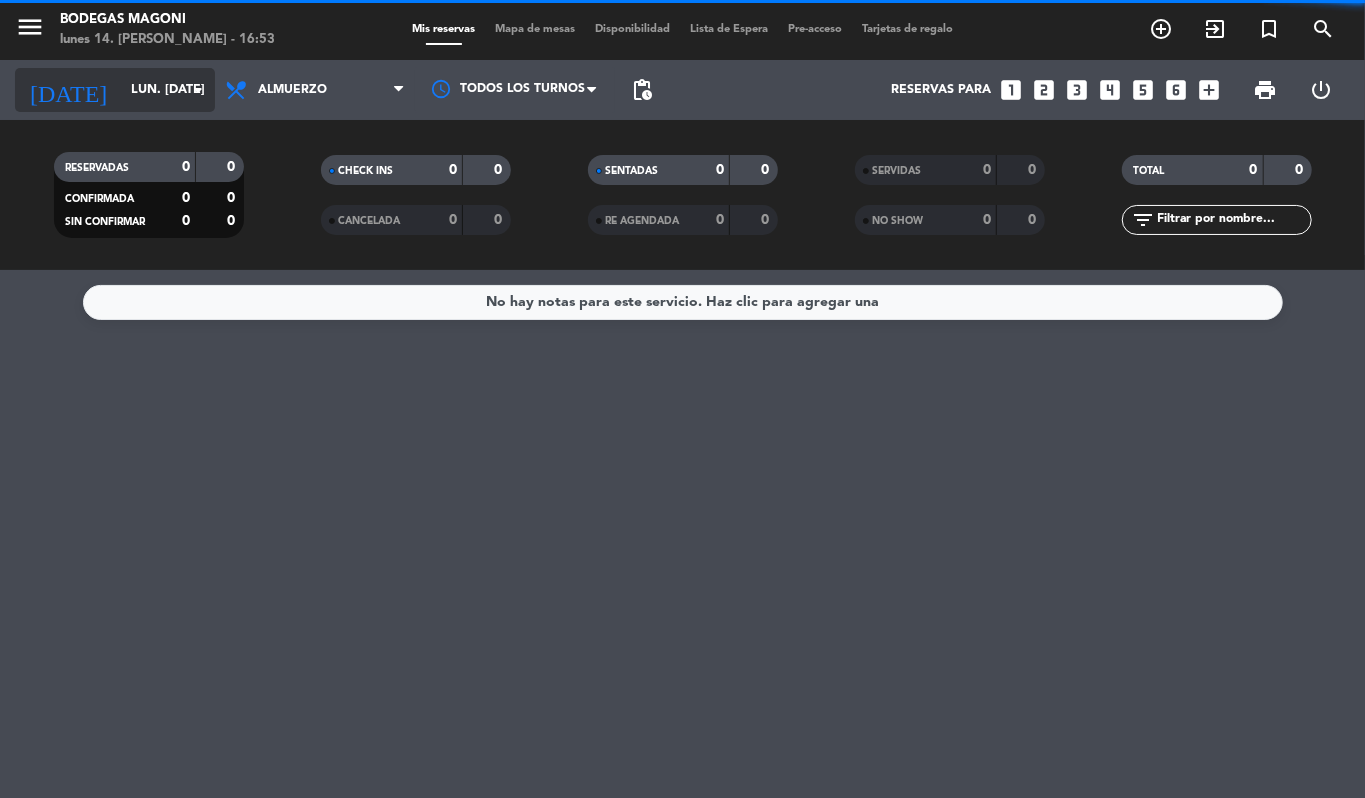 click on "lun. [DATE]" 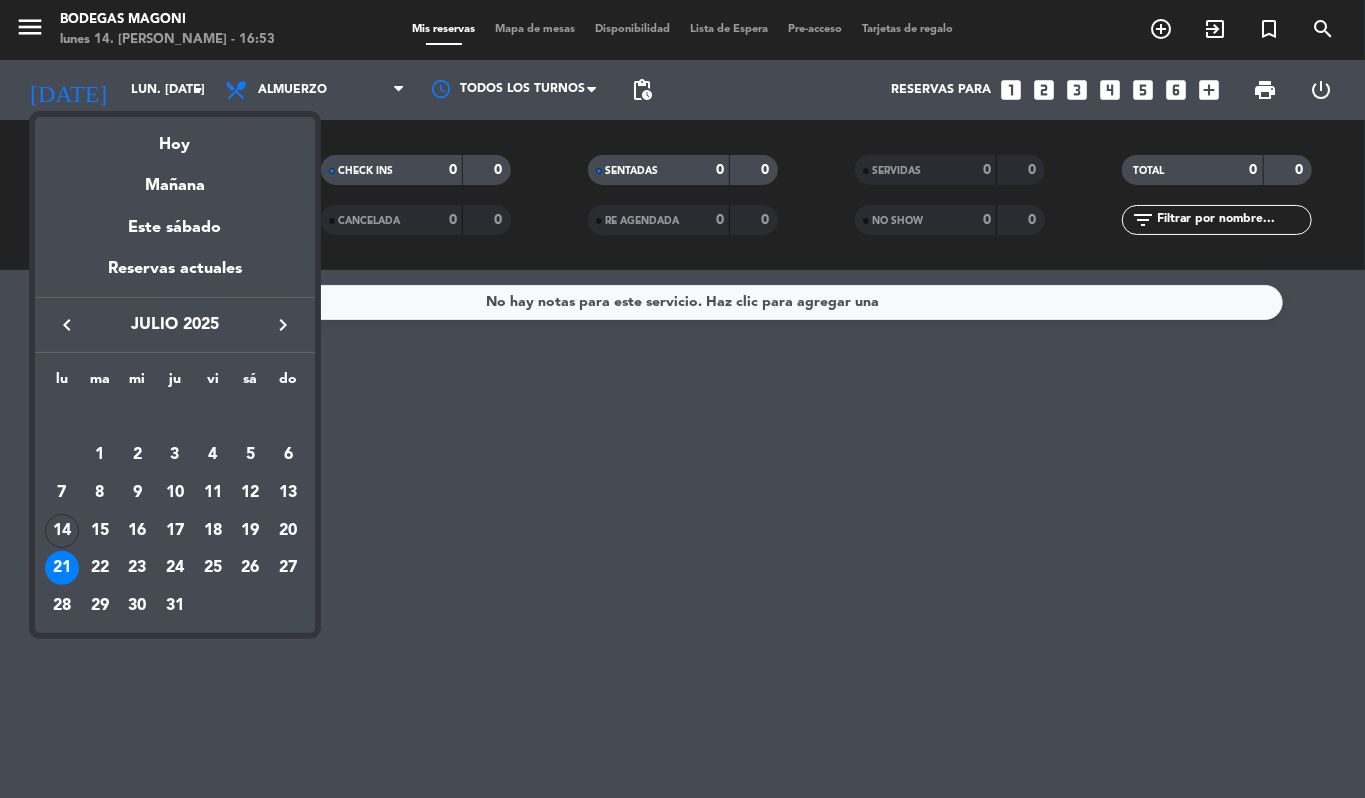 click on "22" at bounding box center [100, 568] 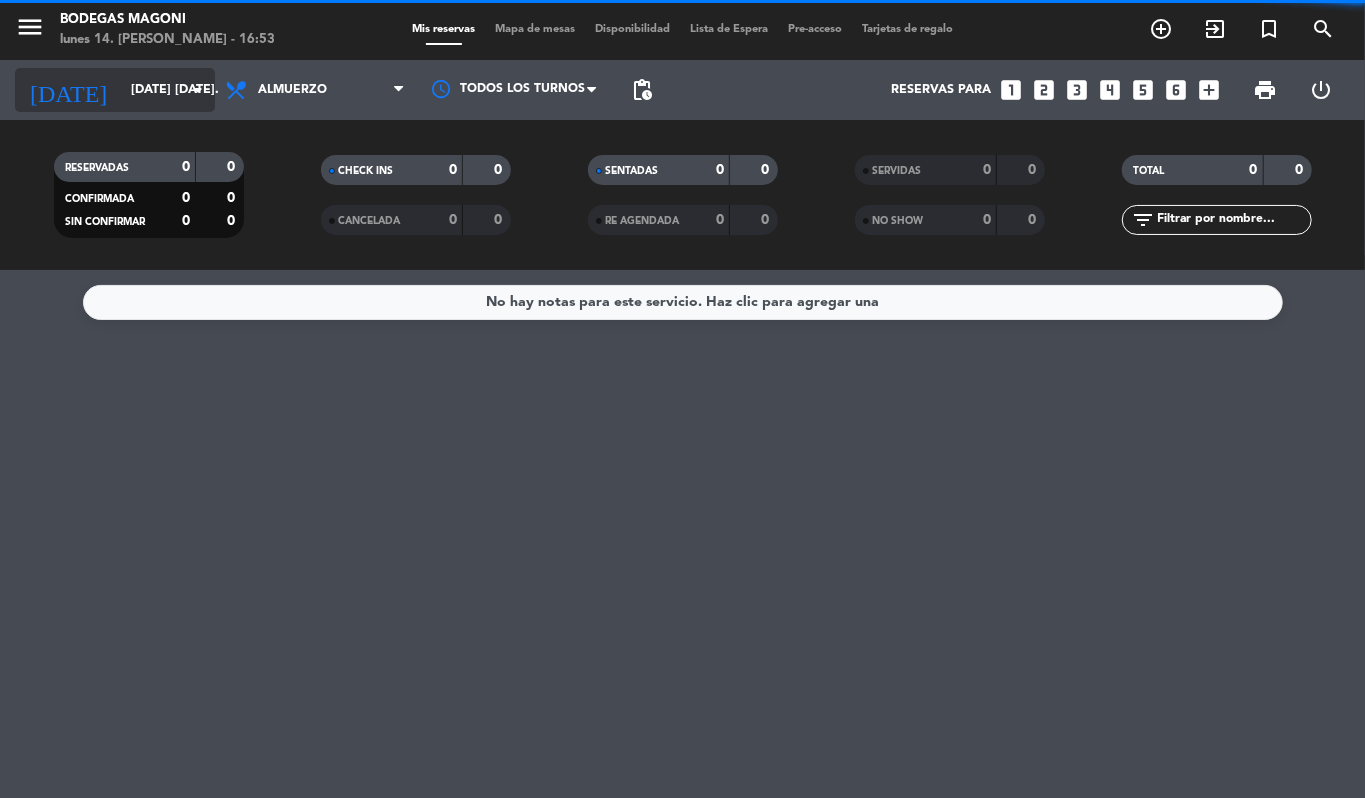click on "[DATE] [DATE]." 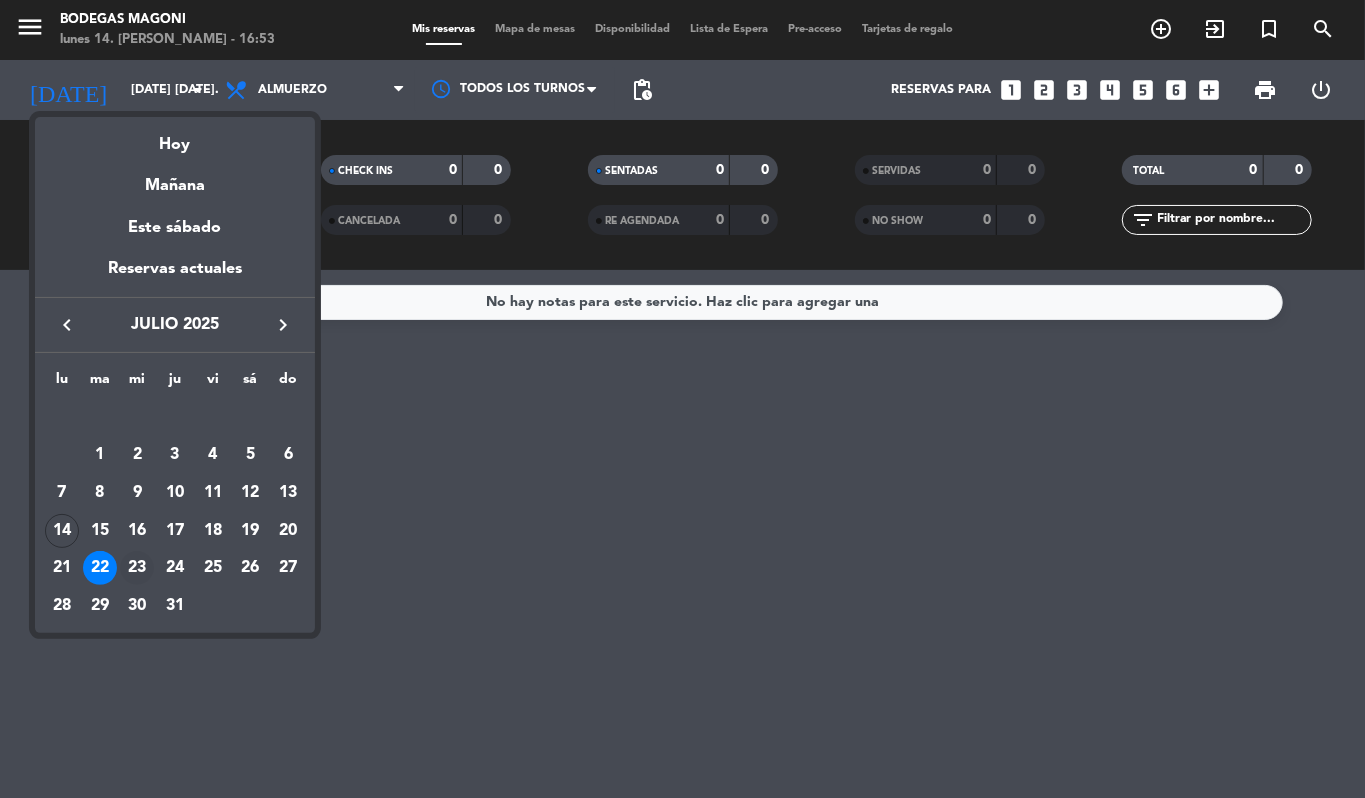 click on "23" at bounding box center (137, 568) 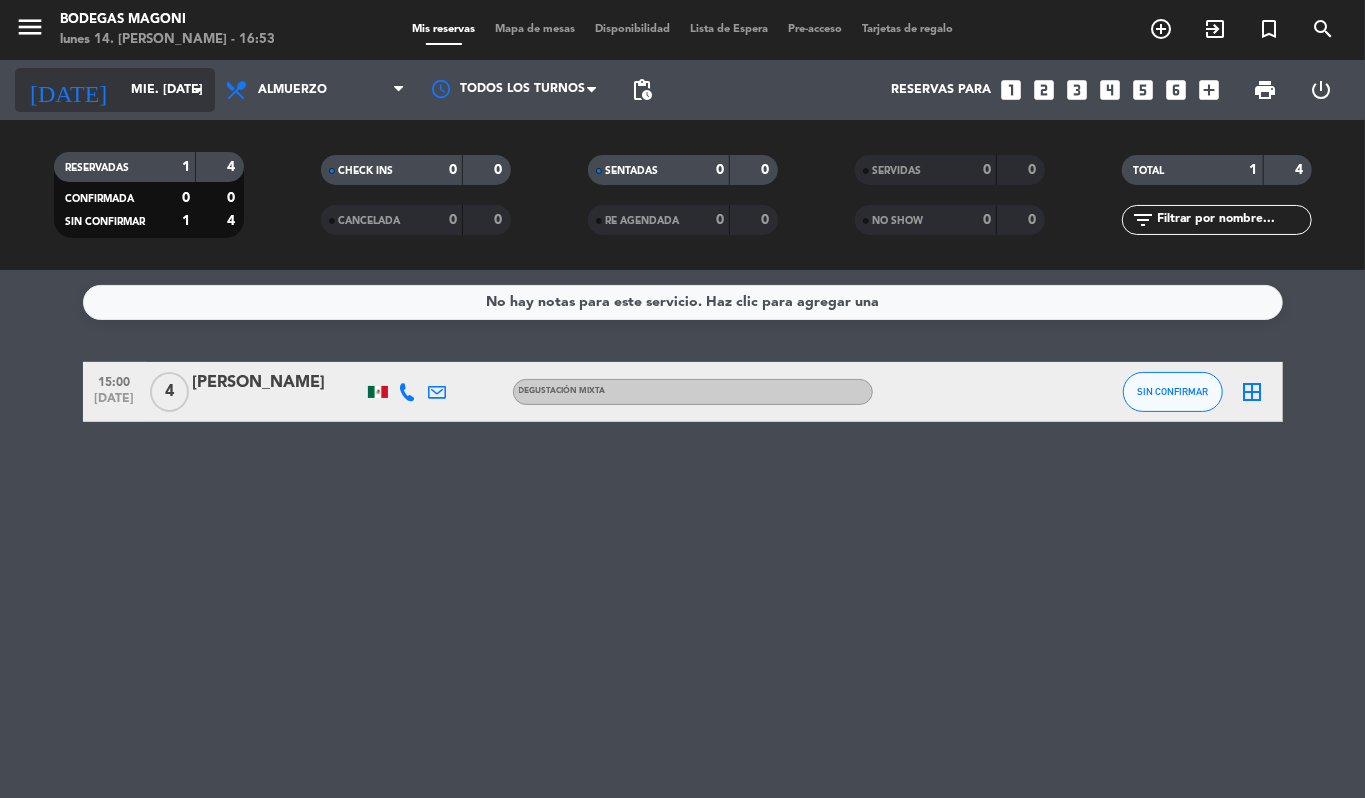 click on "mié. [DATE]" 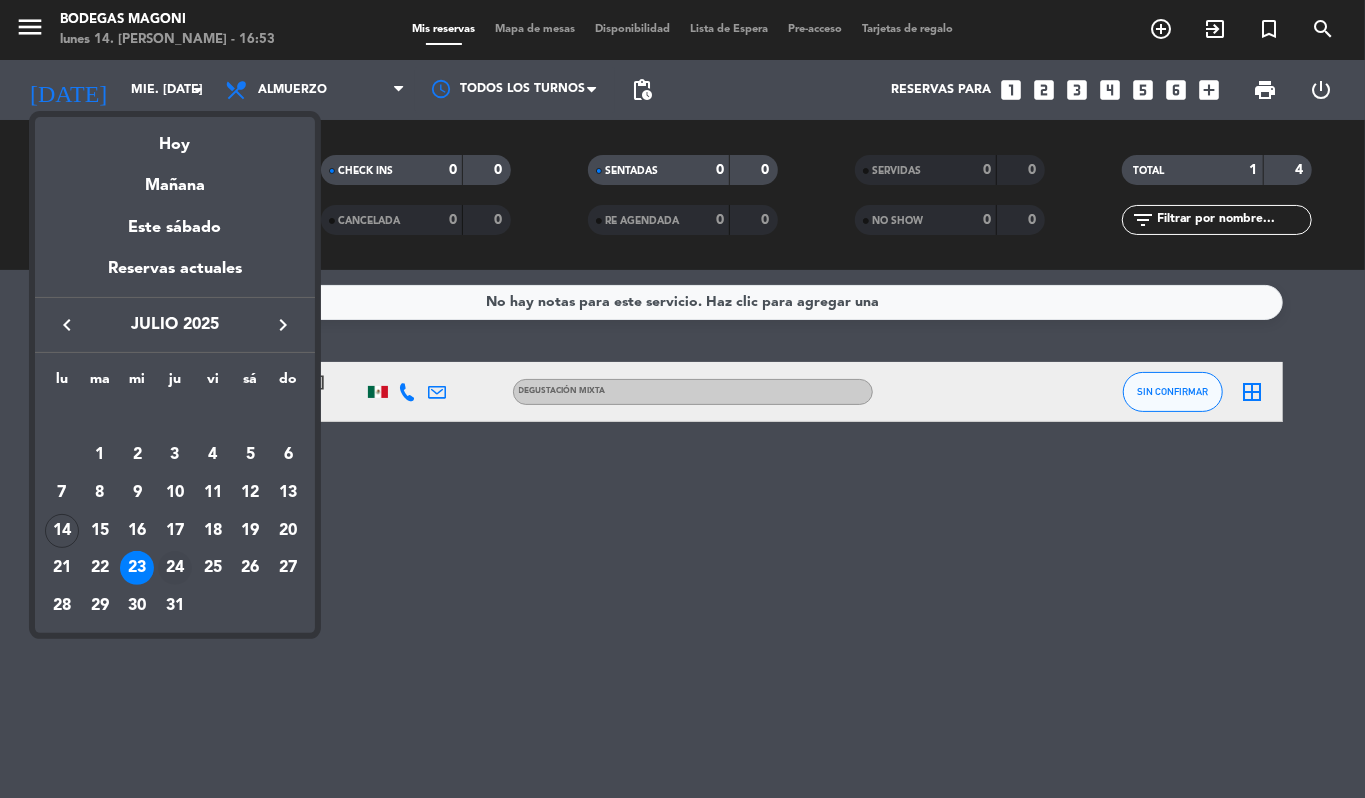 click on "24" at bounding box center (175, 568) 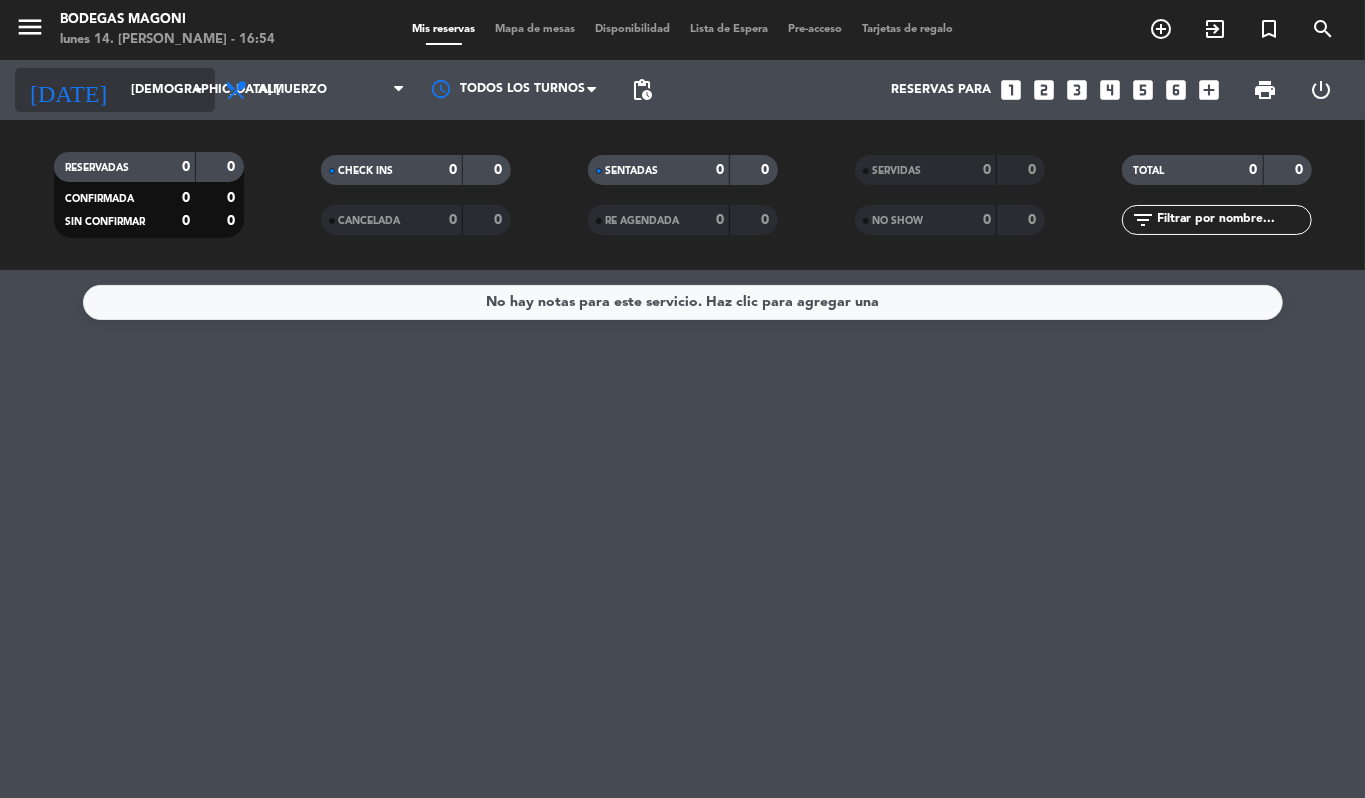click on "[DEMOGRAPHIC_DATA] [DATE]" 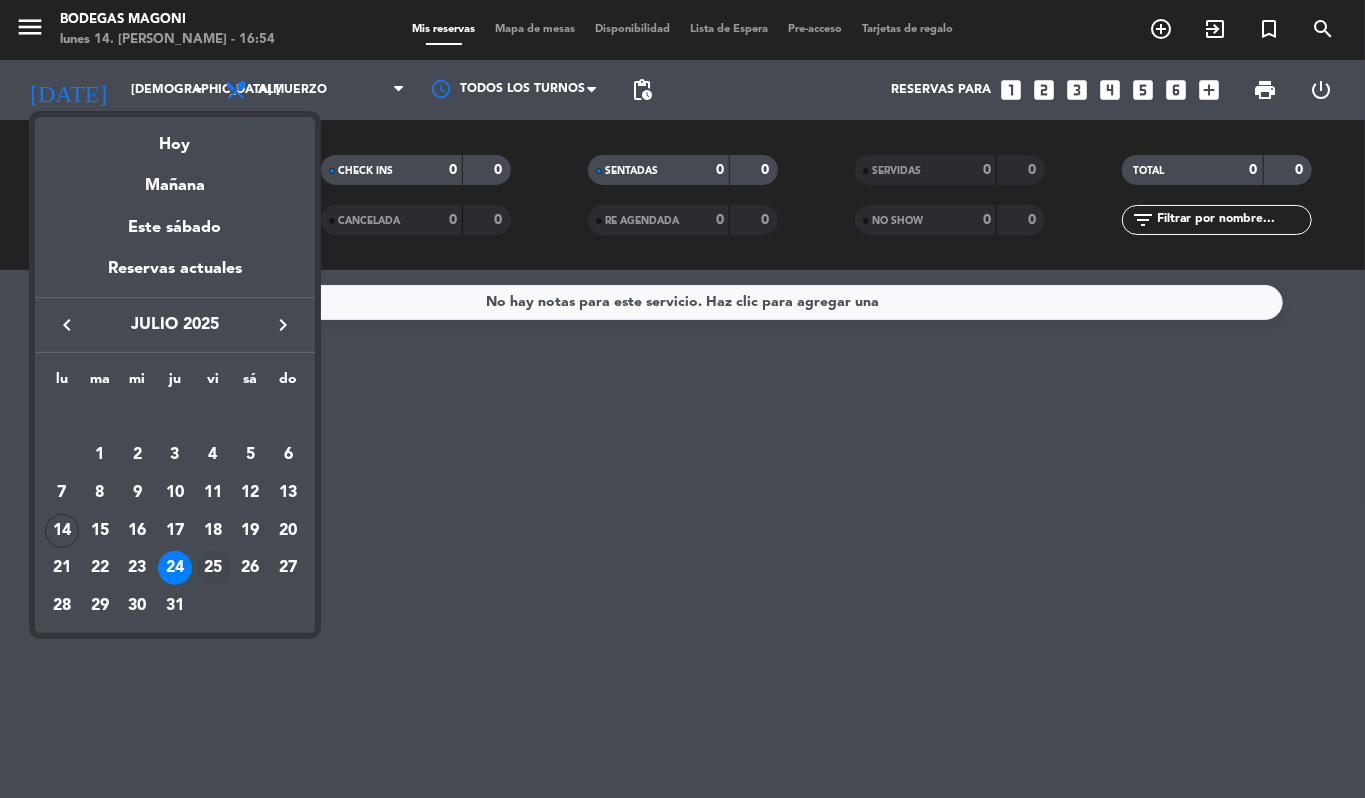 click on "25" at bounding box center (213, 568) 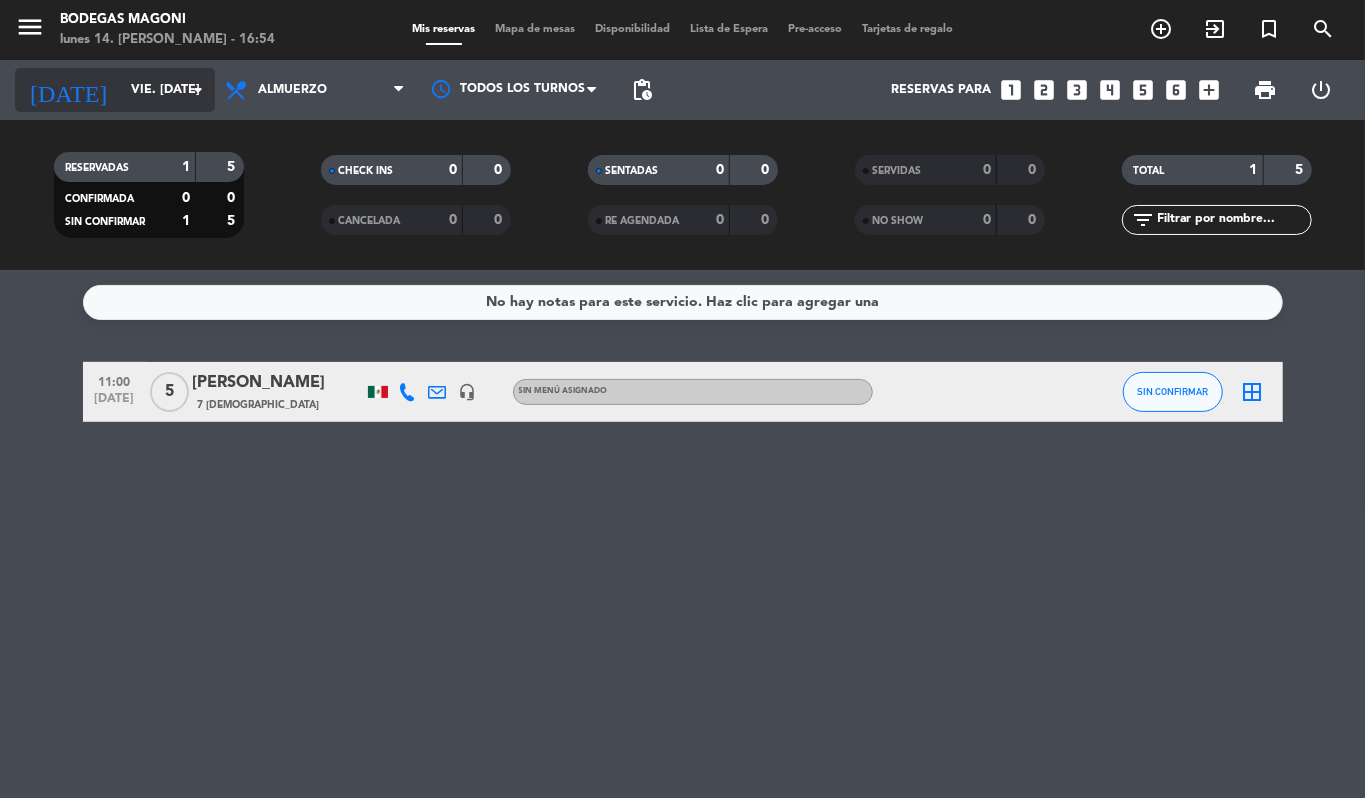 click on "vie. [DATE]" 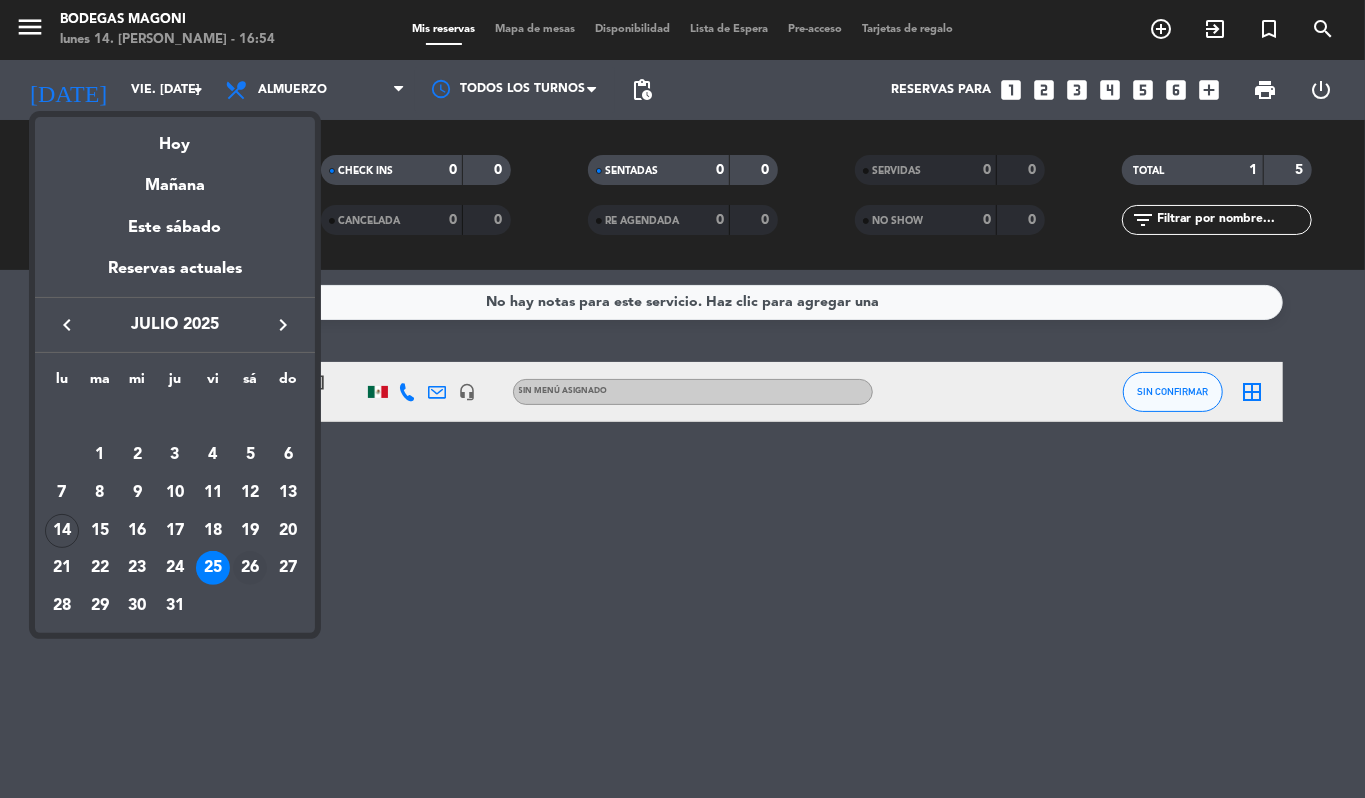 click on "26" at bounding box center (250, 568) 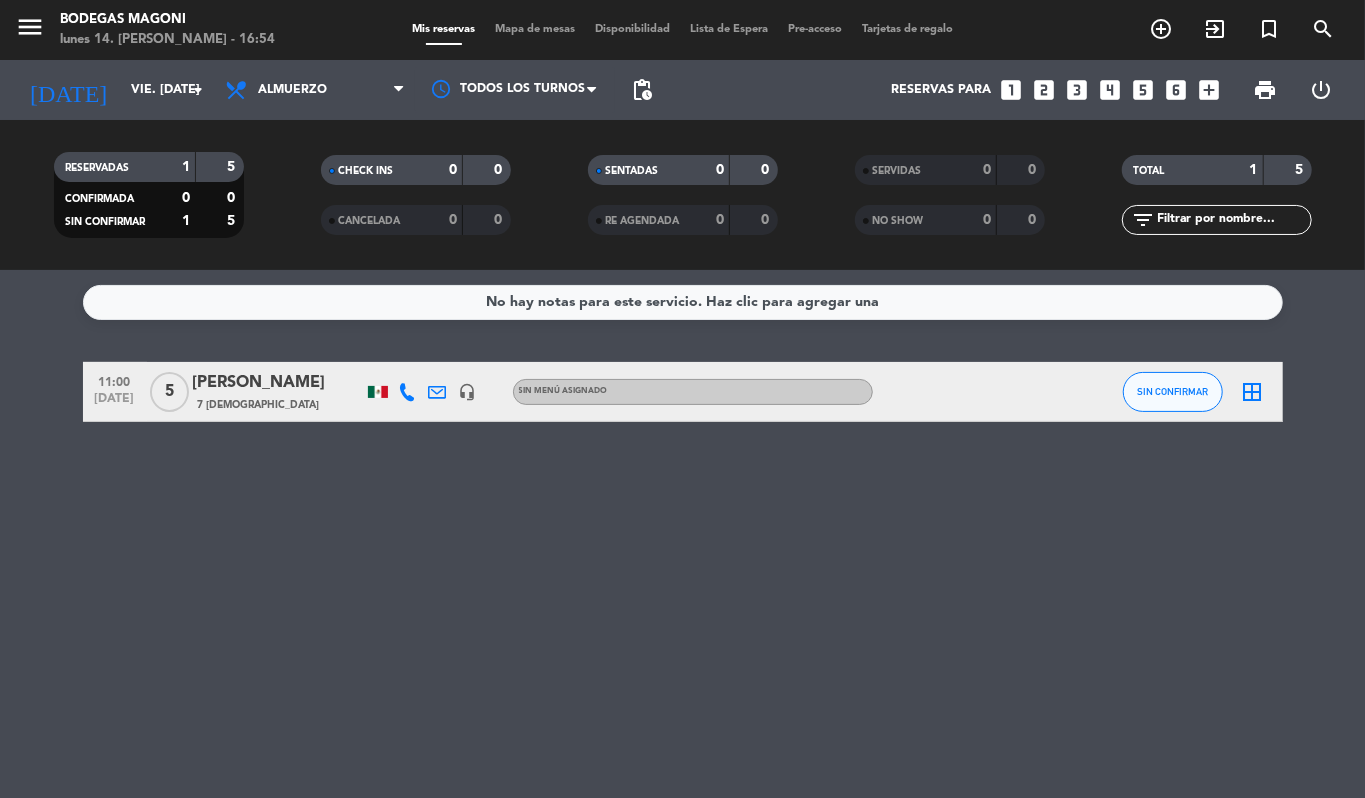 type on "sáb. [DATE]" 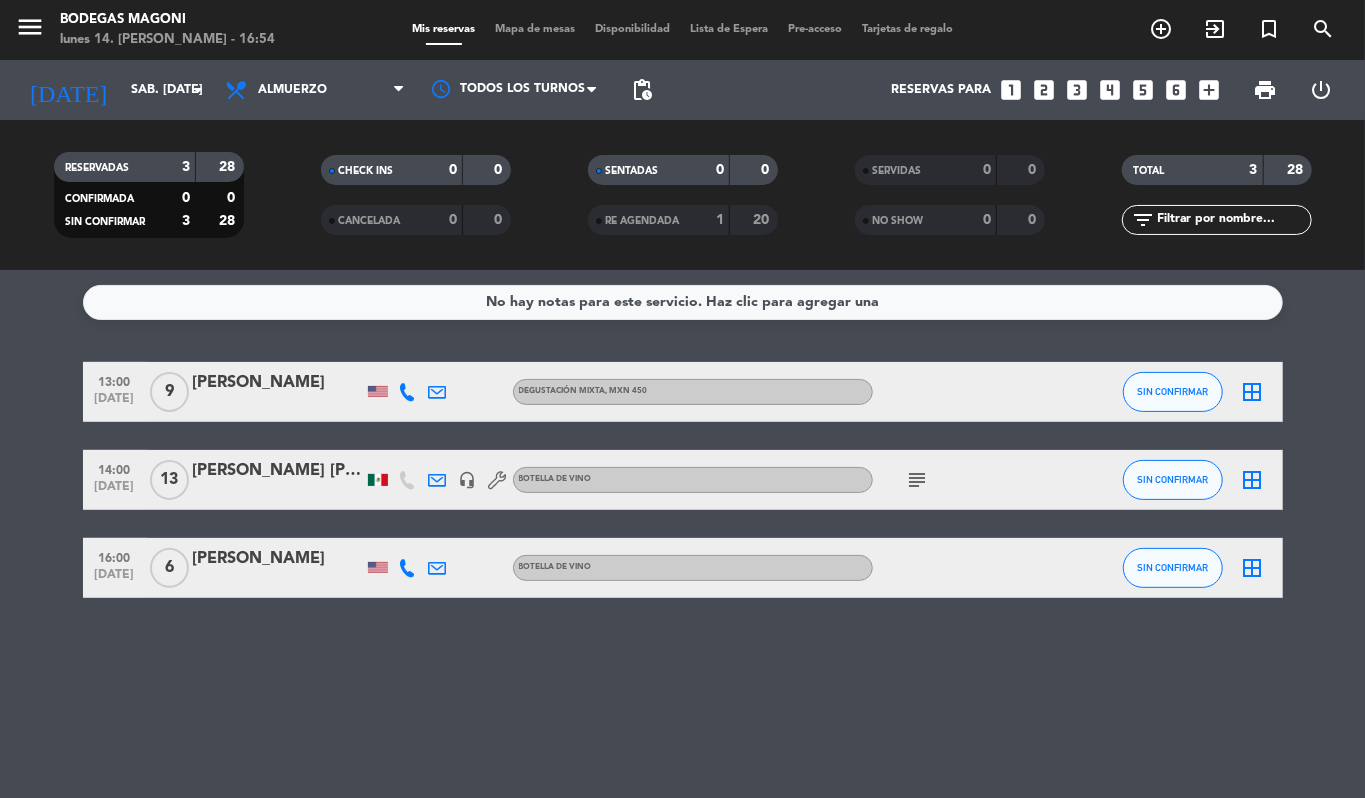 click on "subject" 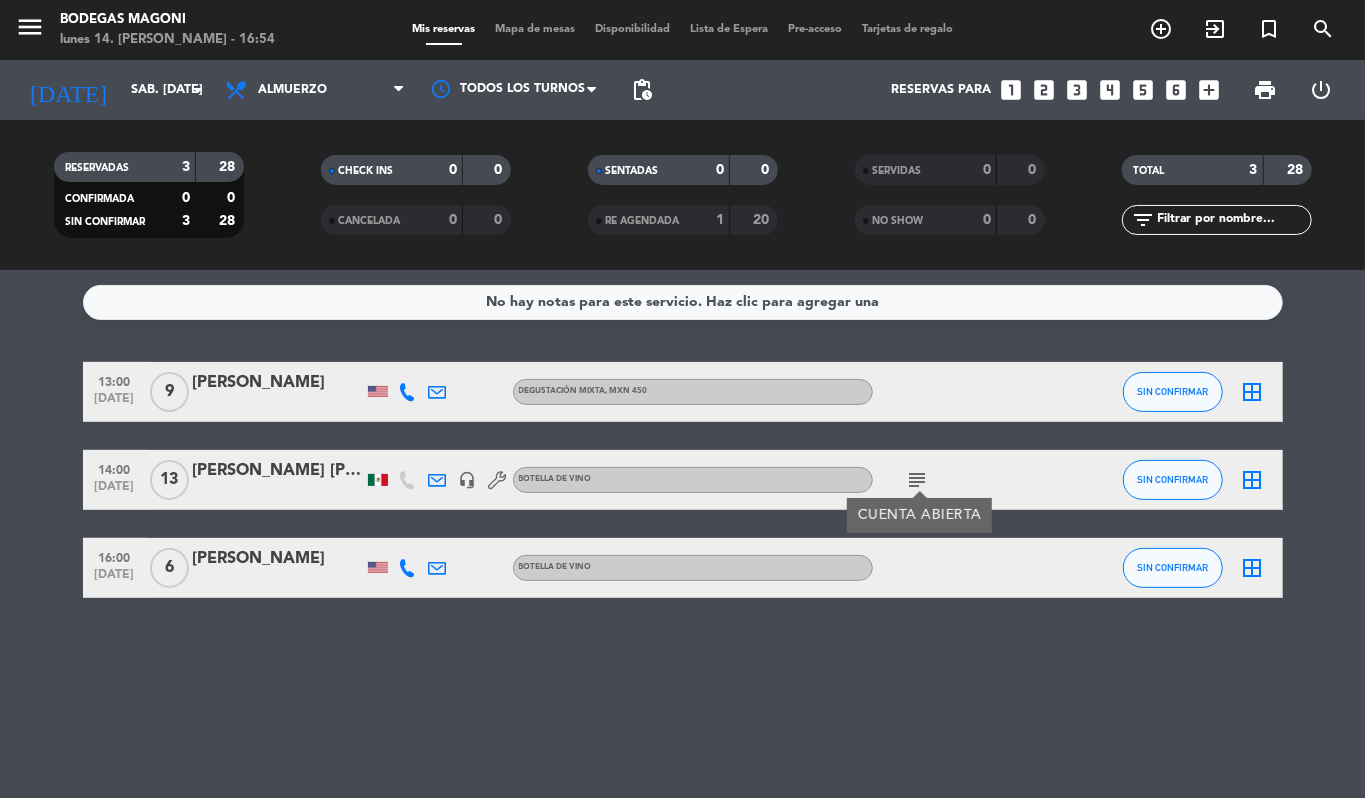 click on "No hay notas para este servicio. Haz clic para agregar una   13:00   [DATE]   9   [PERSON_NAME]   DEGUSTACIÓN MIXTA , MXN 450 SIN CONFIRMAR  border_all   14:00   [DATE]   [PERSON_NAME] [PERSON_NAME]   headset_mic   BOTELLA DE VINO  subject  CUENTA ABIERTA SIN CONFIRMAR  border_all   16:00   [DATE]   6   [PERSON_NAME] DE VINO SIN CONFIRMAR  border_all" 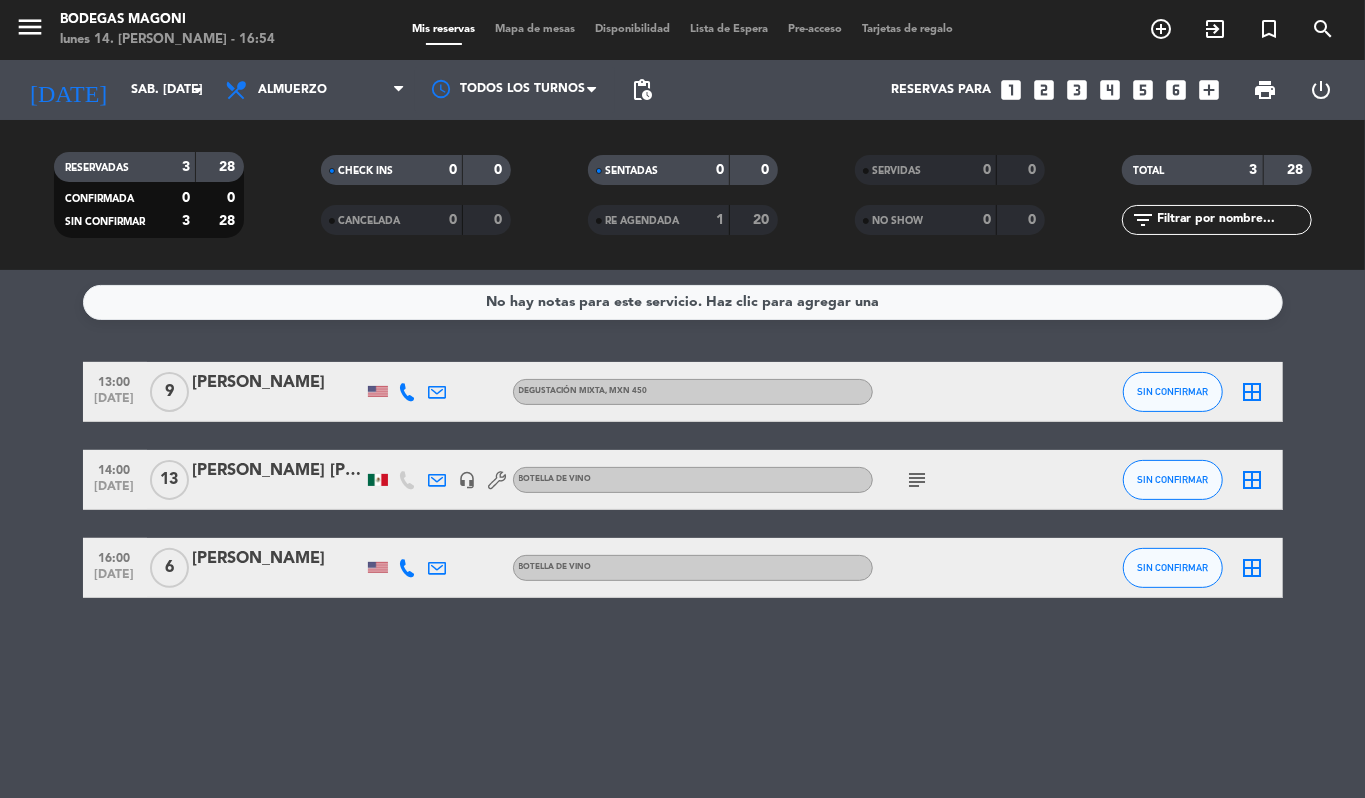 click on "[PERSON_NAME]" 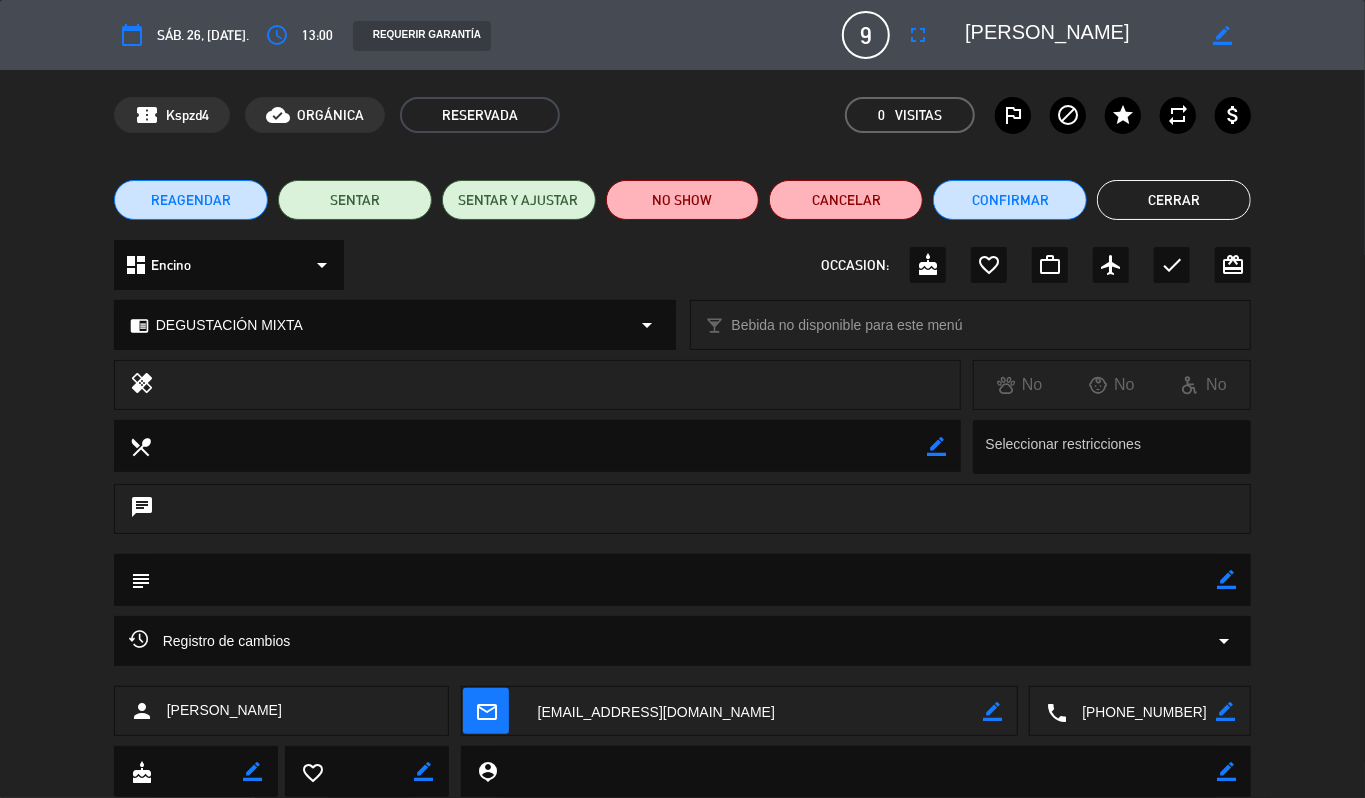 click on "Cerrar" 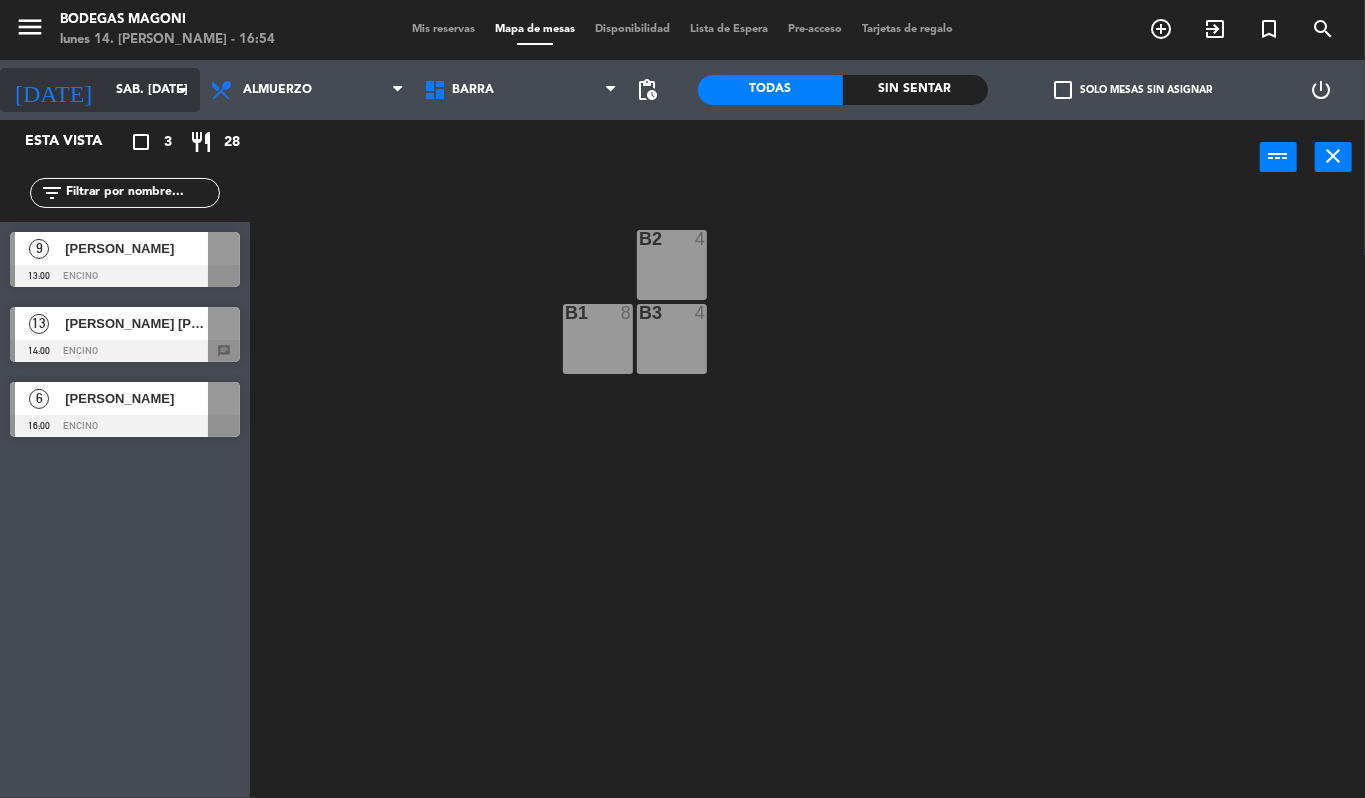 click on "sáb. [DATE]" 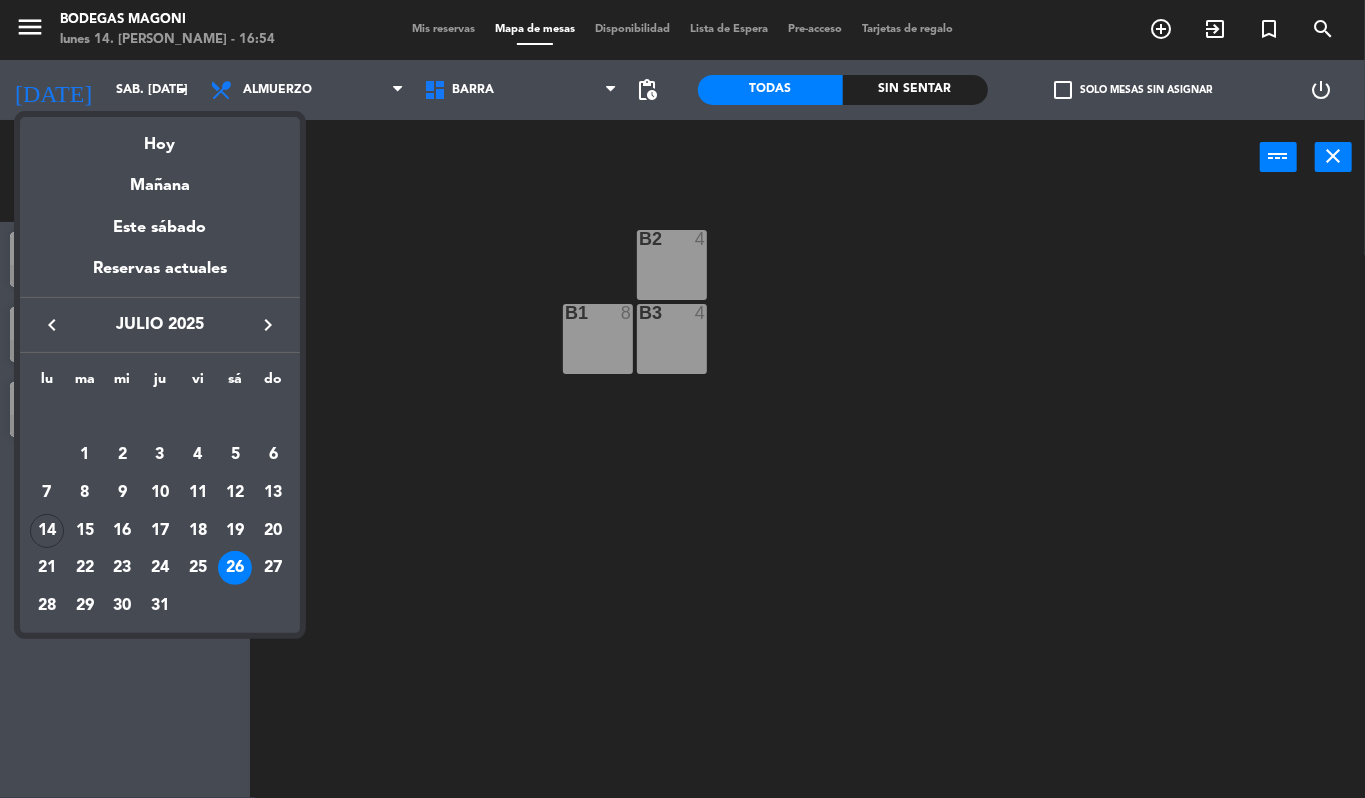 drag, startPoint x: 374, startPoint y: 574, endPoint x: 336, endPoint y: 581, distance: 38.63936 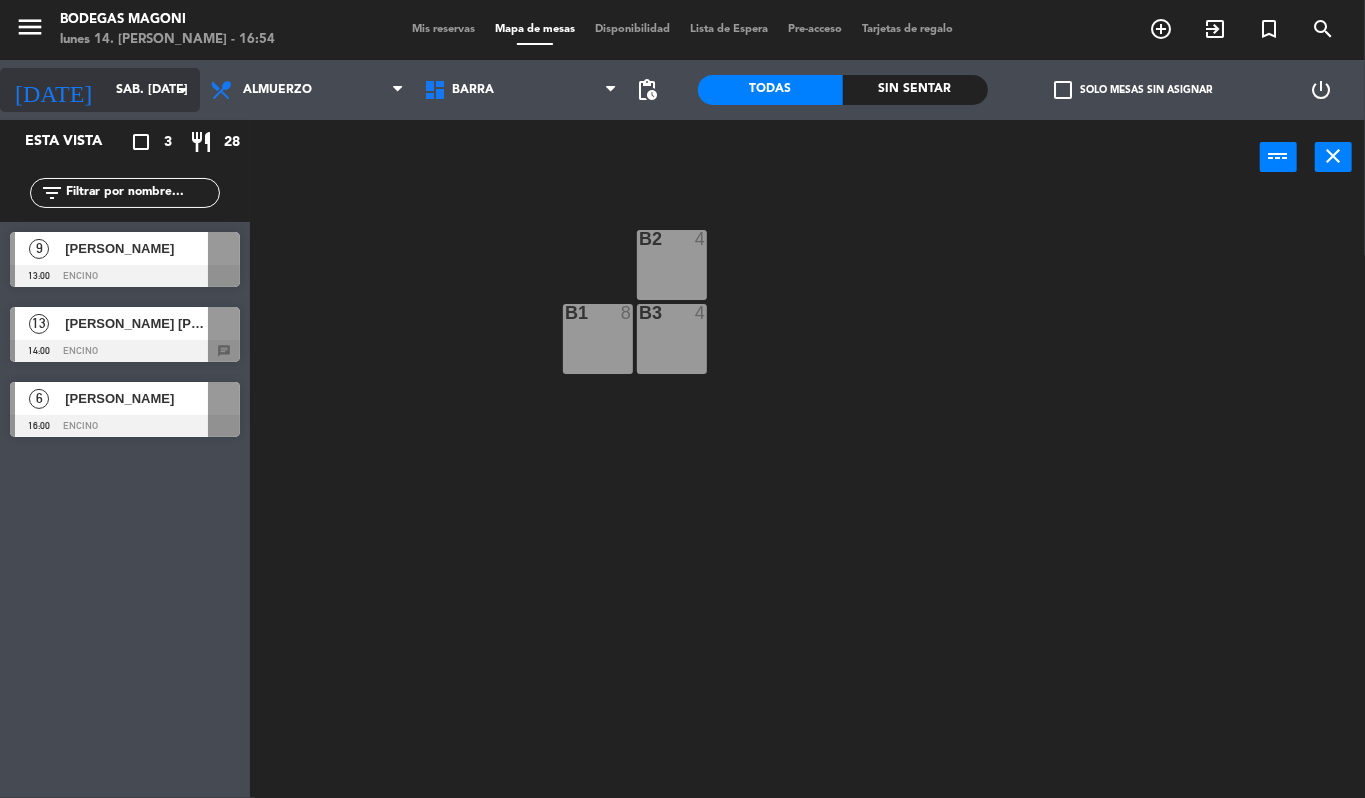 click on "sáb. [DATE]" 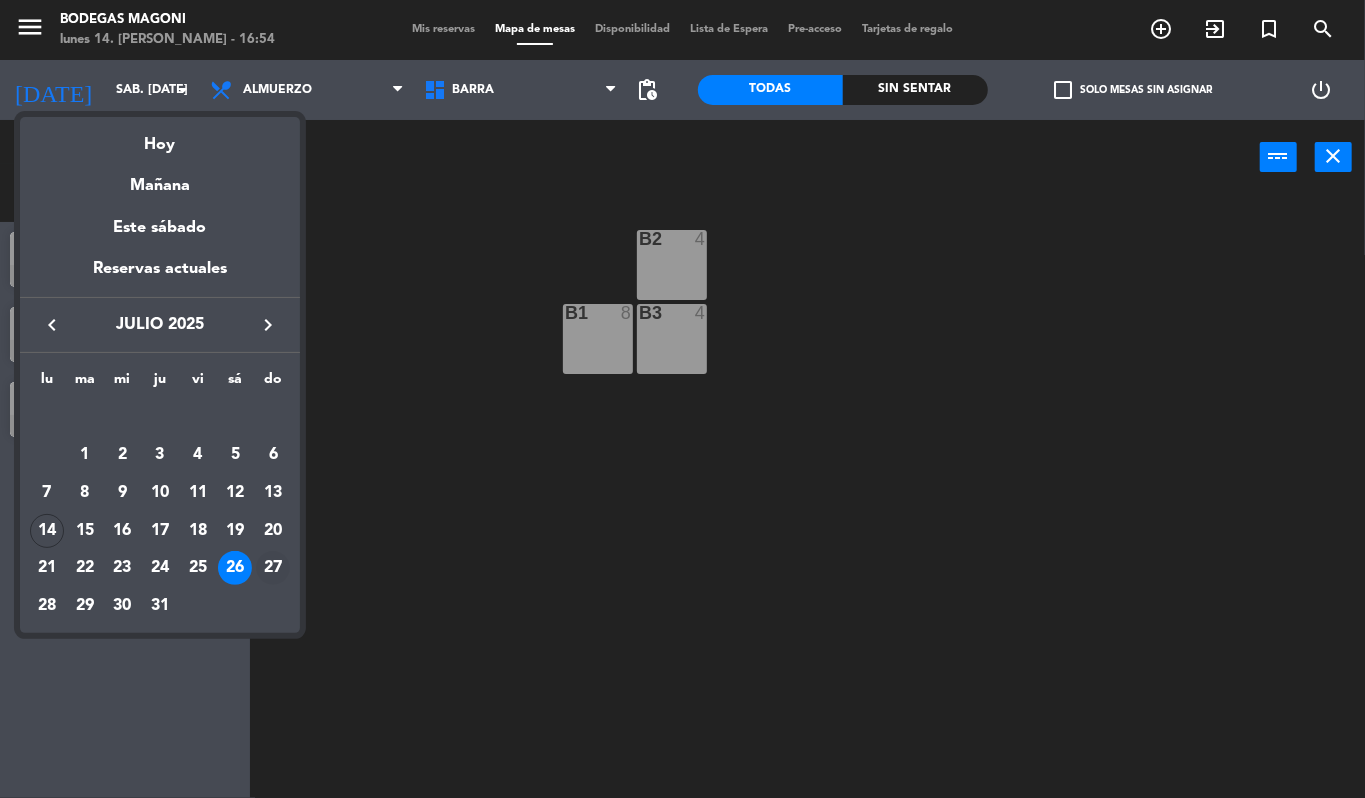 click on "27" at bounding box center (273, 568) 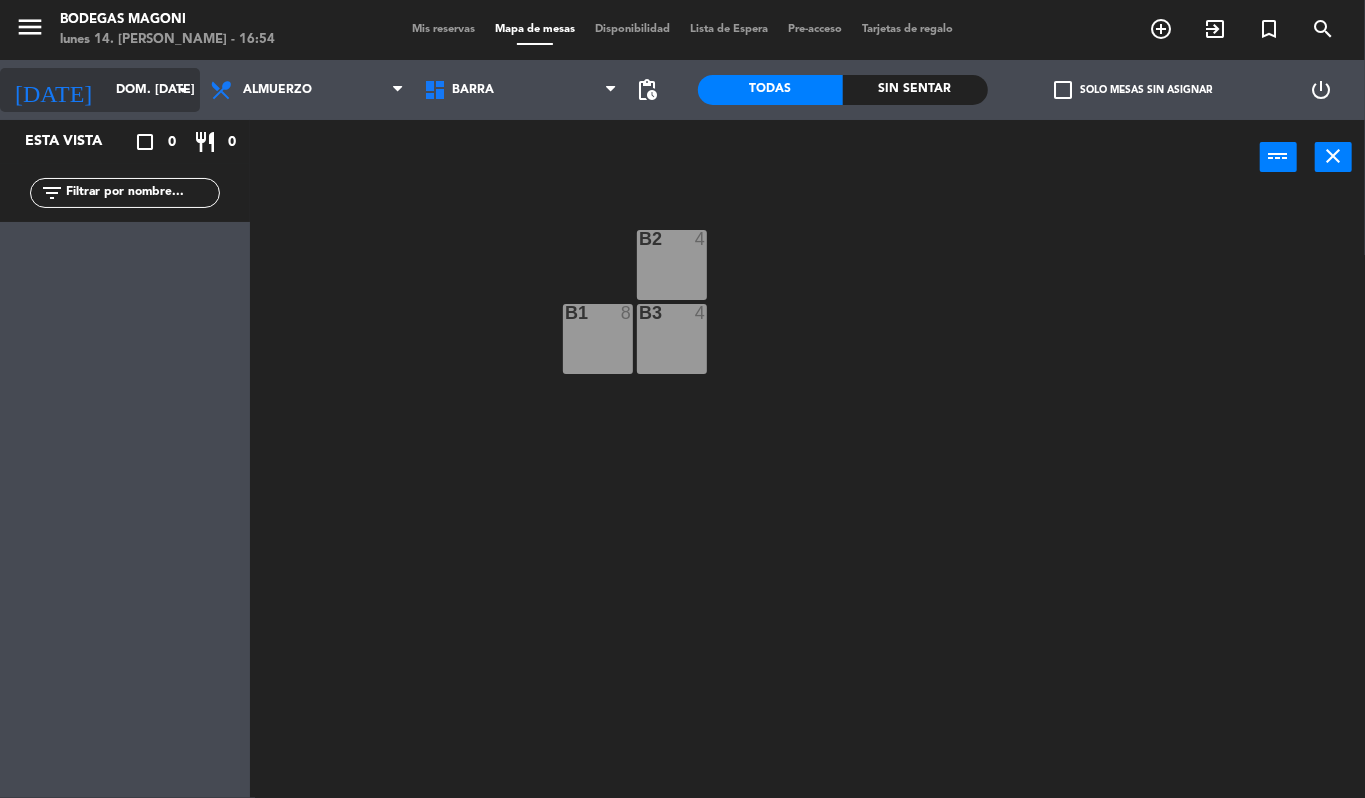 click on "dom. [DATE]" 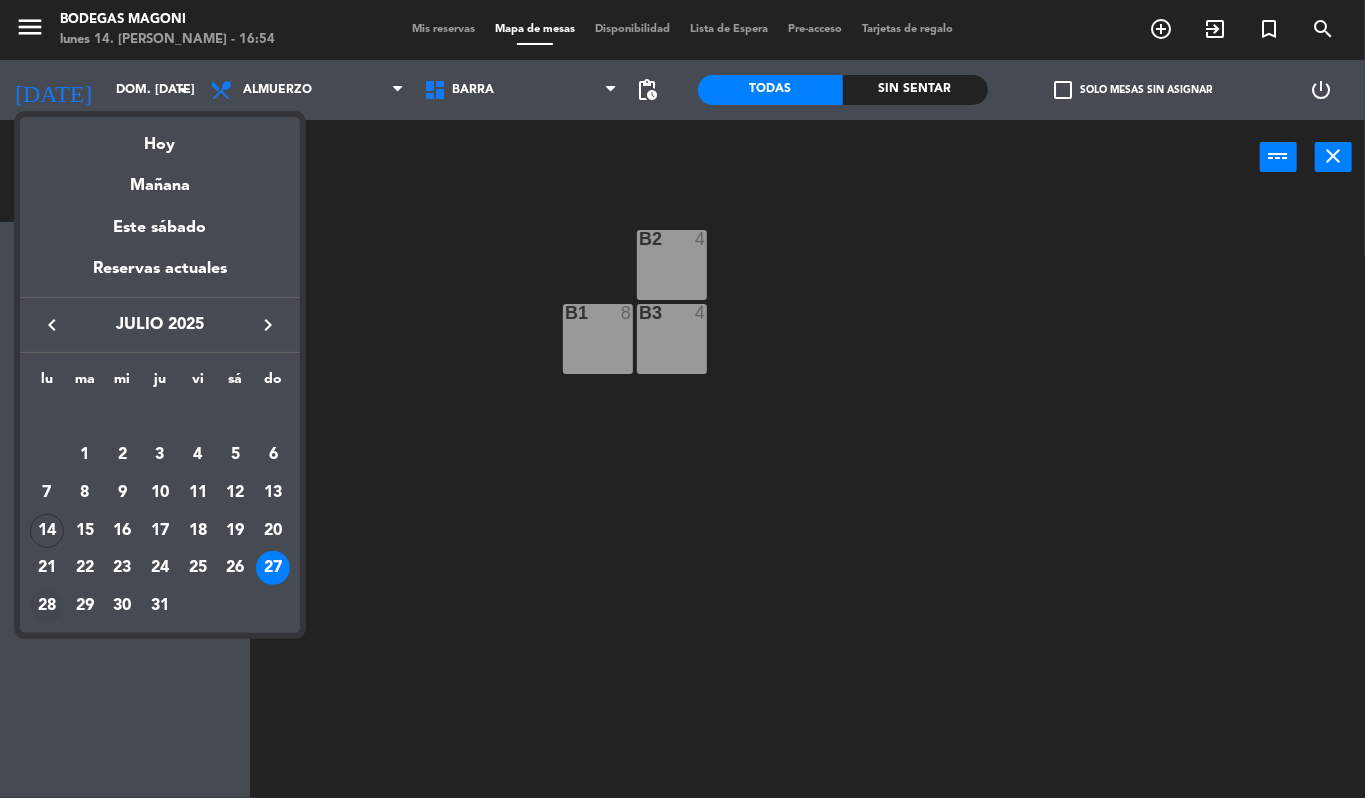 click on "28" at bounding box center [47, 606] 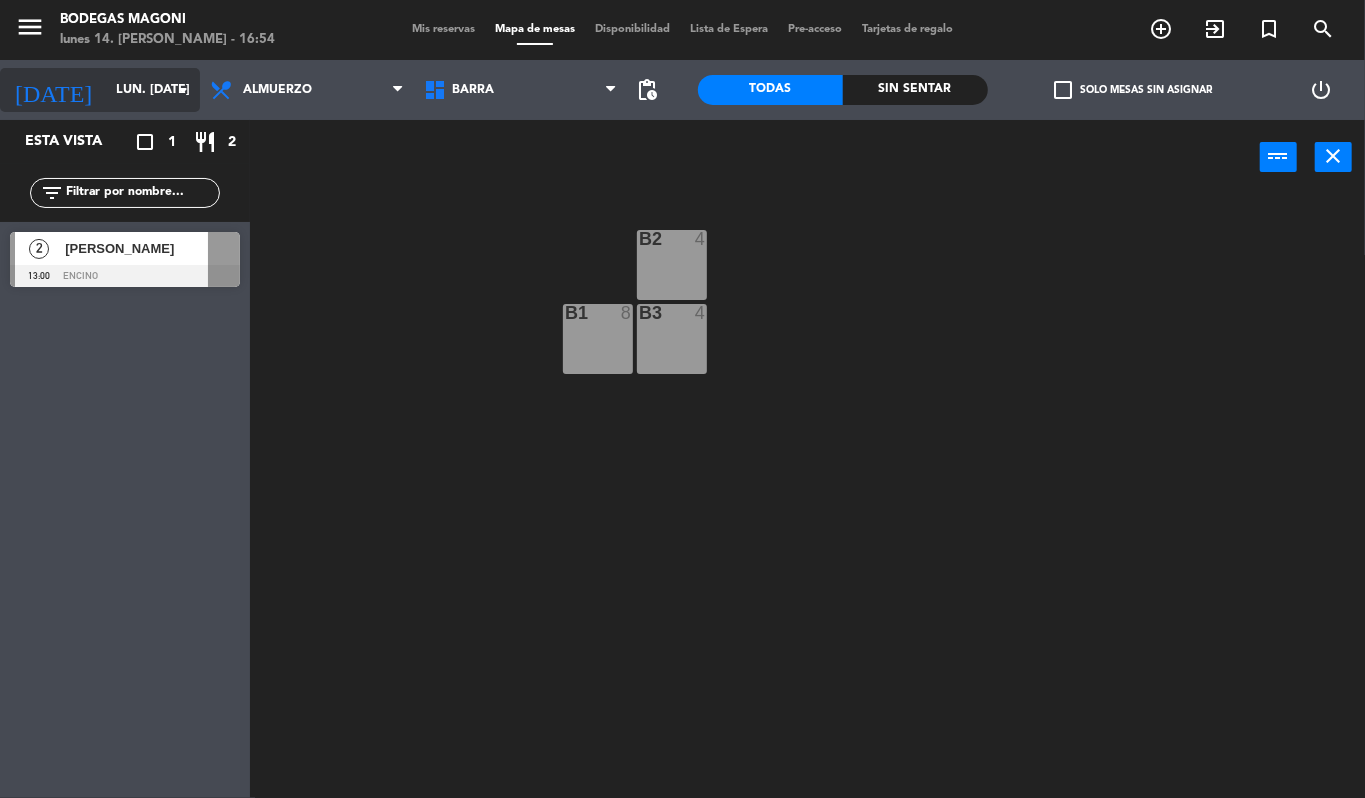click on "lun. [DATE]" 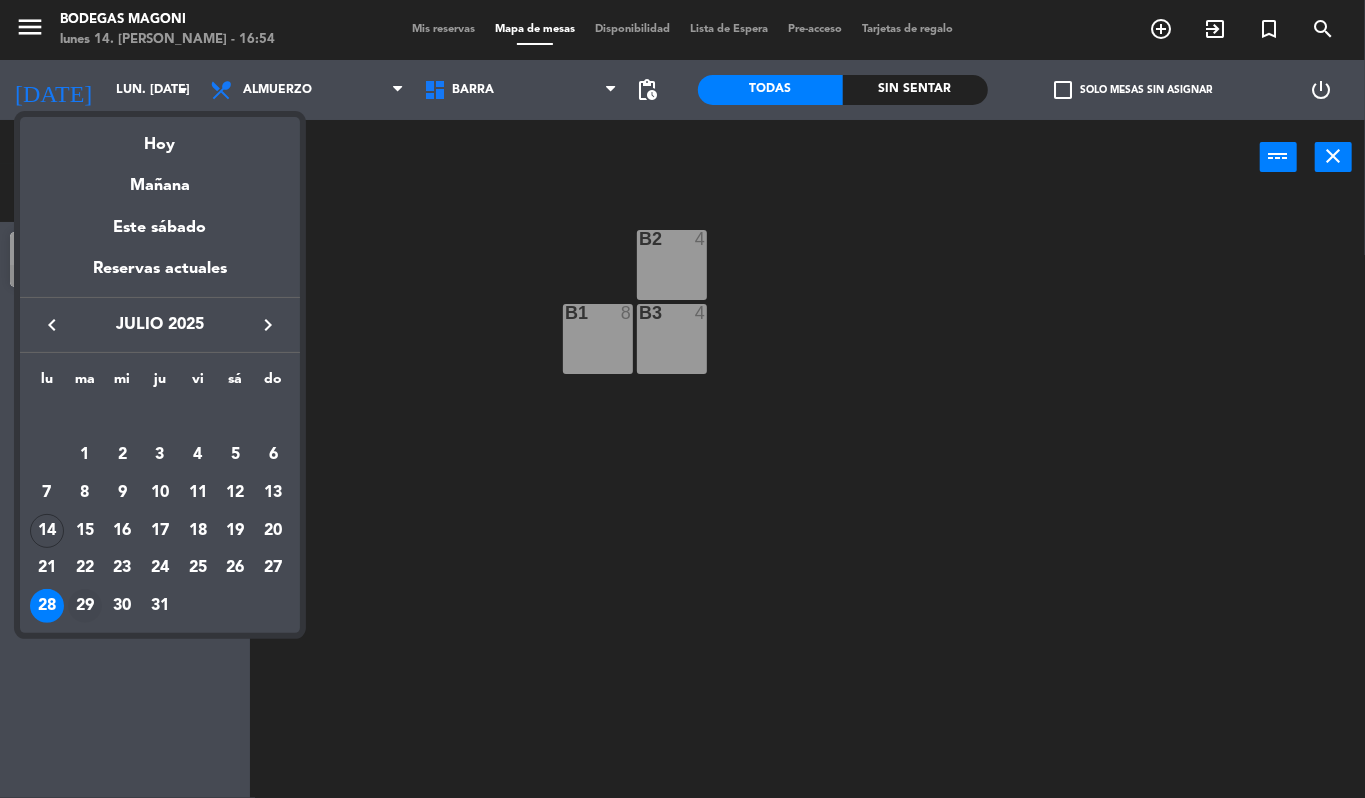 click on "29" at bounding box center [85, 606] 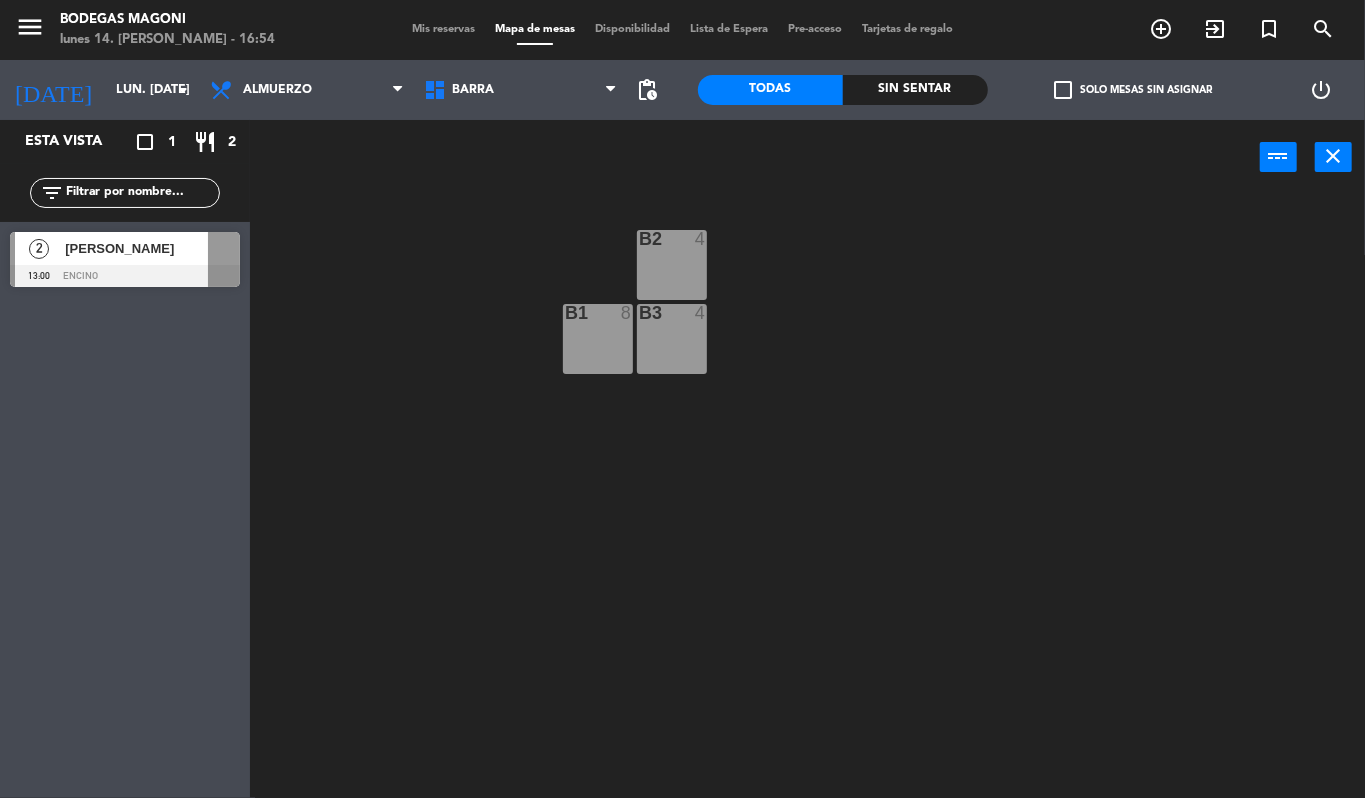 type on "[DATE] [DATE]." 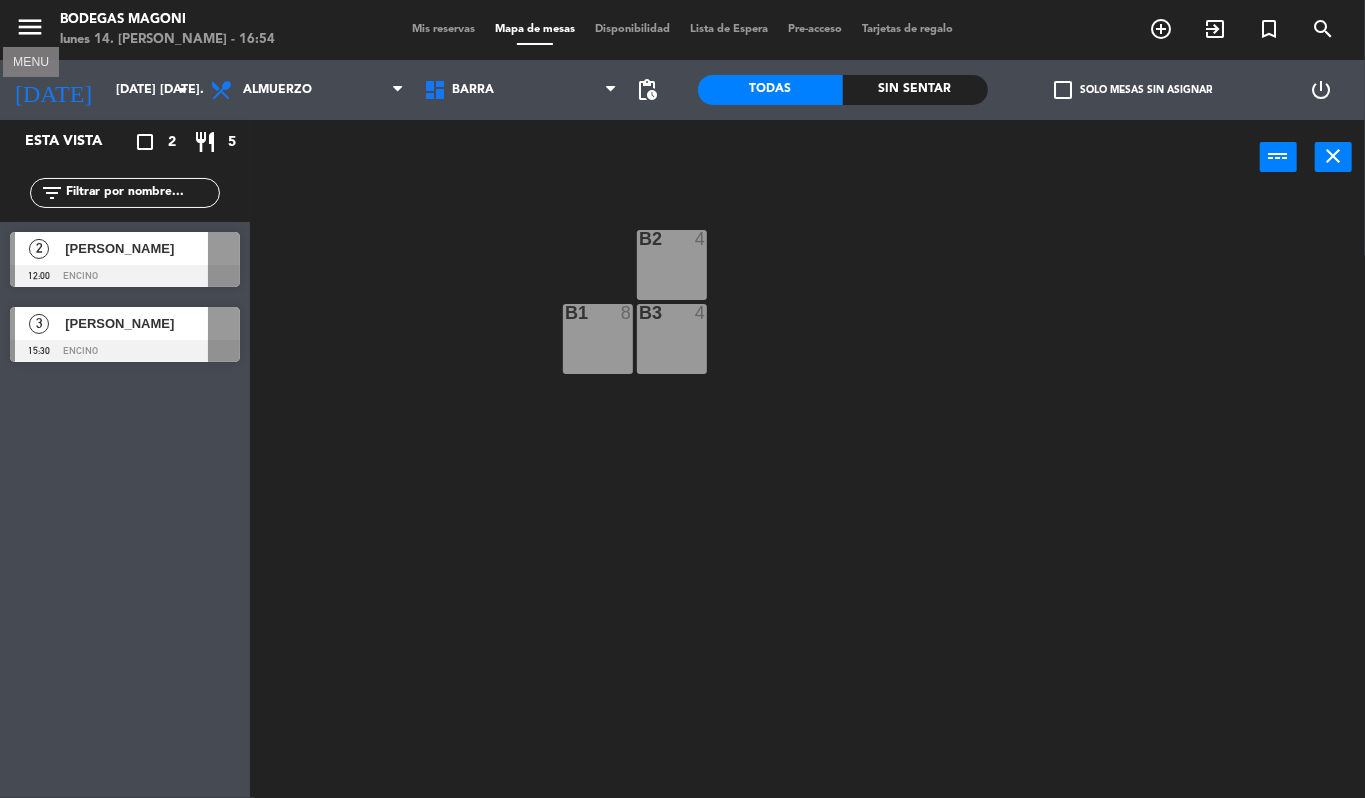 click on "menu" at bounding box center (30, 27) 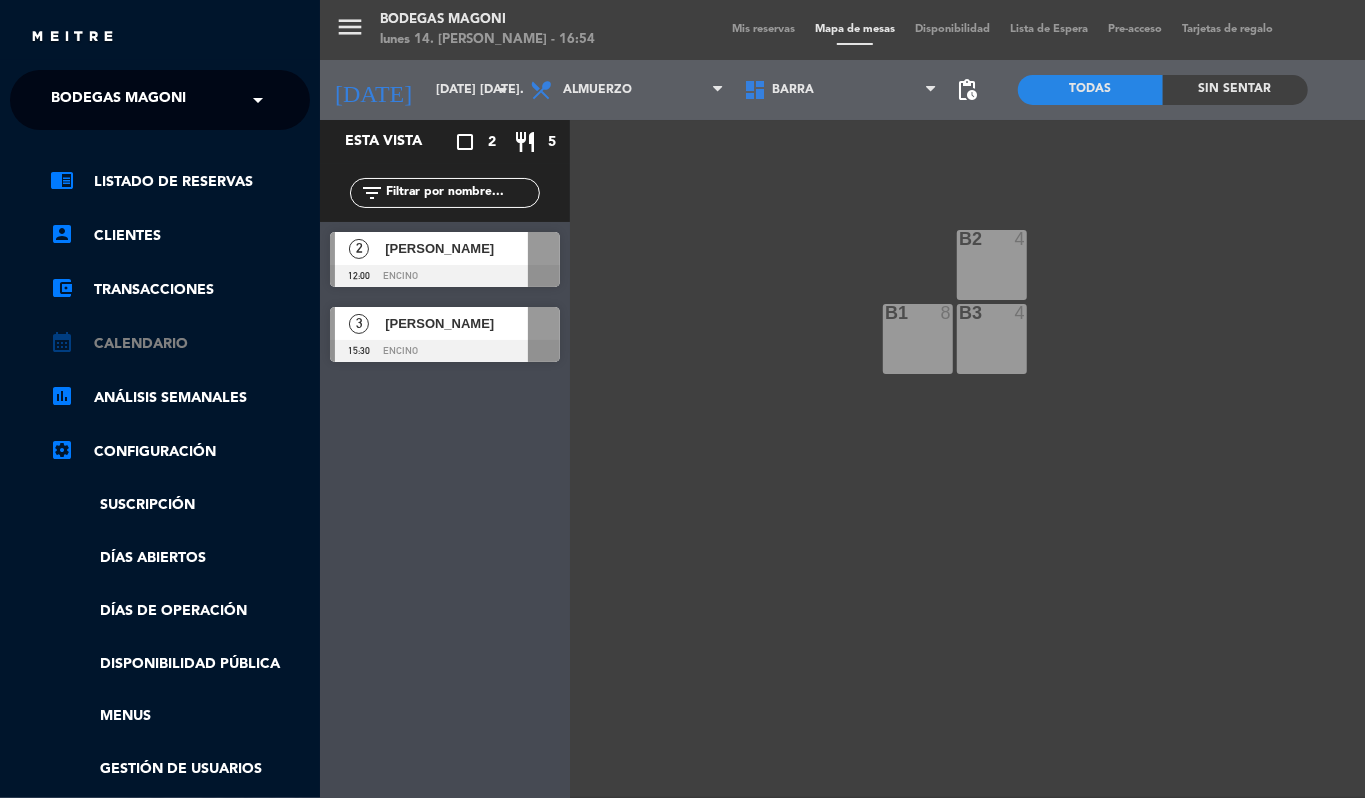 click on "calendar_month   Calendario" 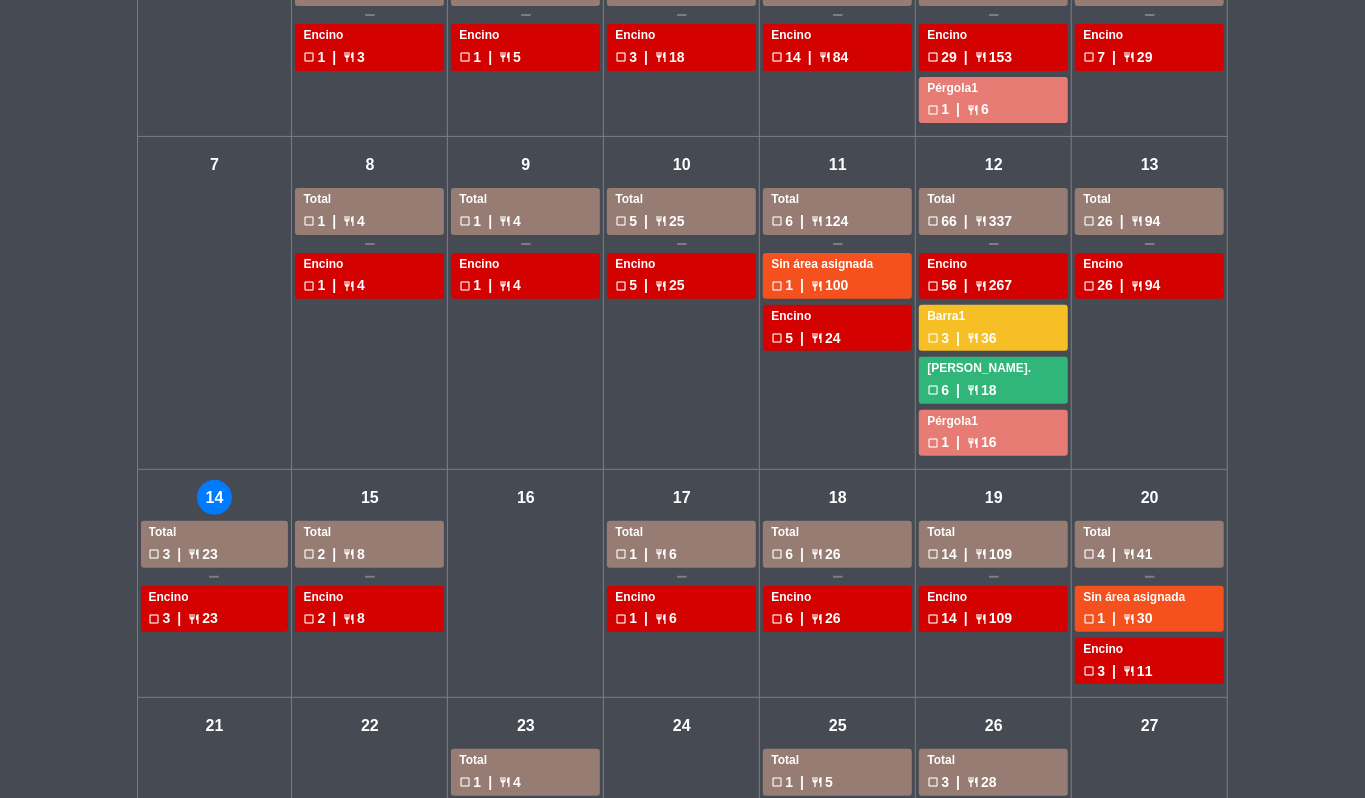 scroll, scrollTop: 0, scrollLeft: 0, axis: both 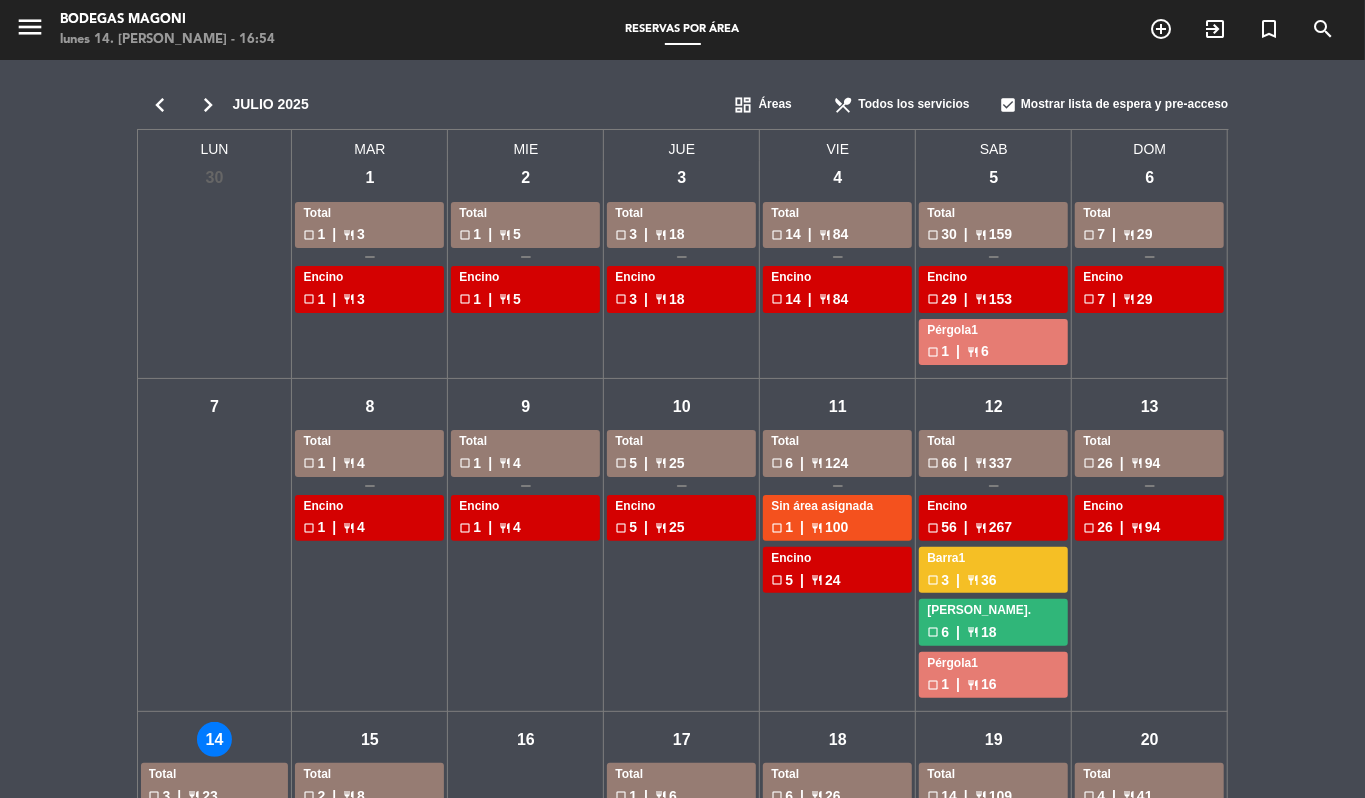 click on "chevron_right" 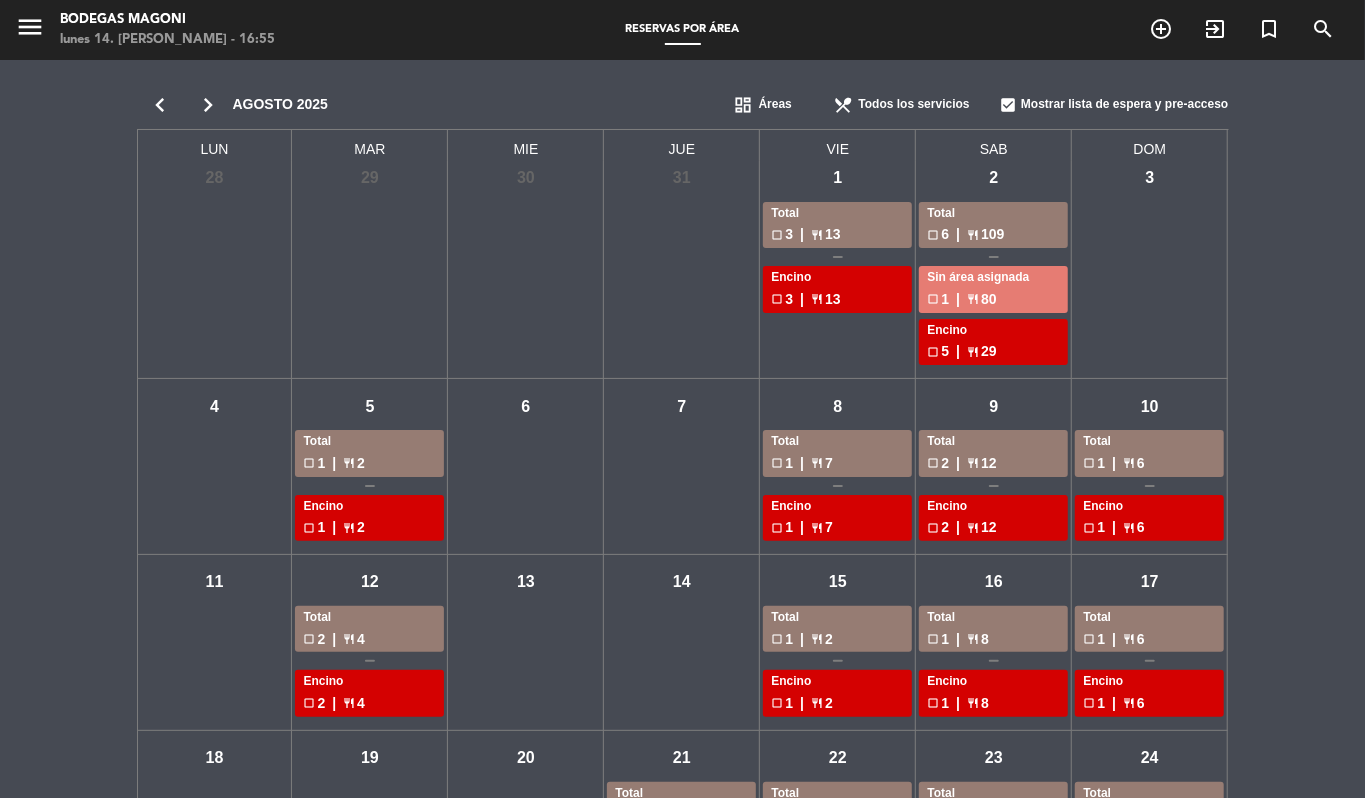 click on "sáb -   2  Total check_box_outline_blank  6  | restaurant  109  Sin área asignada check_box_outline_blank  1  | restaurant  80  Encino check_box_outline_blank  5  | restaurant  29" 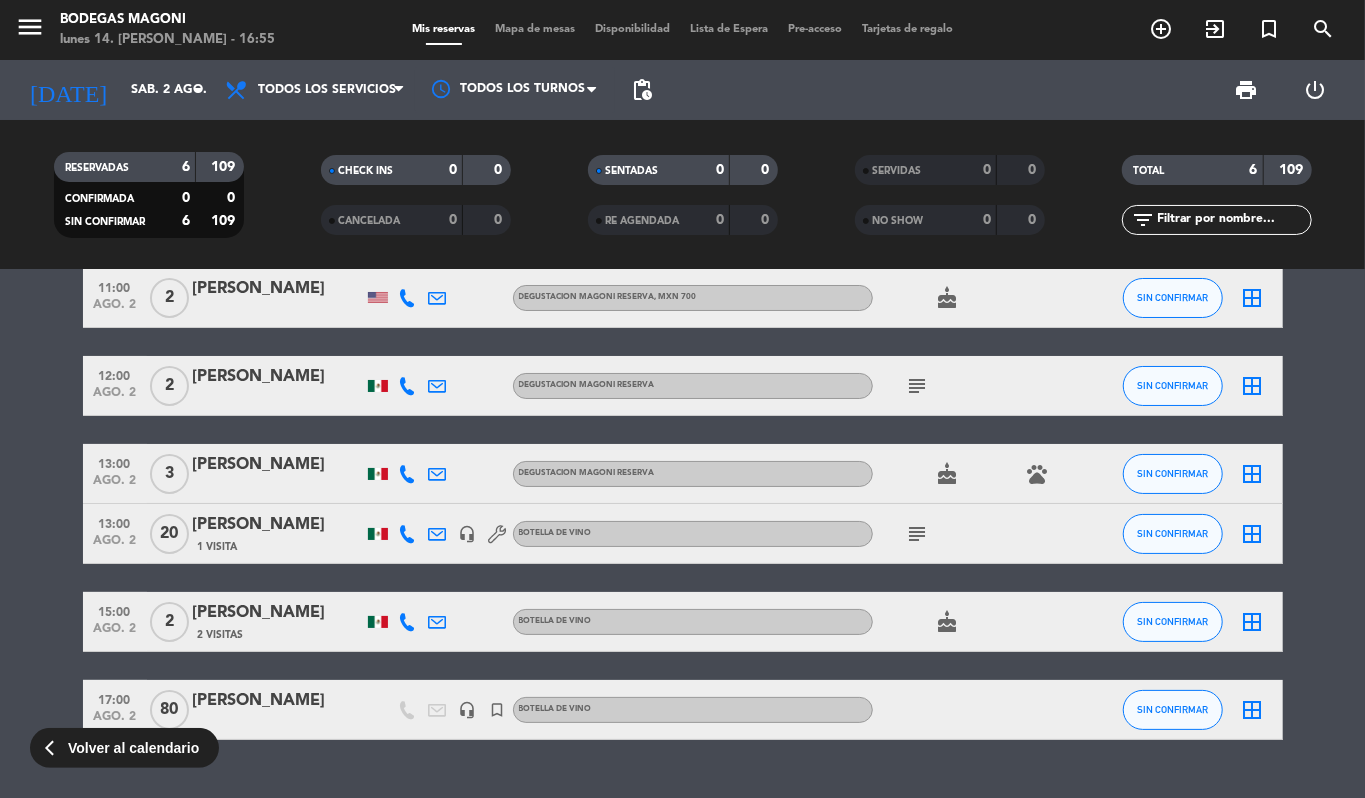 scroll, scrollTop: 85, scrollLeft: 0, axis: vertical 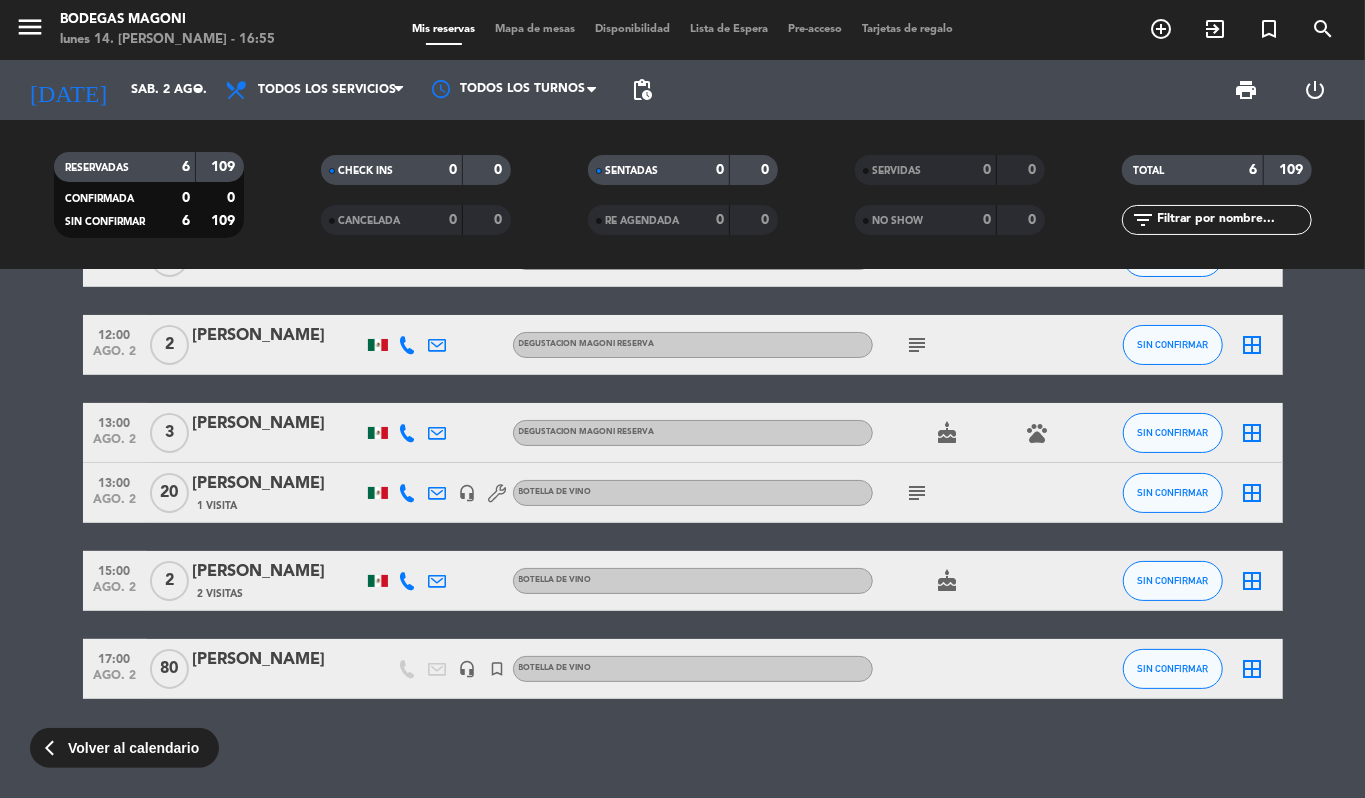 click on "17:00   ago. 2   80   [PERSON_NAME]   headset_mic   turned_in_not   BOTELLA DE VINO SIN CONFIRMAR  border_all" 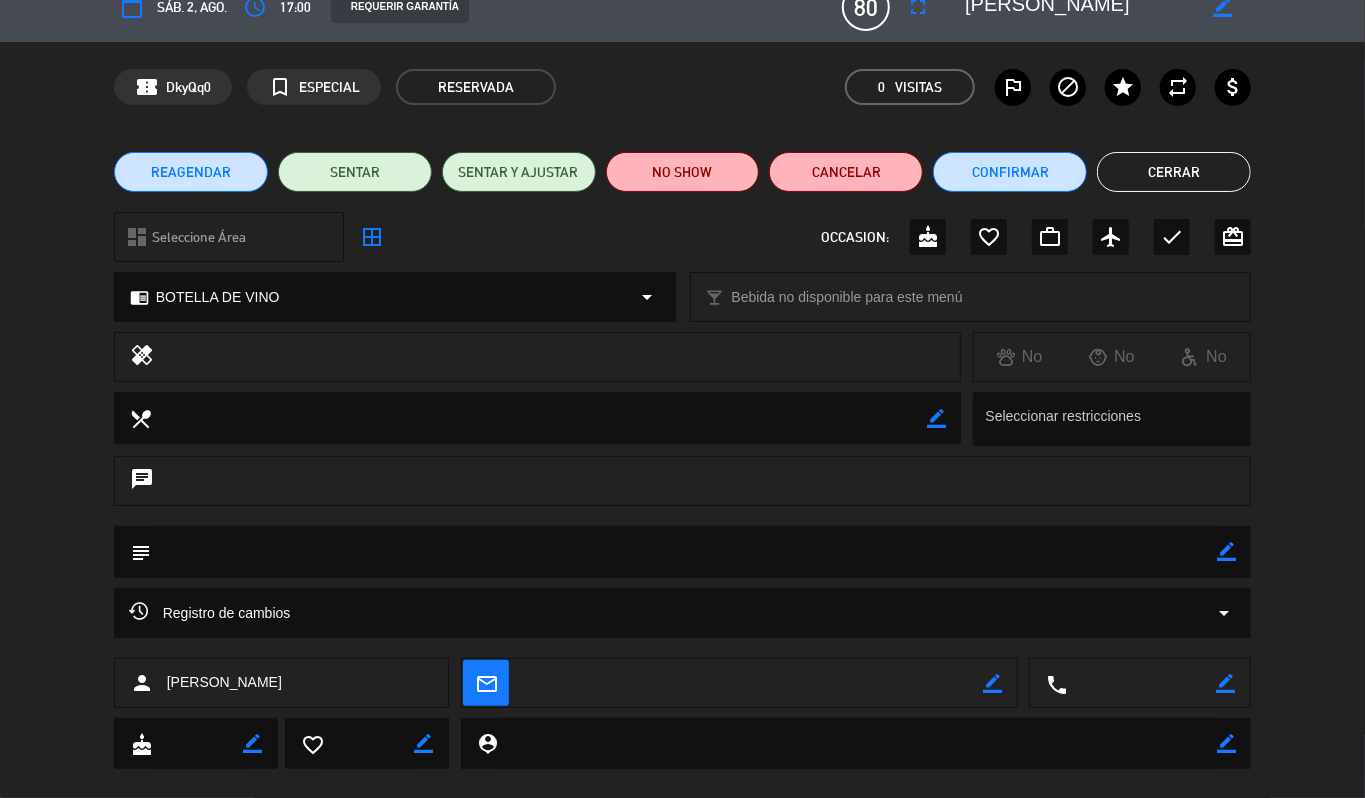 scroll, scrollTop: 0, scrollLeft: 0, axis: both 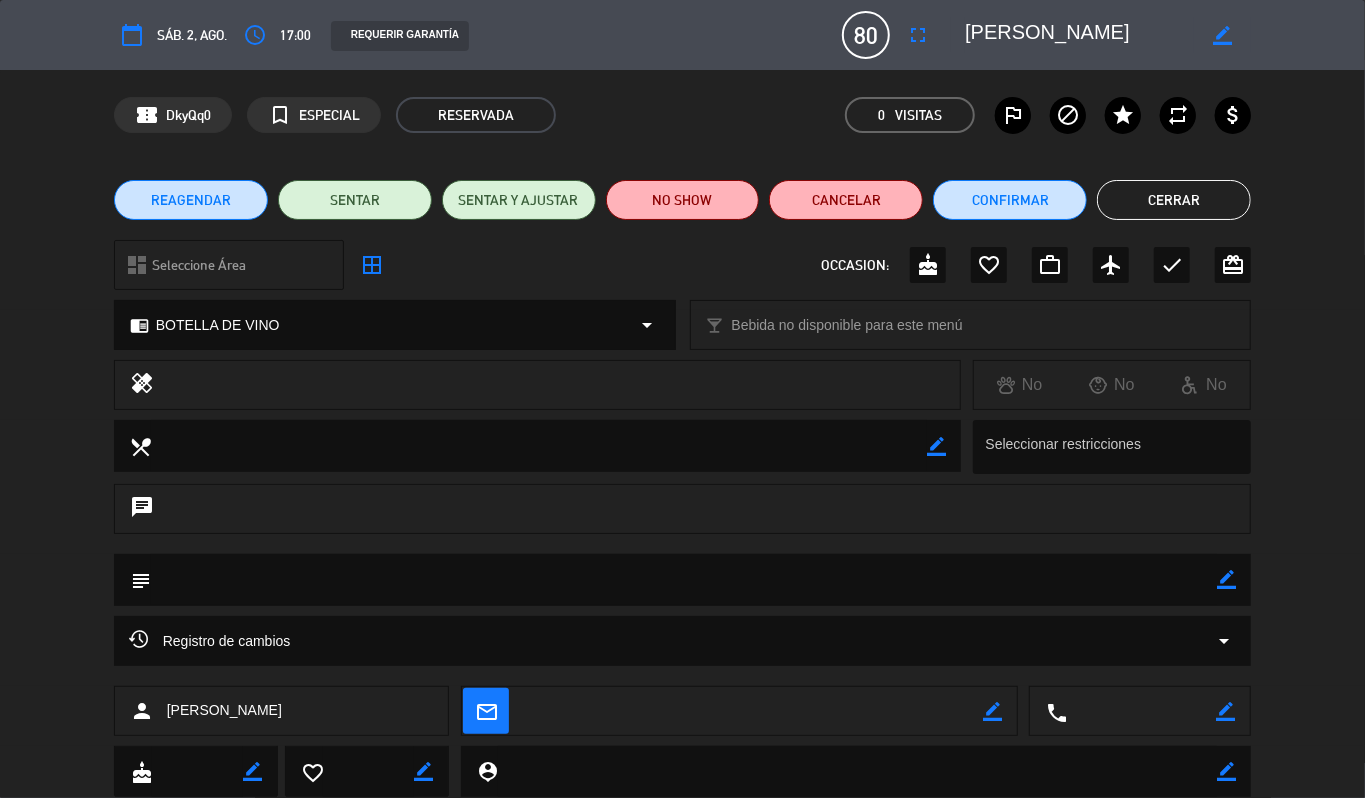 click on "Cerrar" 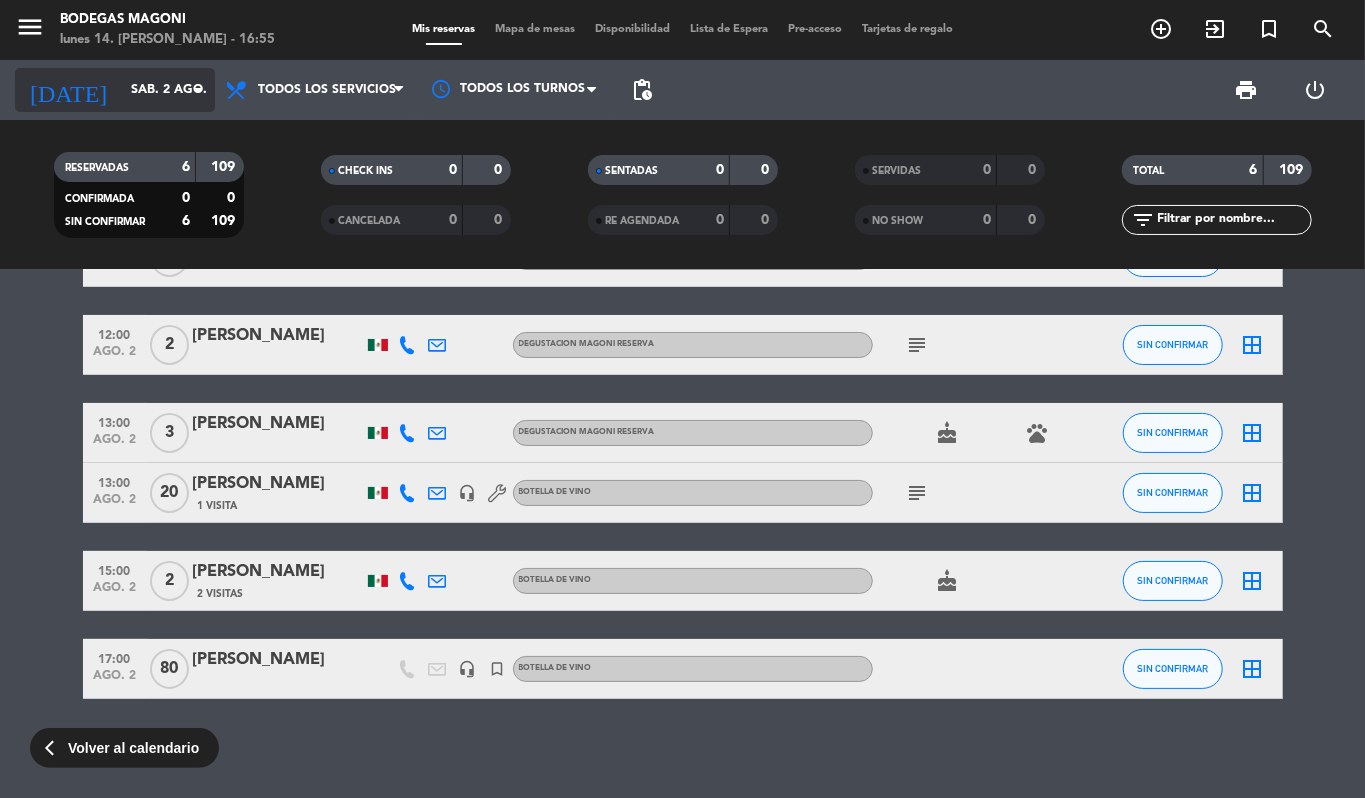 click on "sáb. 2 ago." 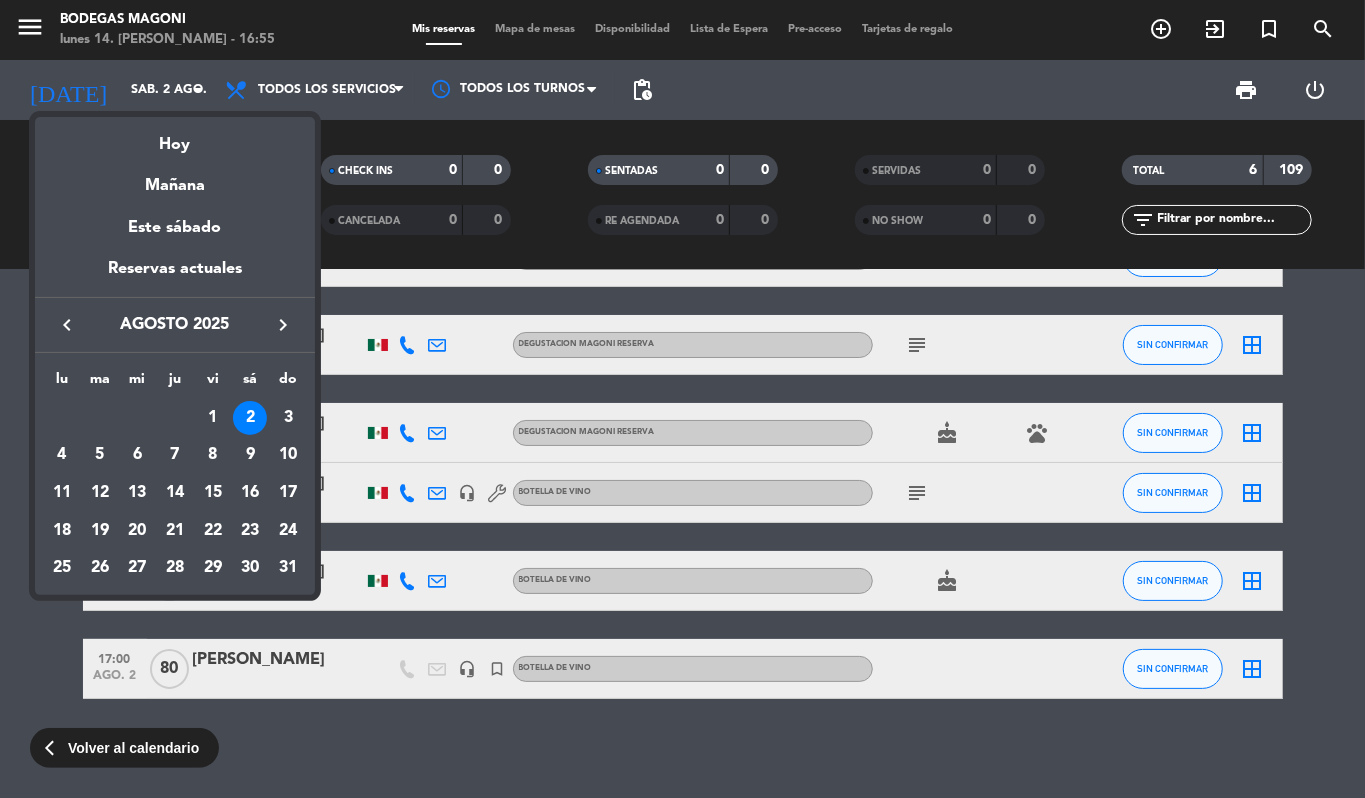 click on "keyboard_arrow_left" at bounding box center [67, 325] 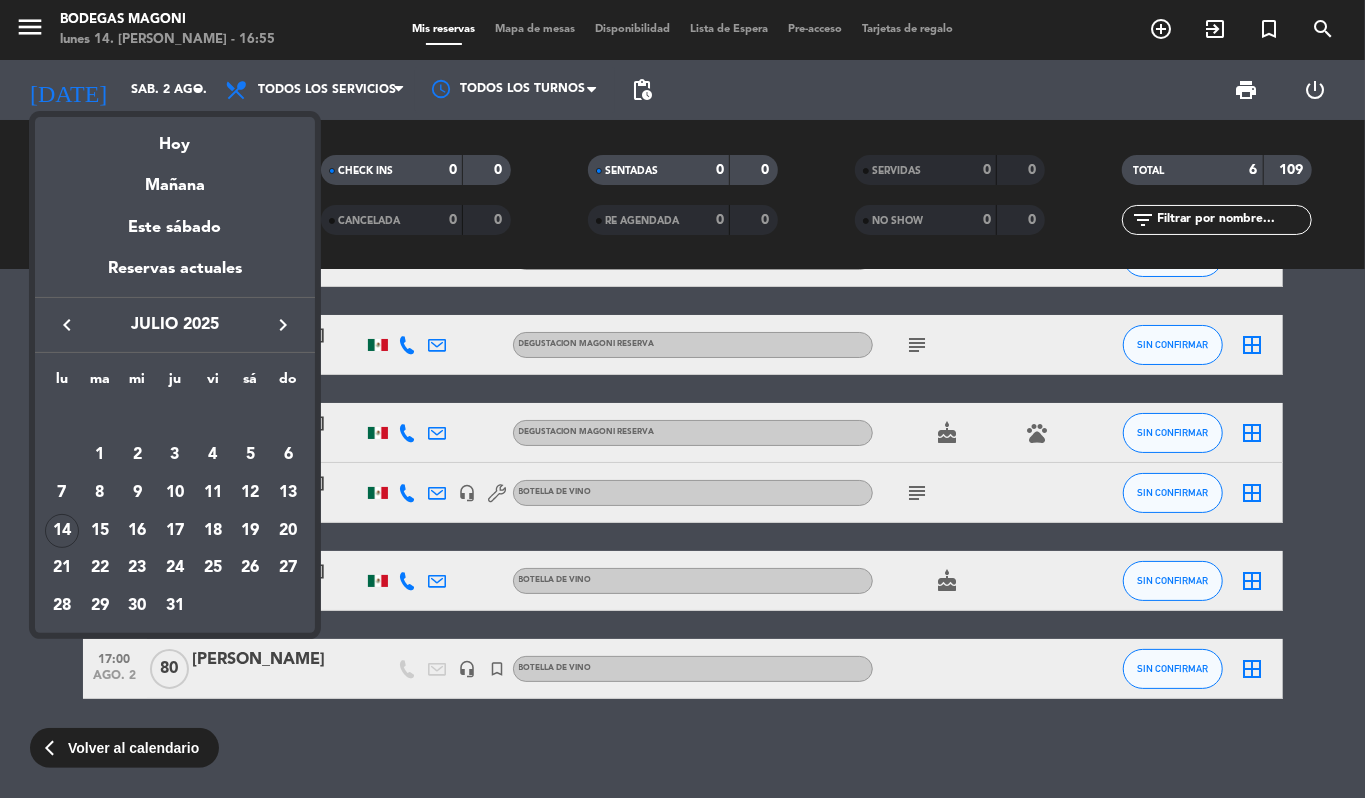 click at bounding box center [682, 399] 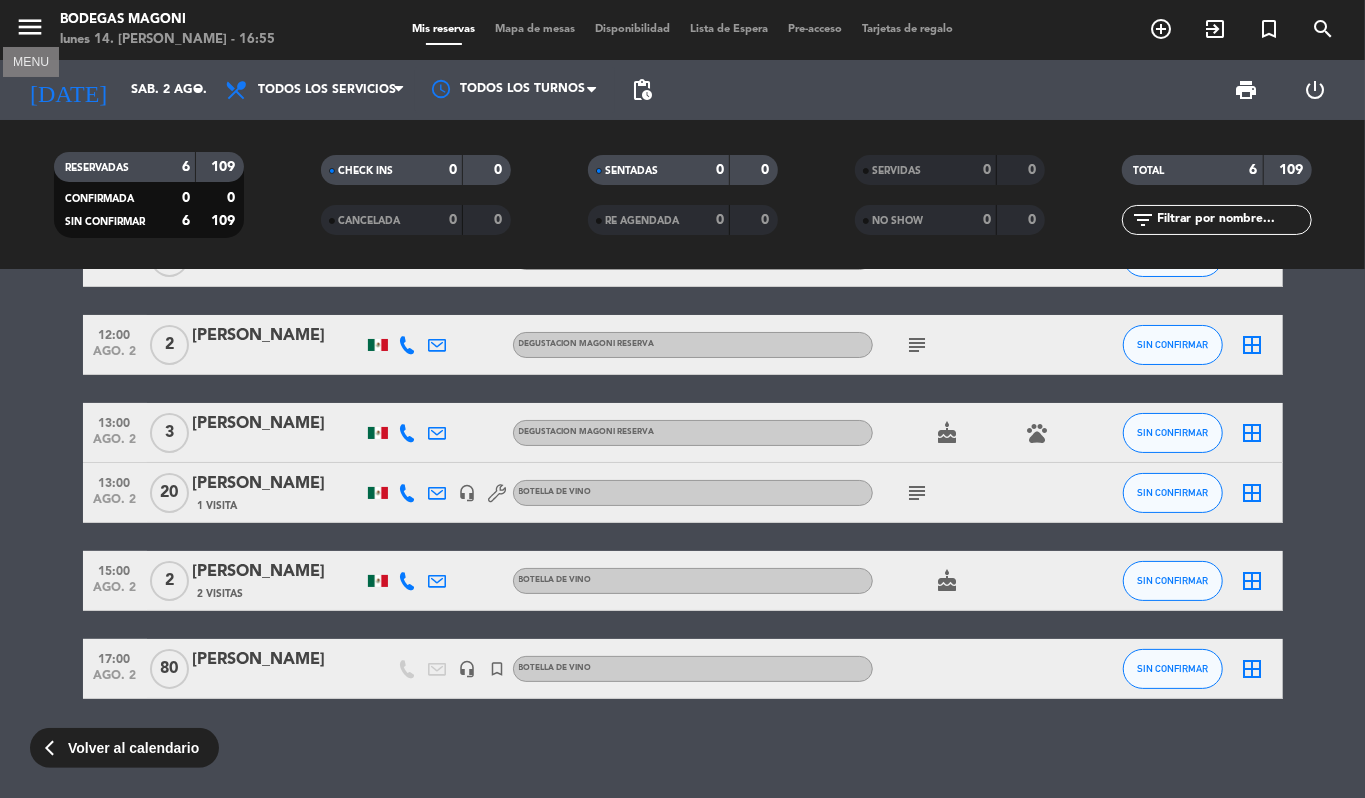 click on "menu" at bounding box center [30, 27] 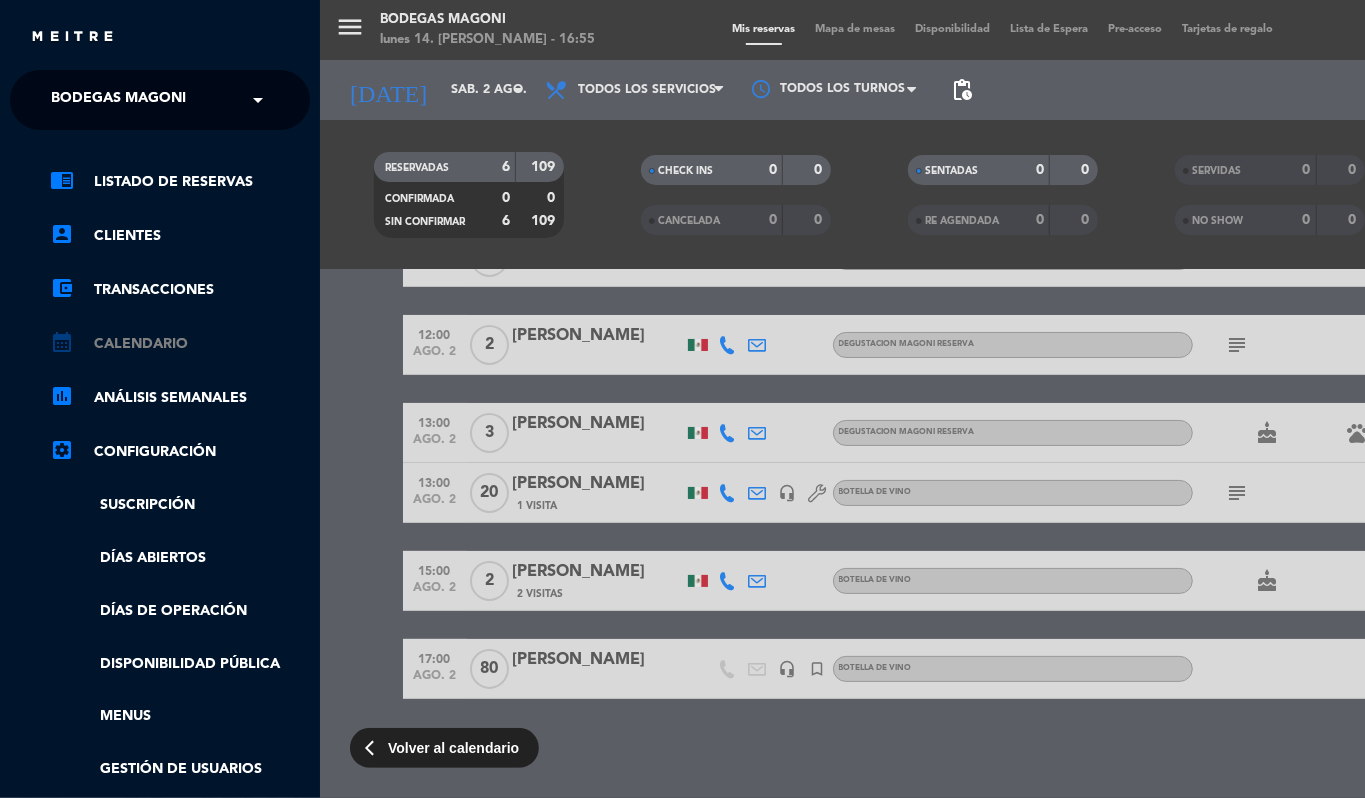 click on "calendar_month   Calendario" 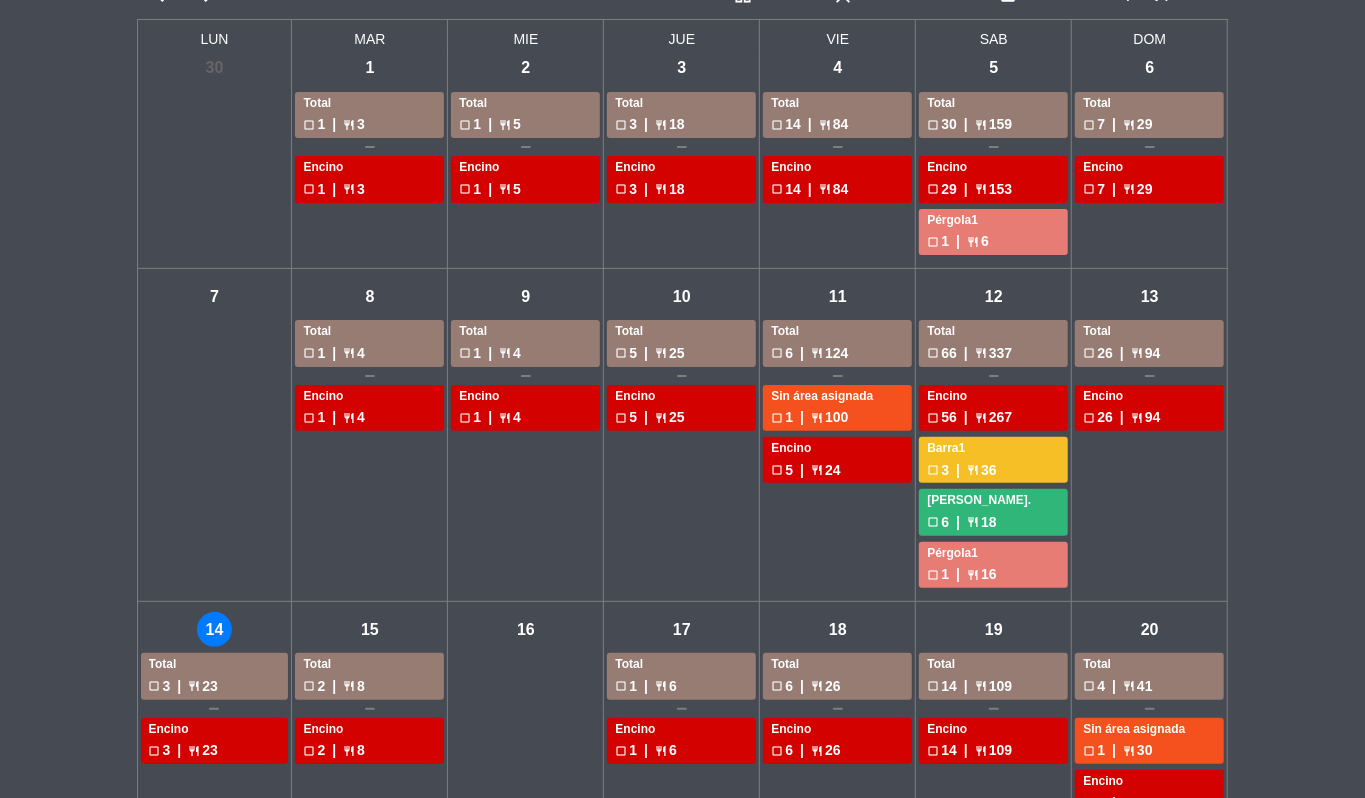 scroll, scrollTop: 0, scrollLeft: 0, axis: both 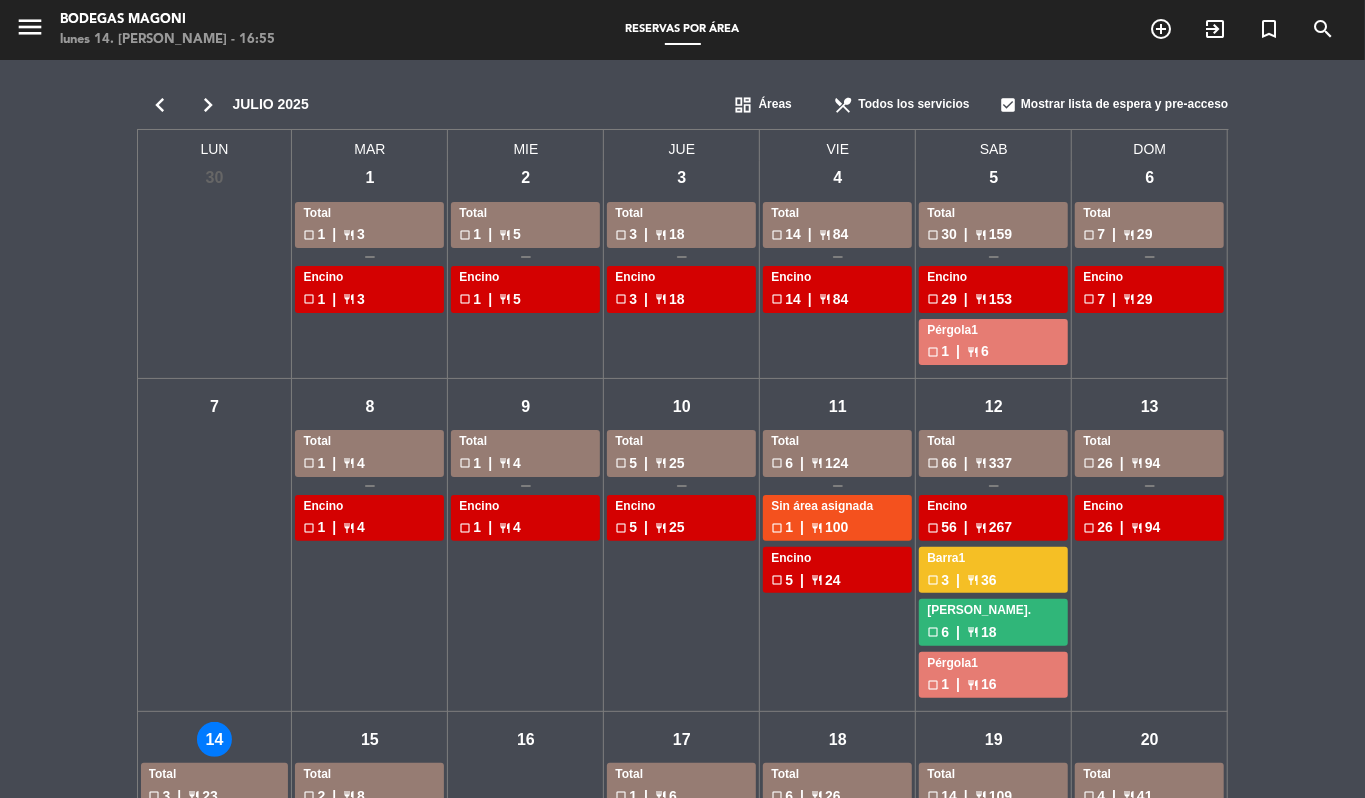click on "chevron_right" 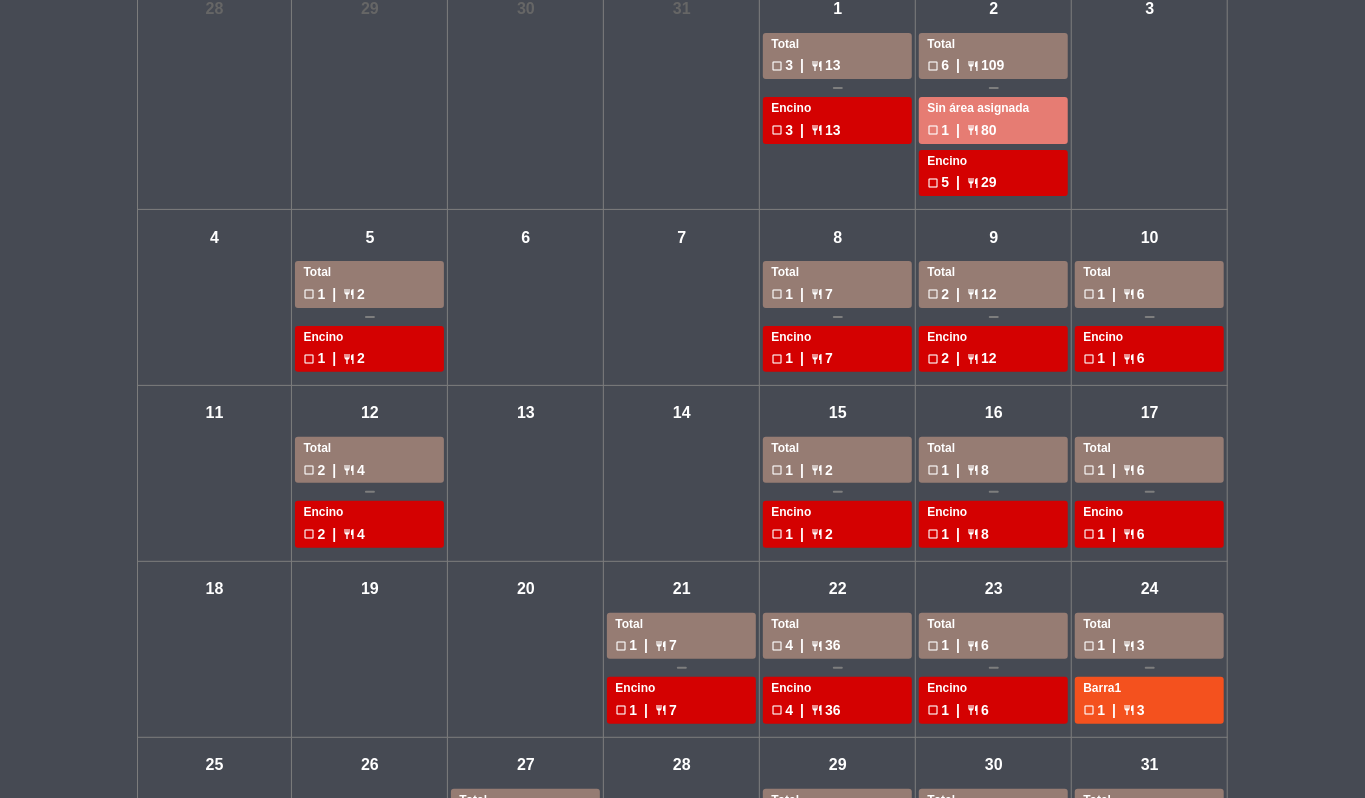 scroll, scrollTop: 0, scrollLeft: 0, axis: both 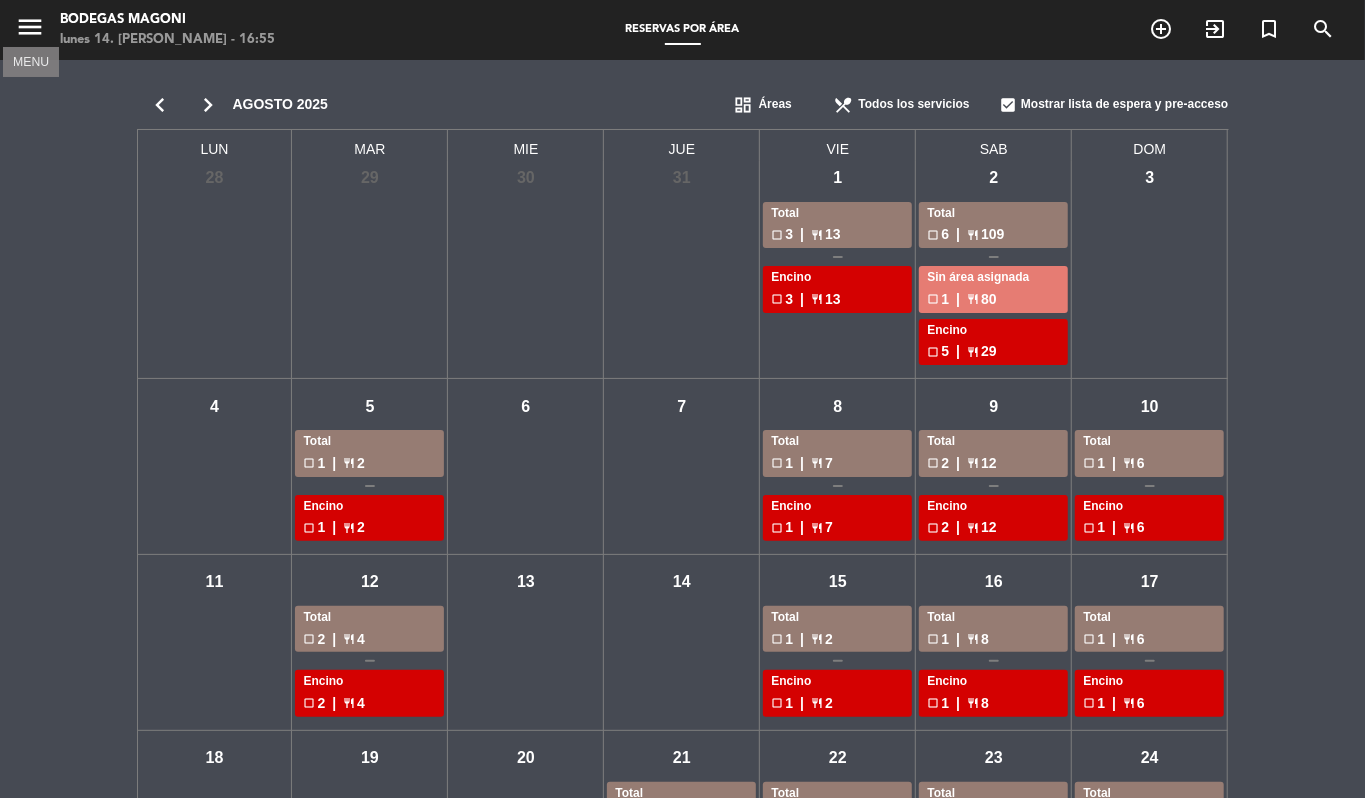 click on "menu" at bounding box center (30, 27) 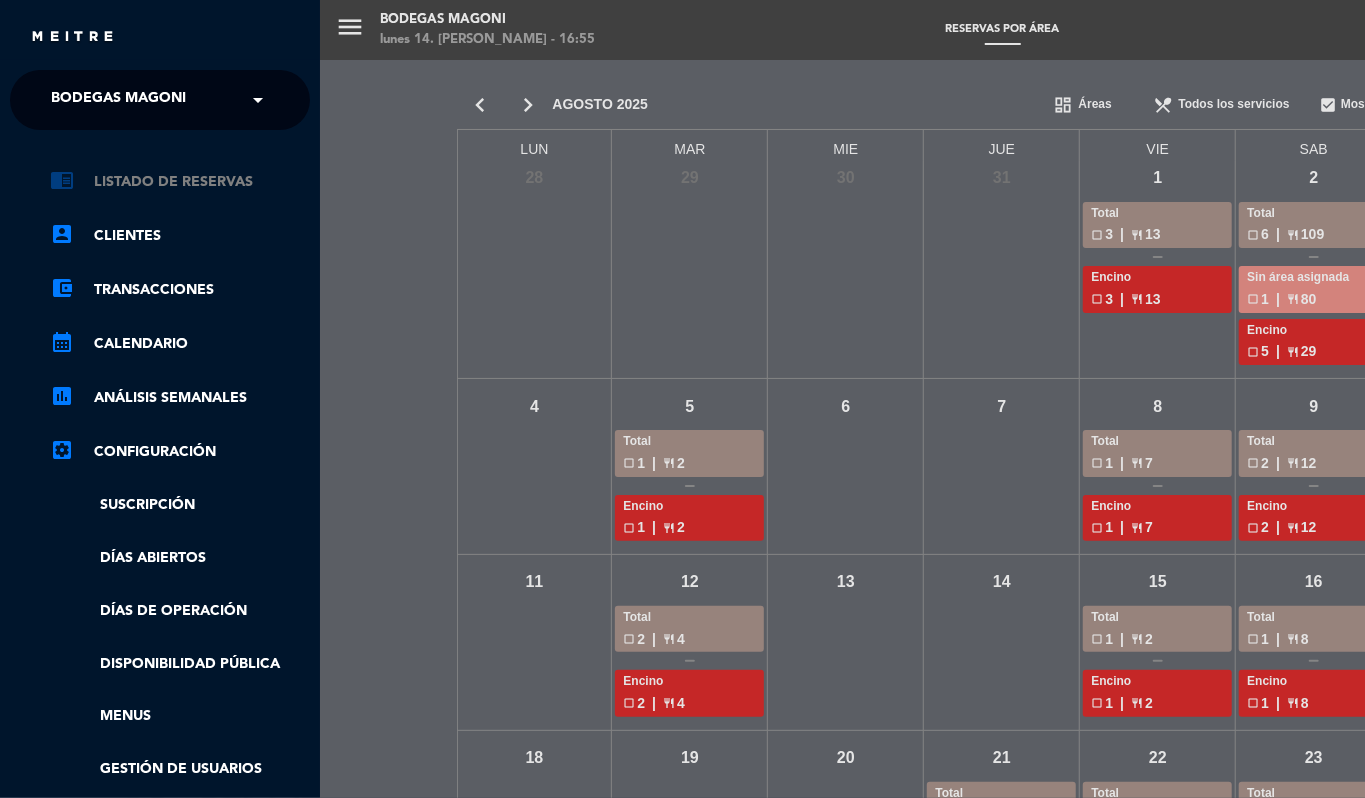 click on "chrome_reader_mode   Listado de Reservas" 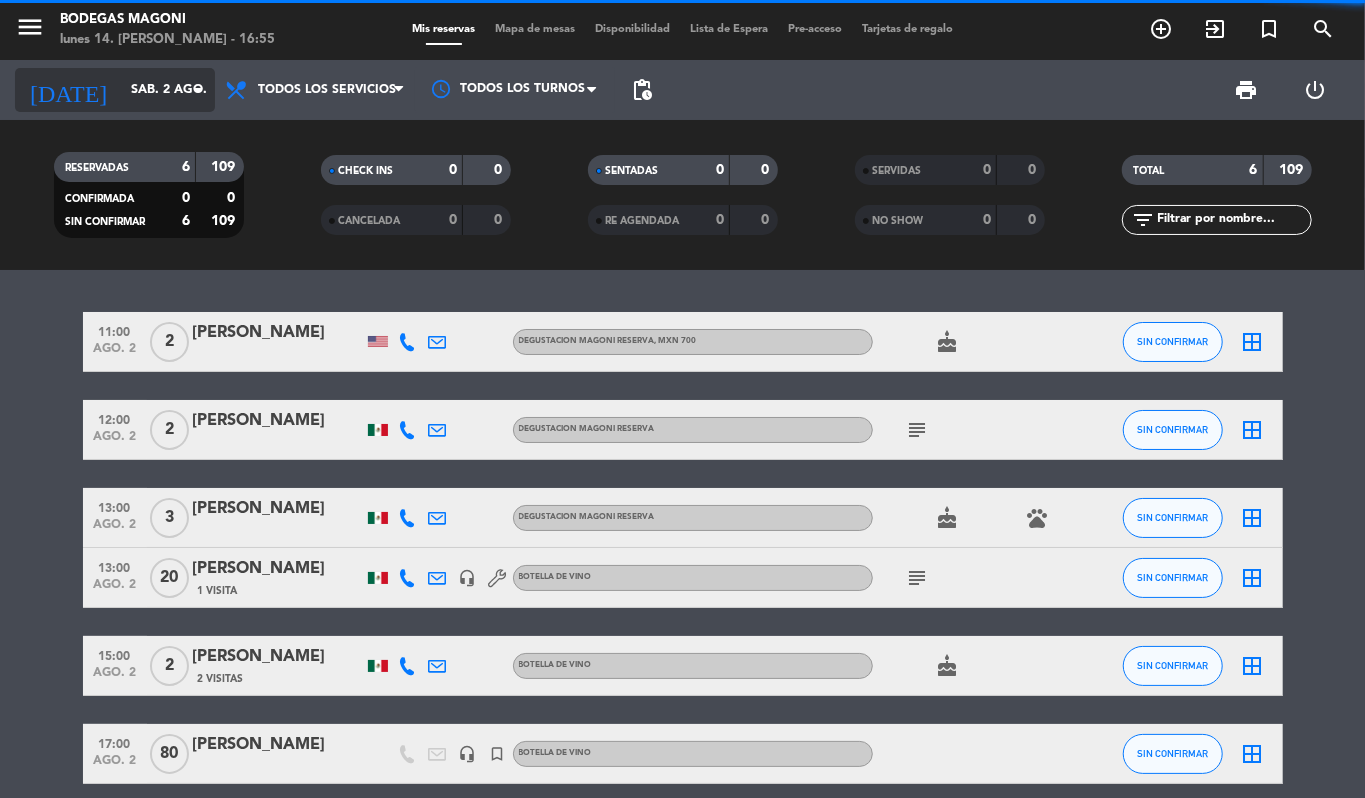 click on "sáb. 2 ago." 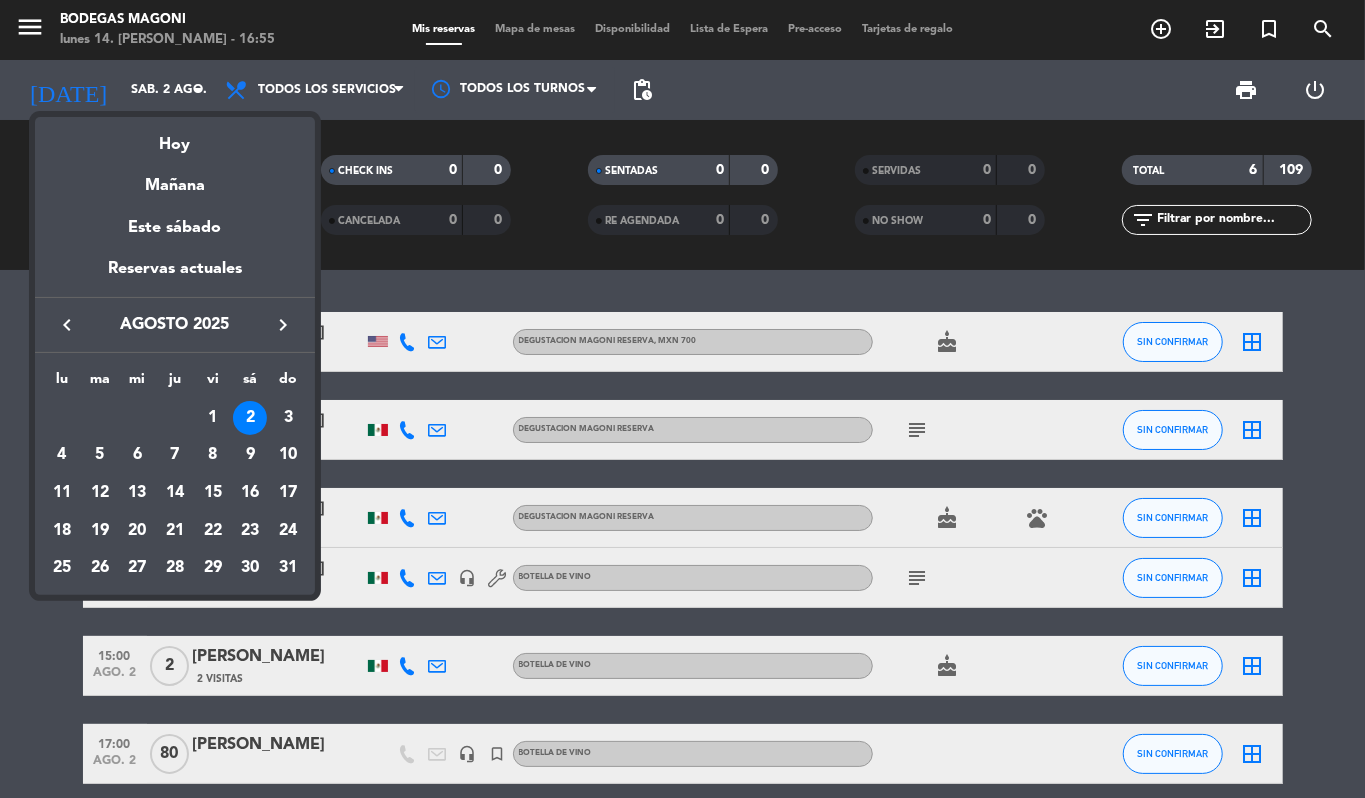 click on "keyboard_arrow_left" at bounding box center [67, 325] 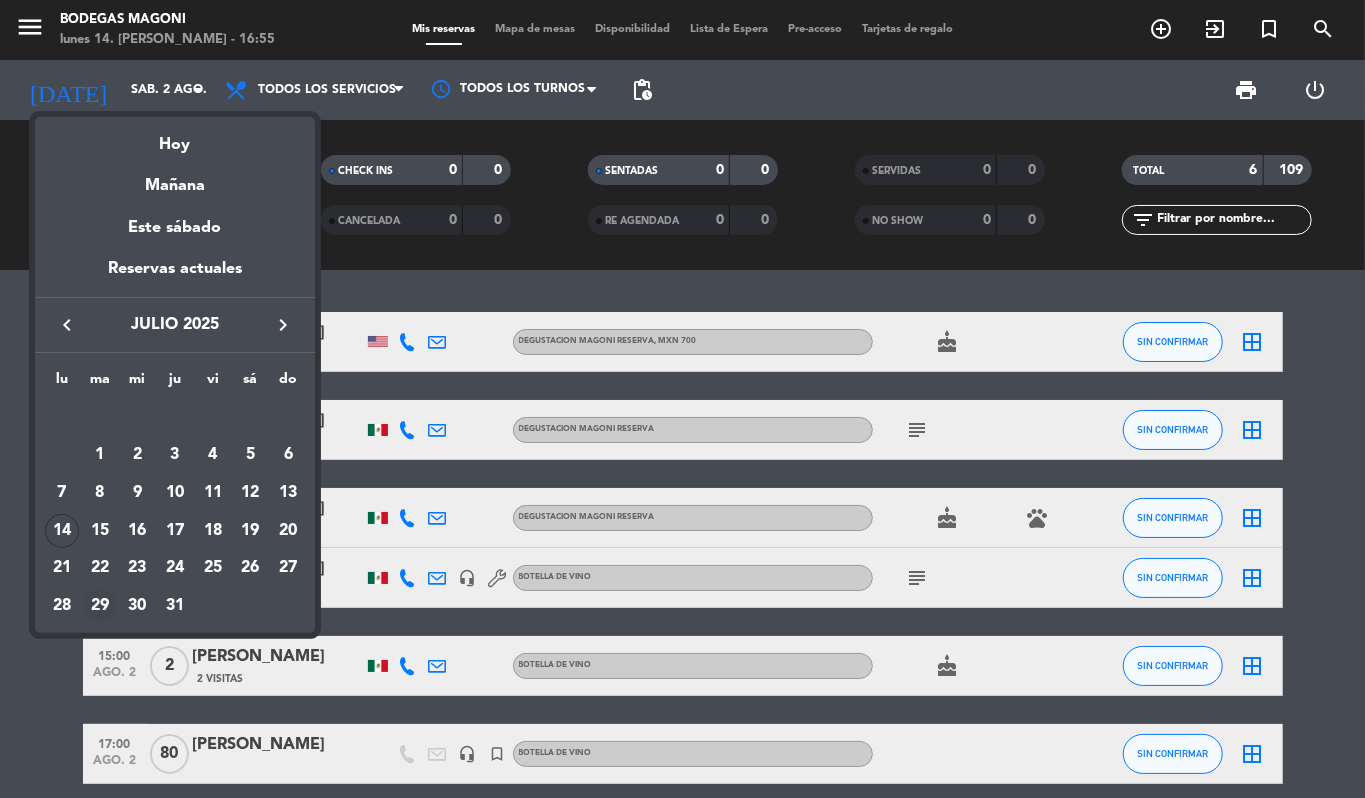 click on "29" at bounding box center (100, 606) 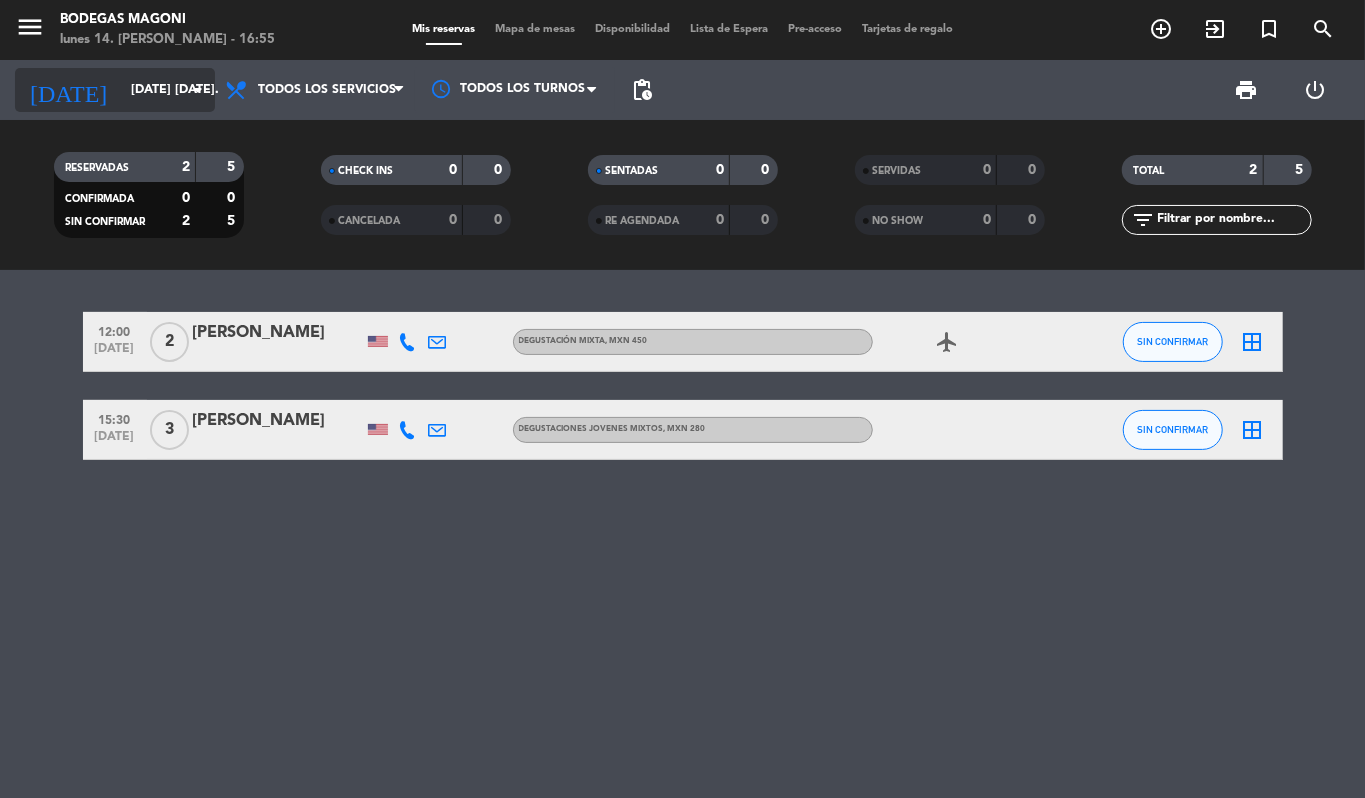 click on "[DATE] [DATE]." 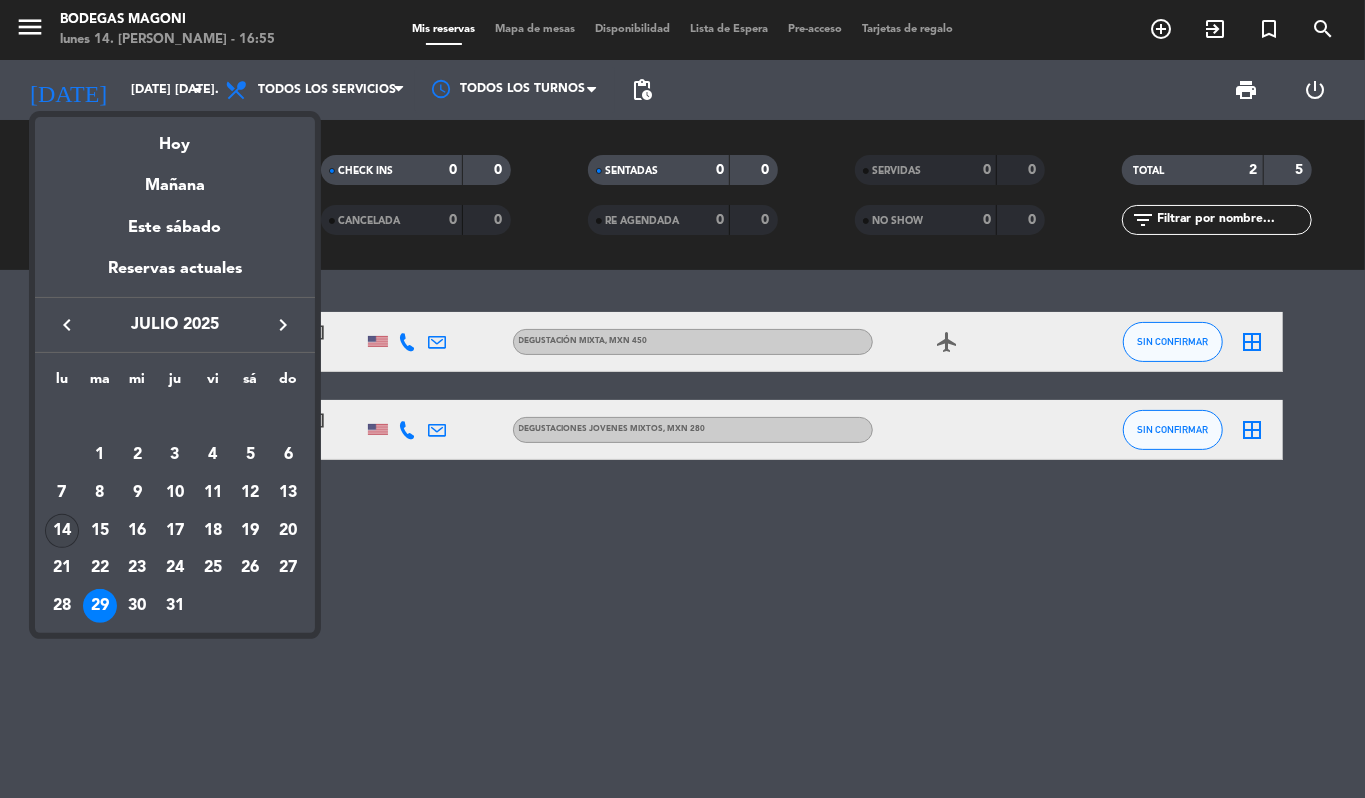 click on "14" at bounding box center [62, 531] 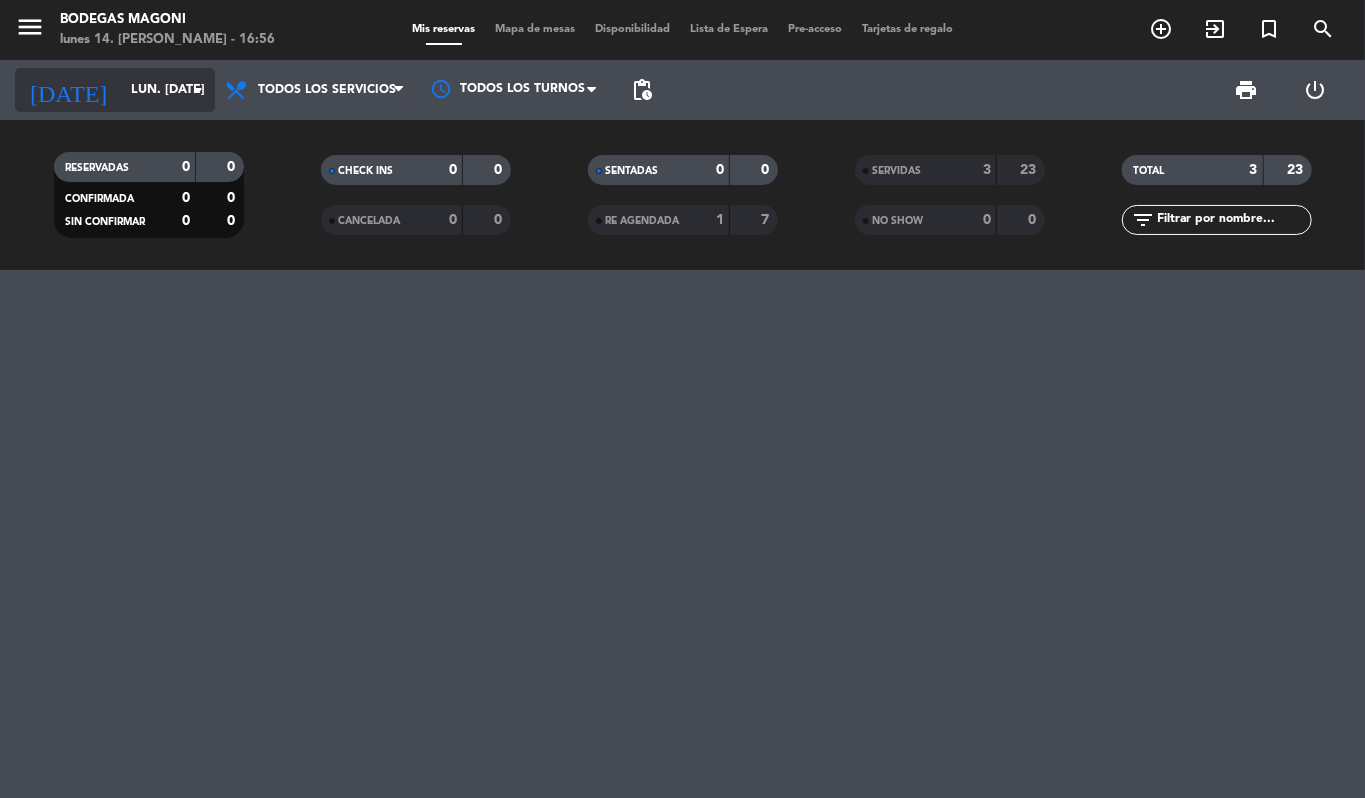 click on "lun. [DATE]" 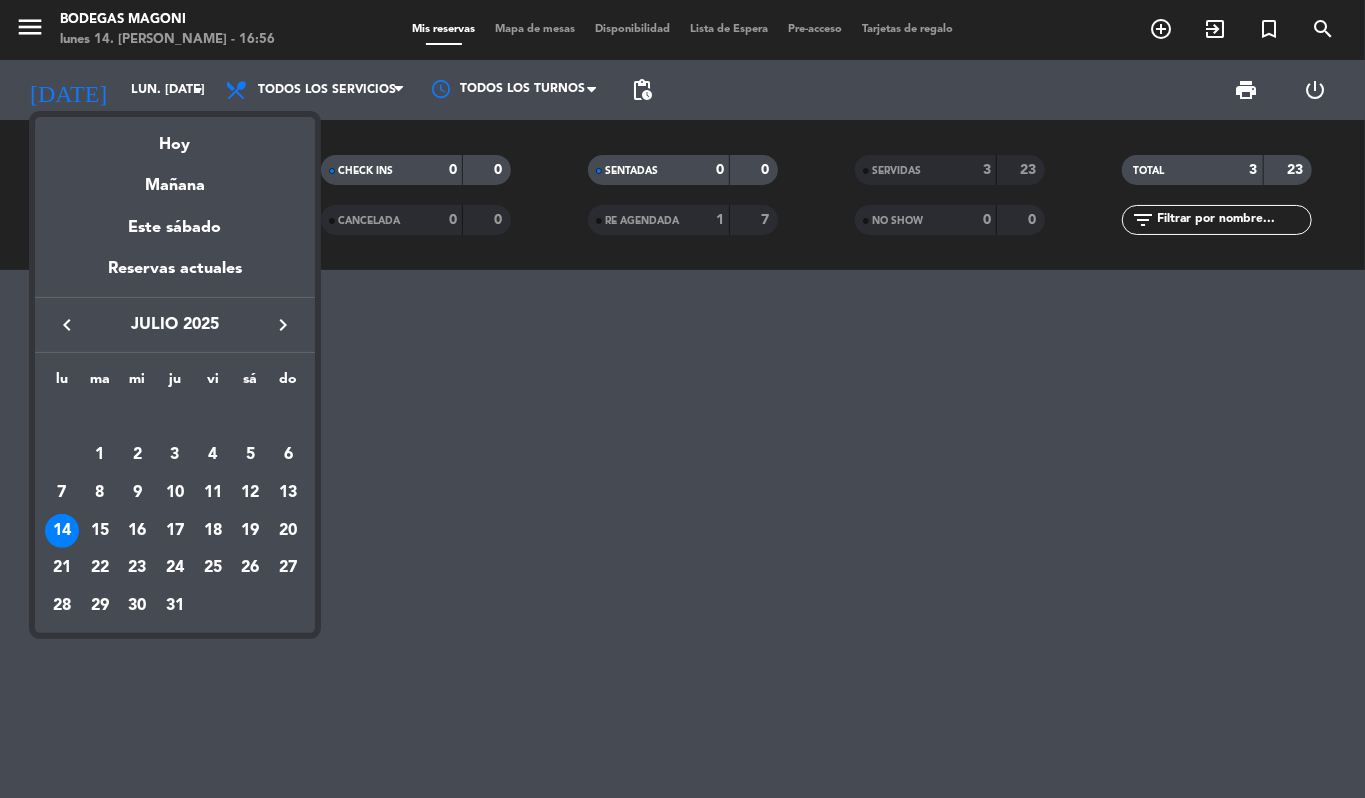 drag, startPoint x: 530, startPoint y: 412, endPoint x: 484, endPoint y: 240, distance: 178.04494 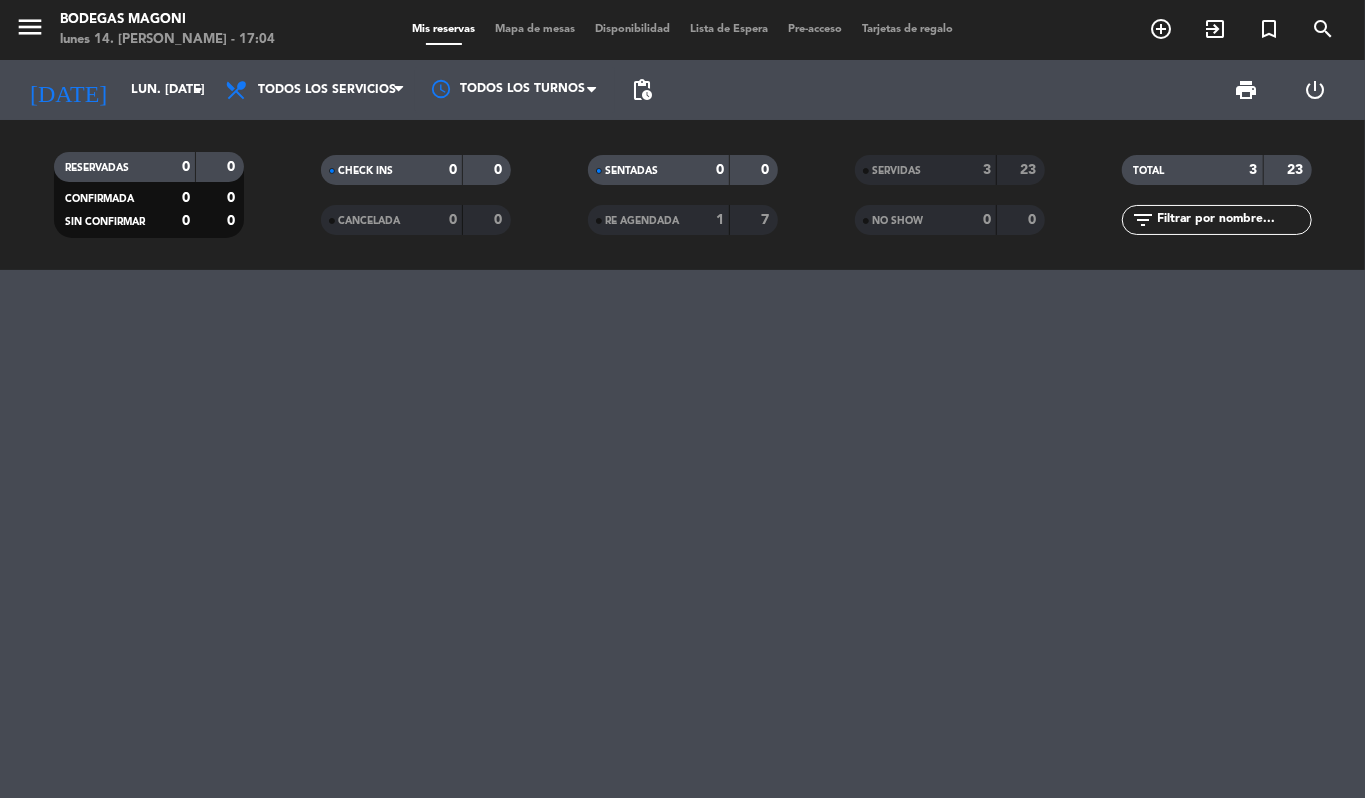 click 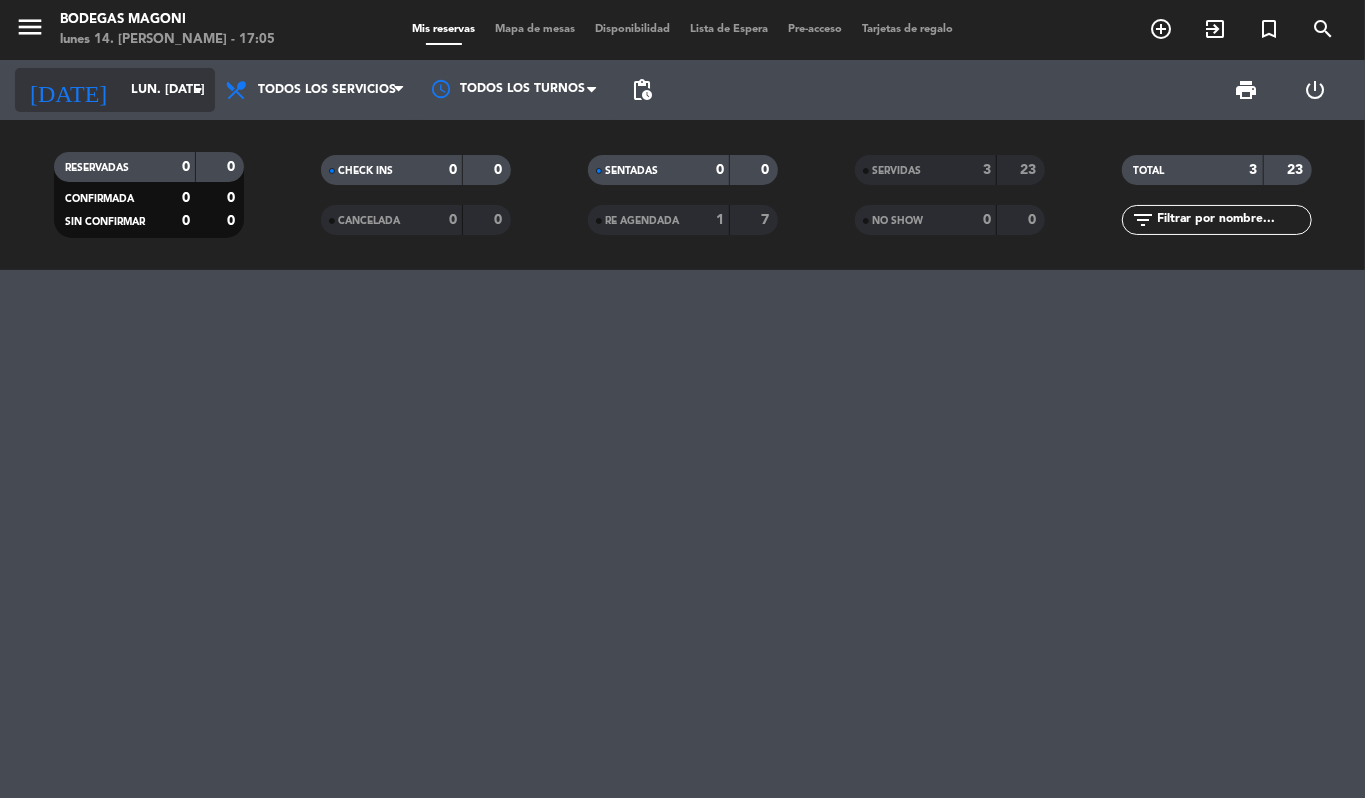 click on "lun. [DATE]" 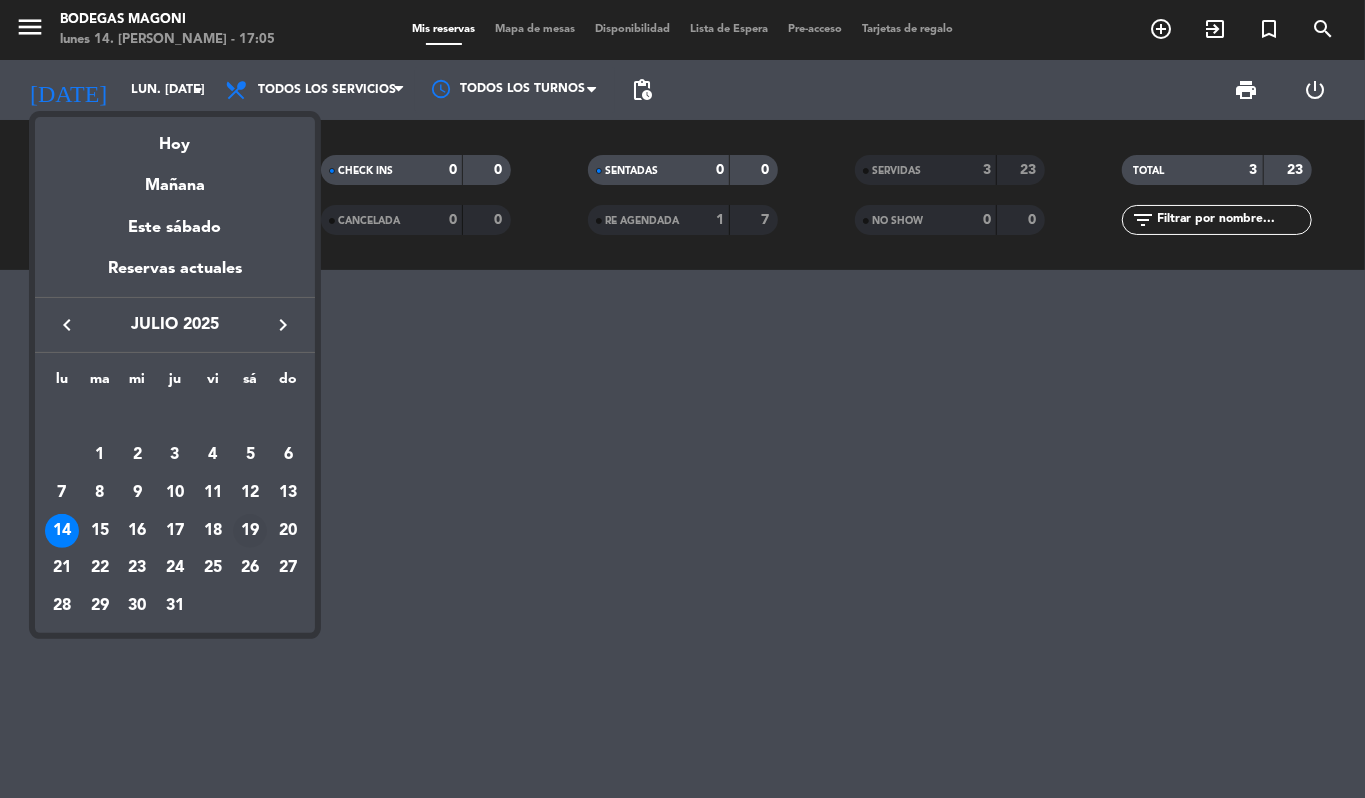click on "19" at bounding box center (250, 531) 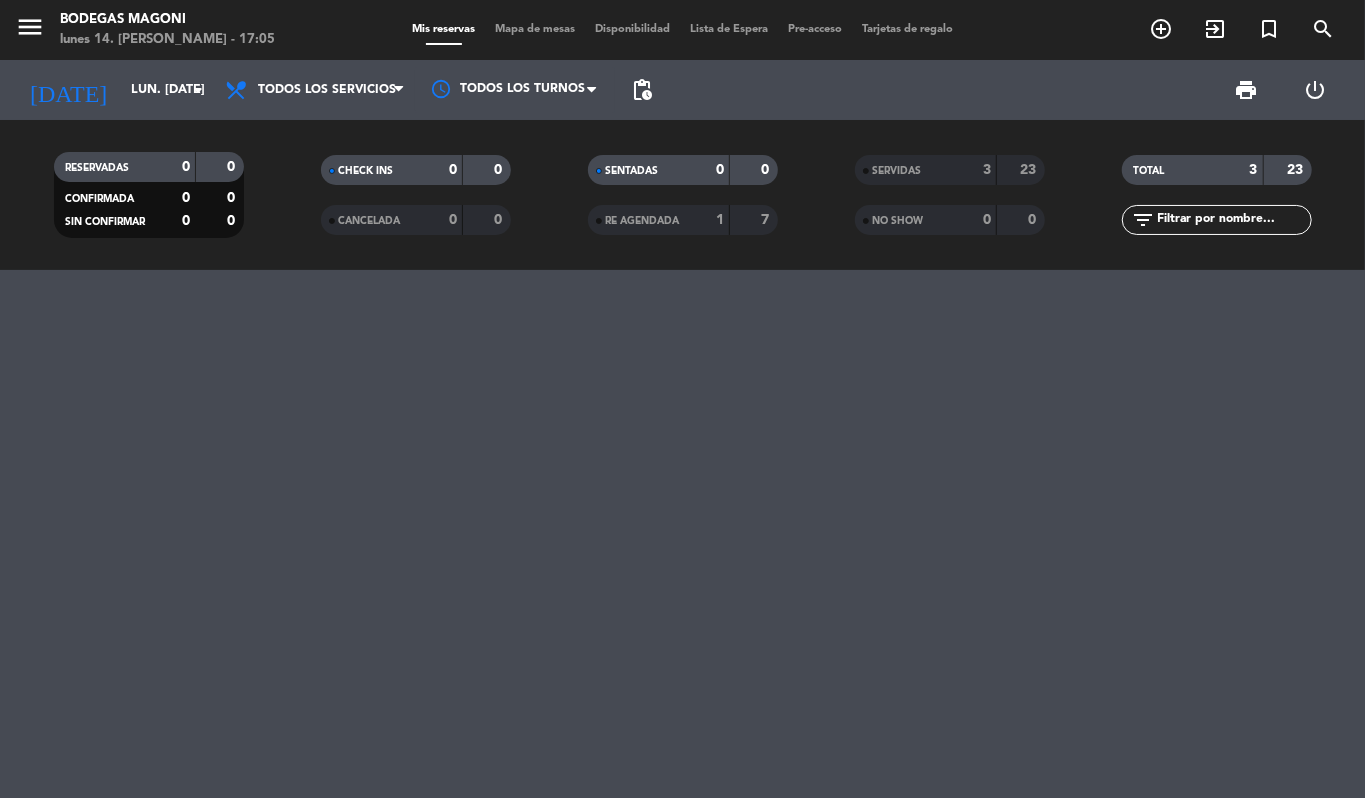 type on "sáb. [DATE]" 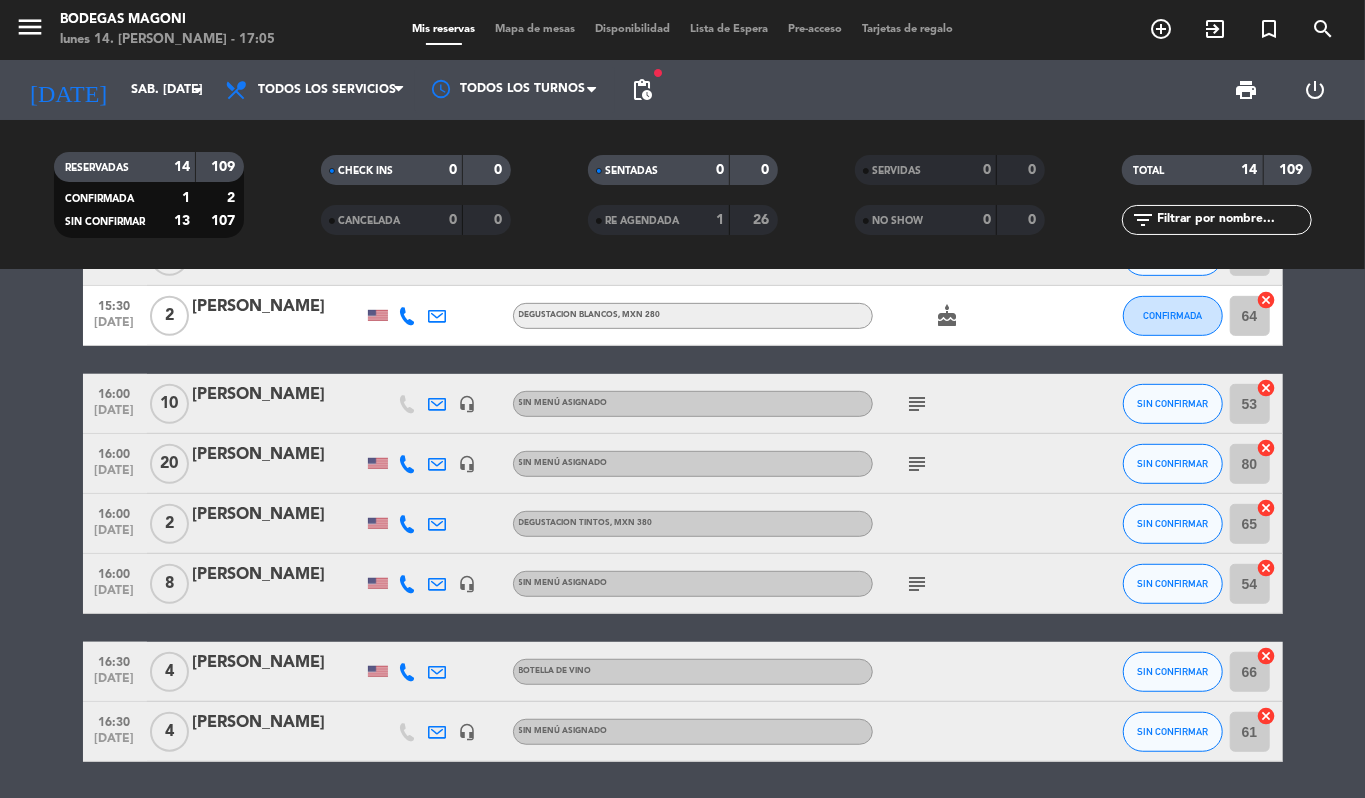 scroll, scrollTop: 649, scrollLeft: 0, axis: vertical 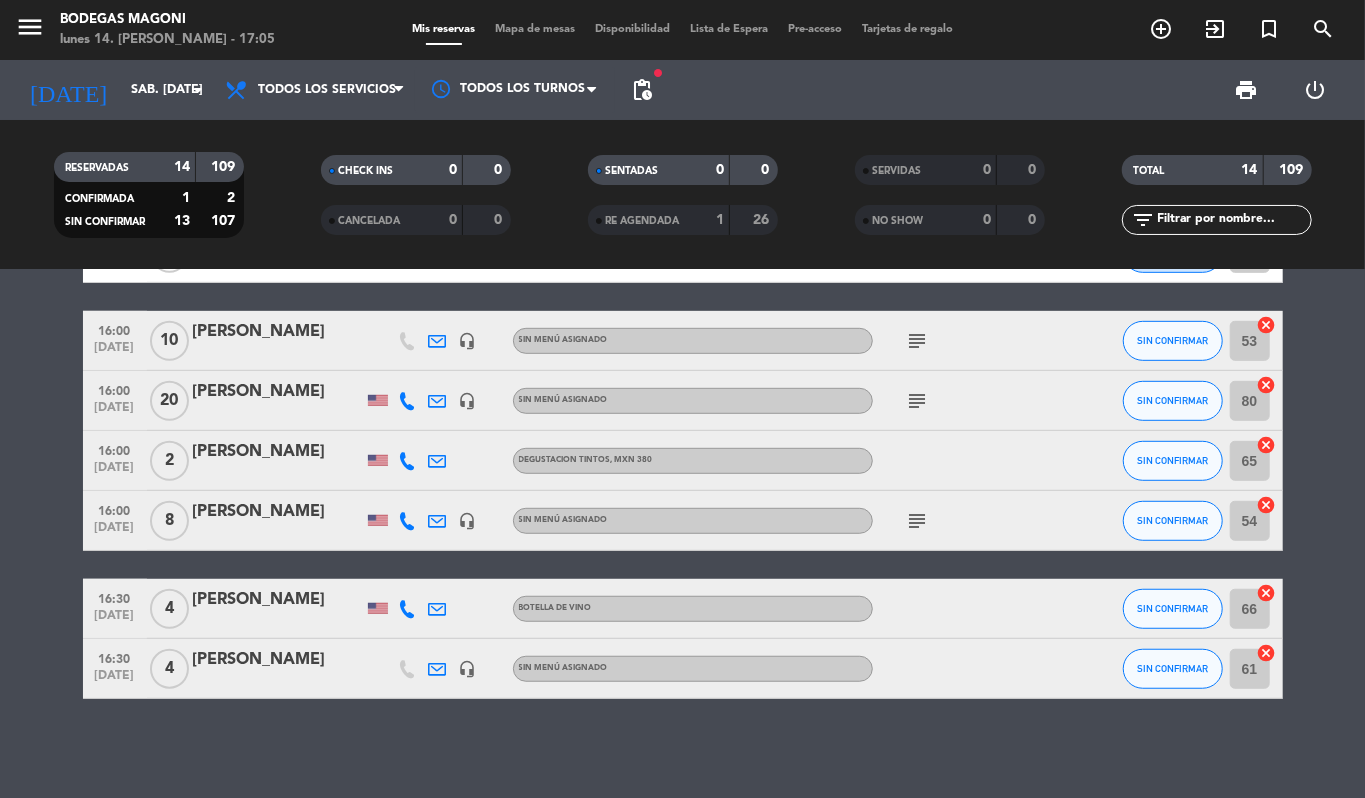 click on "subject" 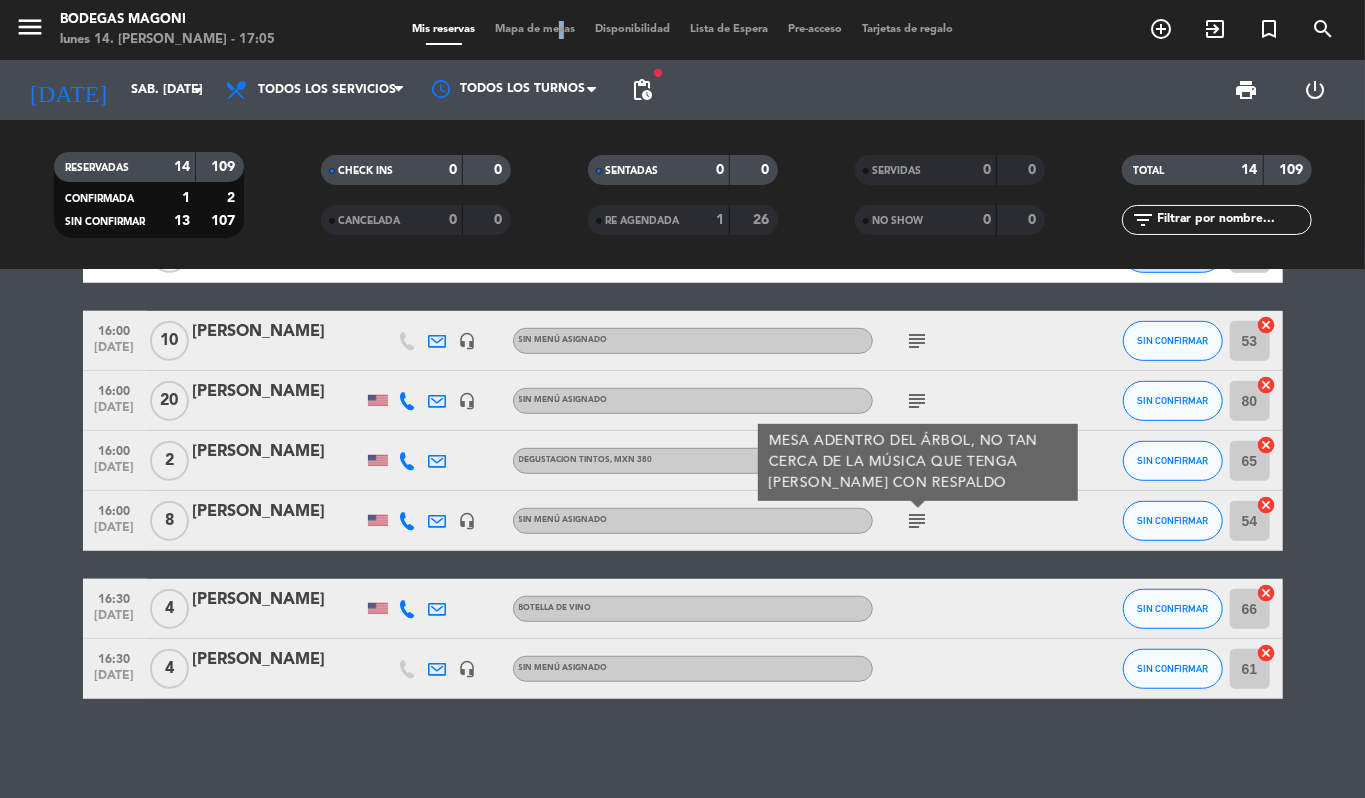 click on "Mapa de mesas" at bounding box center (535, 29) 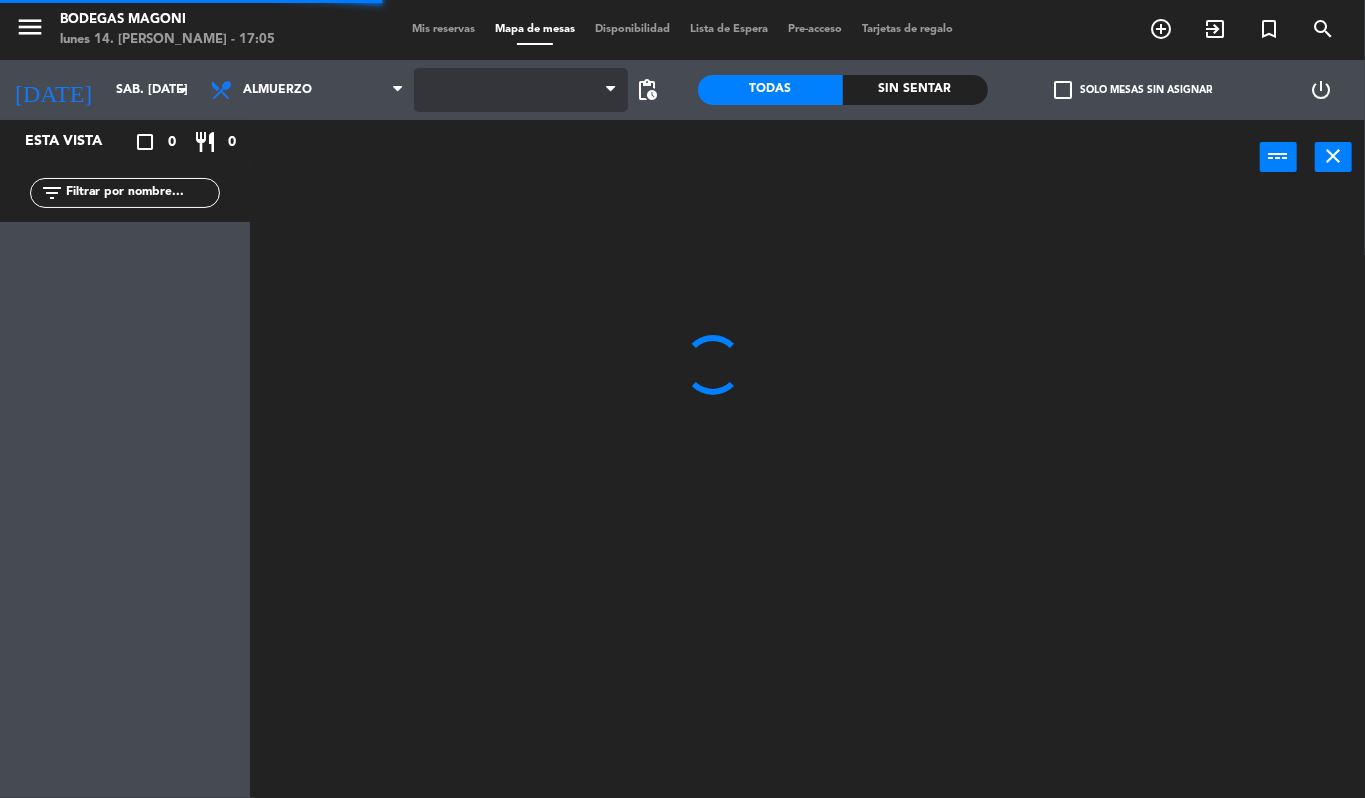 click at bounding box center (521, 90) 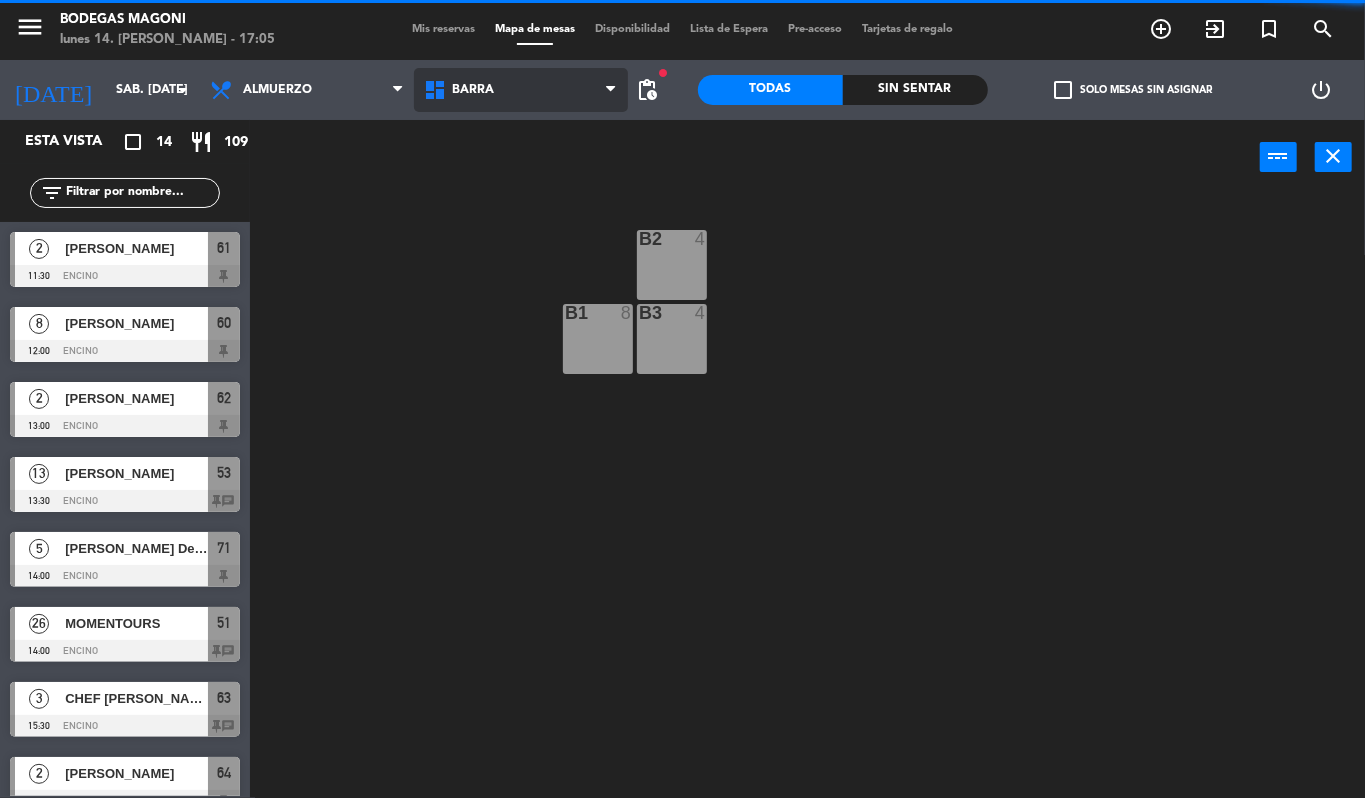 click on "Barra" at bounding box center [521, 90] 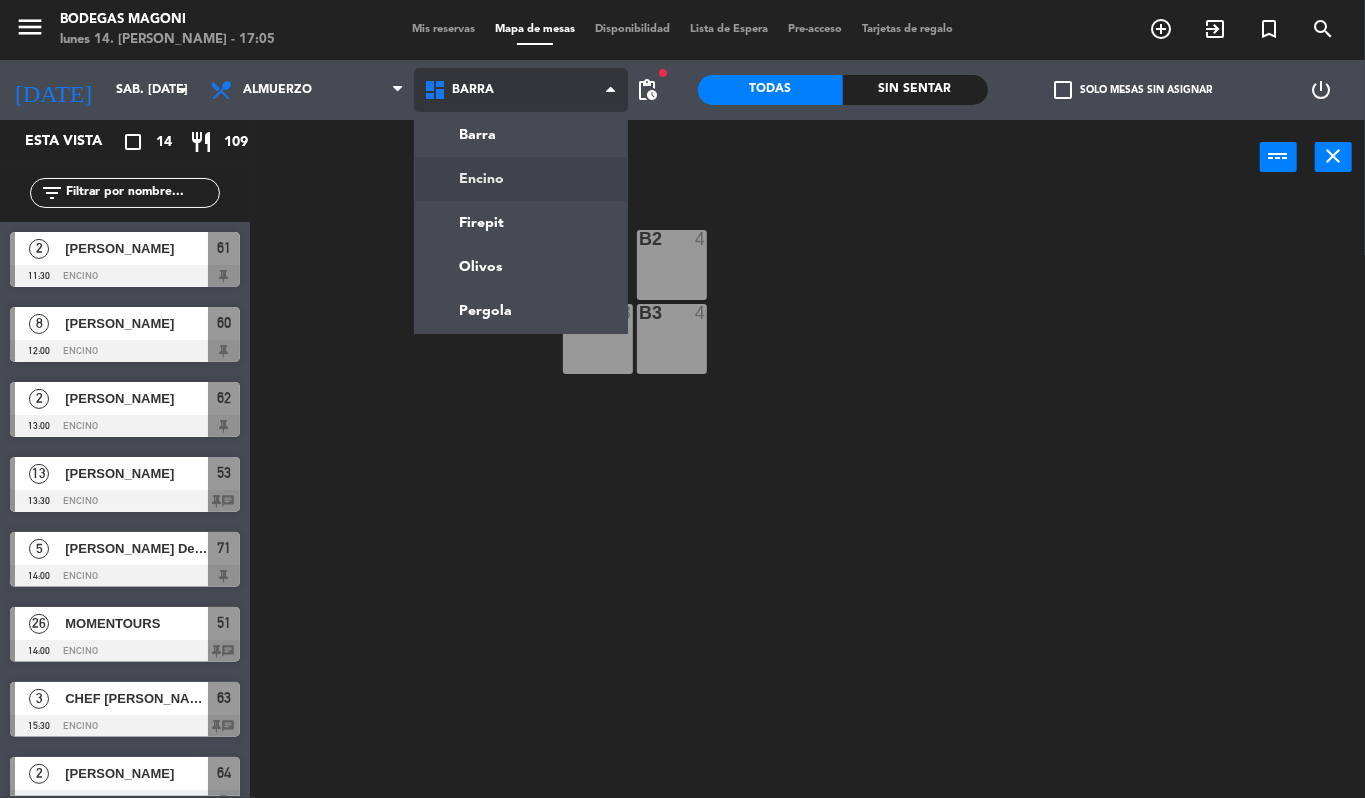 click on "menu  Bodegas Magoni   lunes 14. [PERSON_NAME] - 17:05   Mis reservas   Mapa de mesas   Disponibilidad   Lista de Espera   Pre-acceso   Tarjetas de regalo  add_circle_outline exit_to_app turned_in_not search [DATE]    sáb. [DATE] arrow_drop_down  Almuerzo  Almuerzo  Almuerzo  Barra   Encino   Firepit   Olivos   Pergola   Barra   Barra   Encino   Firepit   Olivos   Pergola  fiber_manual_record pending_actions  Todas  Sin sentar  check_box_outline_blank   Solo mesas sin asignar   power_settings_new   Esta vista   crop_square  14  restaurant  109 filter_list  2   [PERSON_NAME]   11:30   Encino  61  8   [PERSON_NAME]   12:00   Encino  60  2   [PERSON_NAME]   13:00   Encino  62  13   [PERSON_NAME]   13:30   Encino  53 chat  5   [PERSON_NAME] De La [PERSON_NAME]   14:00   Encino  71  26   MOMENTOURS   14:00   Encino  51 chat  3   CHEF [PERSON_NAME]   15:30   Encino  63 chat  2   [PERSON_NAME]   15:30   Encino  64  10    [PERSON_NAME]   16:00   Encino  53 chat  20   [PERSON_NAME]   16:00   Encino  80 chat  2   [PERSON_NAME]  65" 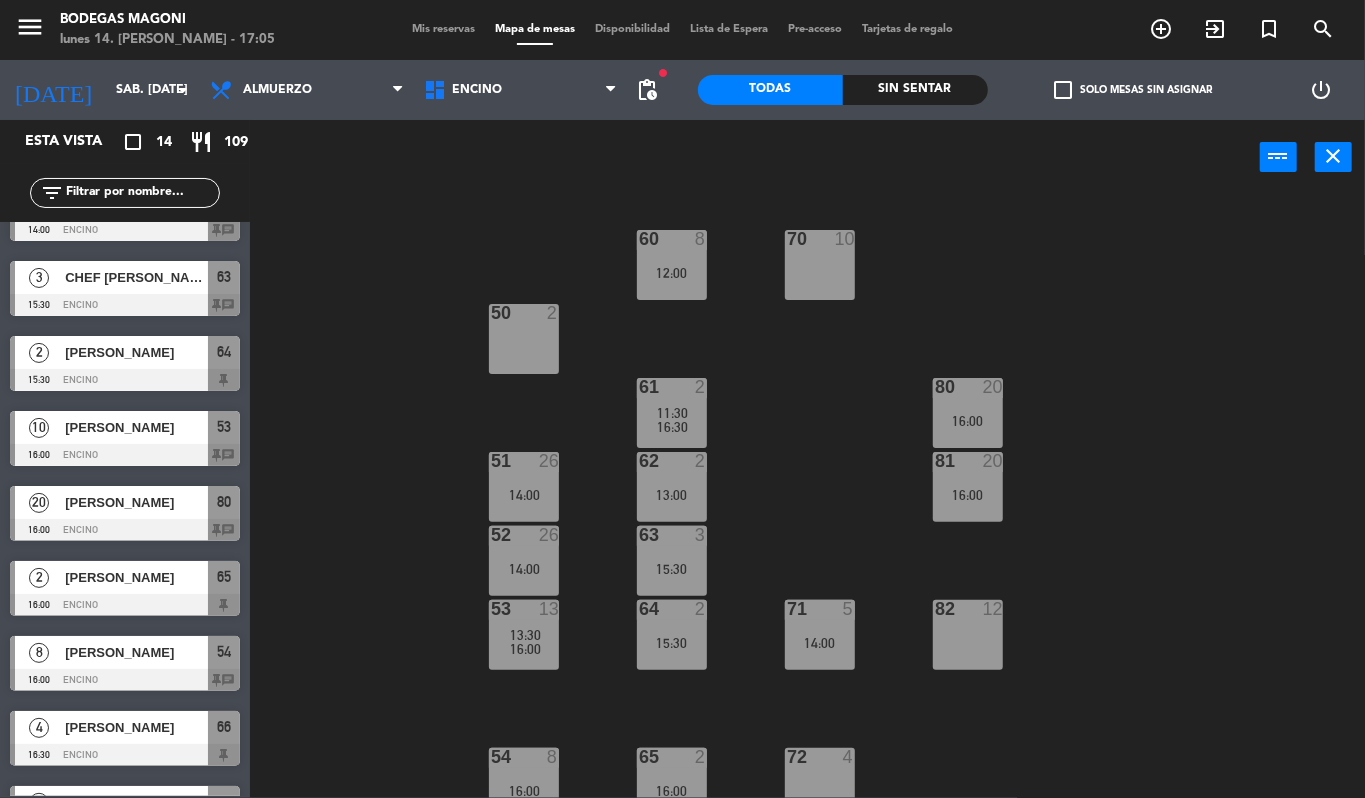 scroll, scrollTop: 476, scrollLeft: 0, axis: vertical 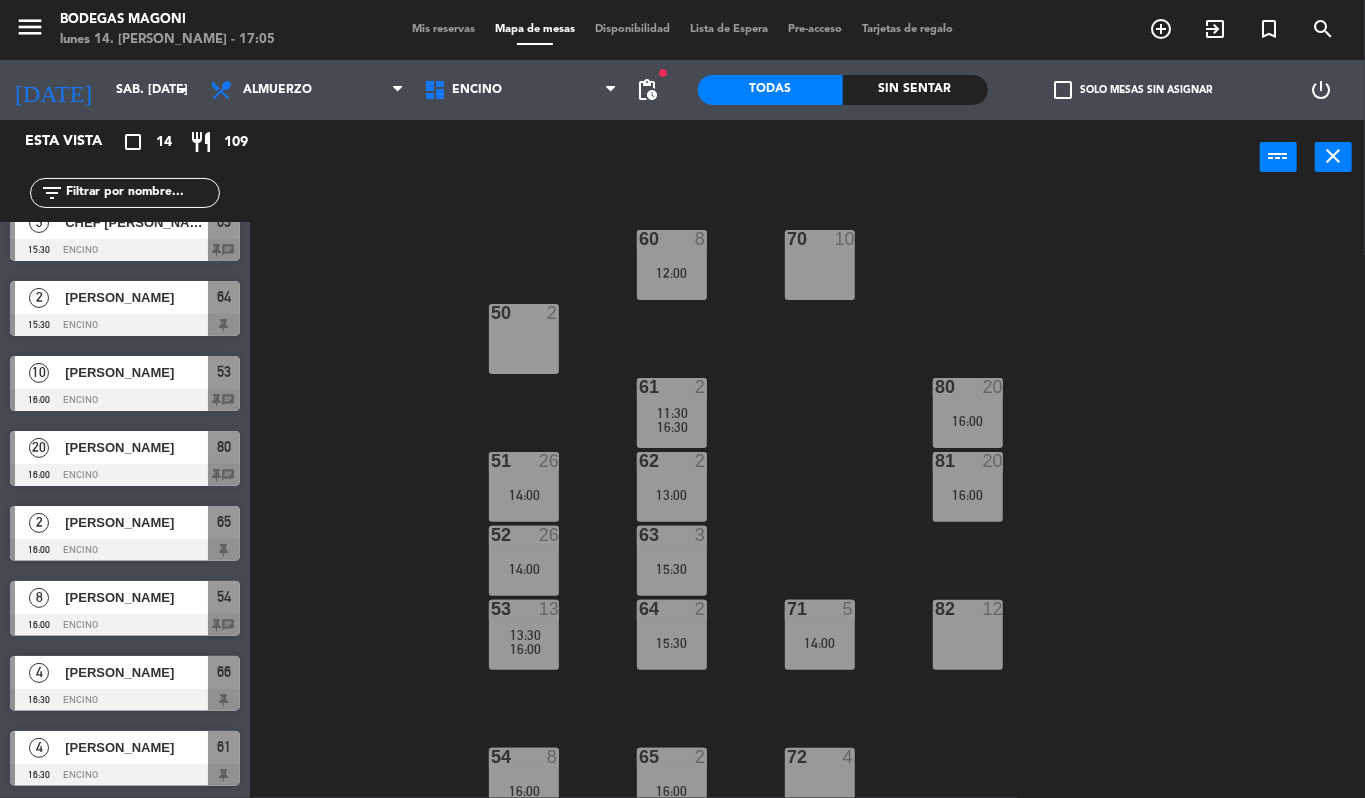 click on "[PERSON_NAME]" at bounding box center [136, 597] 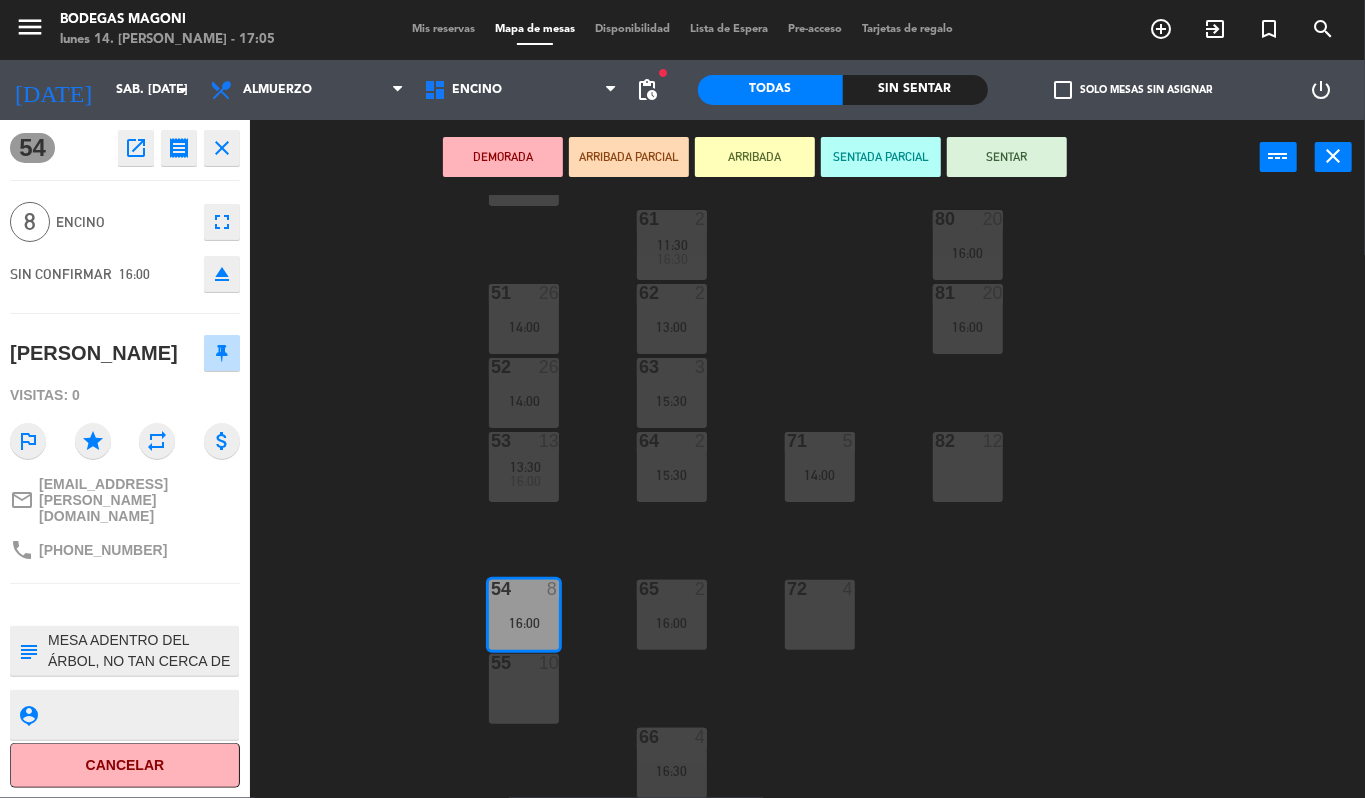 scroll, scrollTop: 169, scrollLeft: 0, axis: vertical 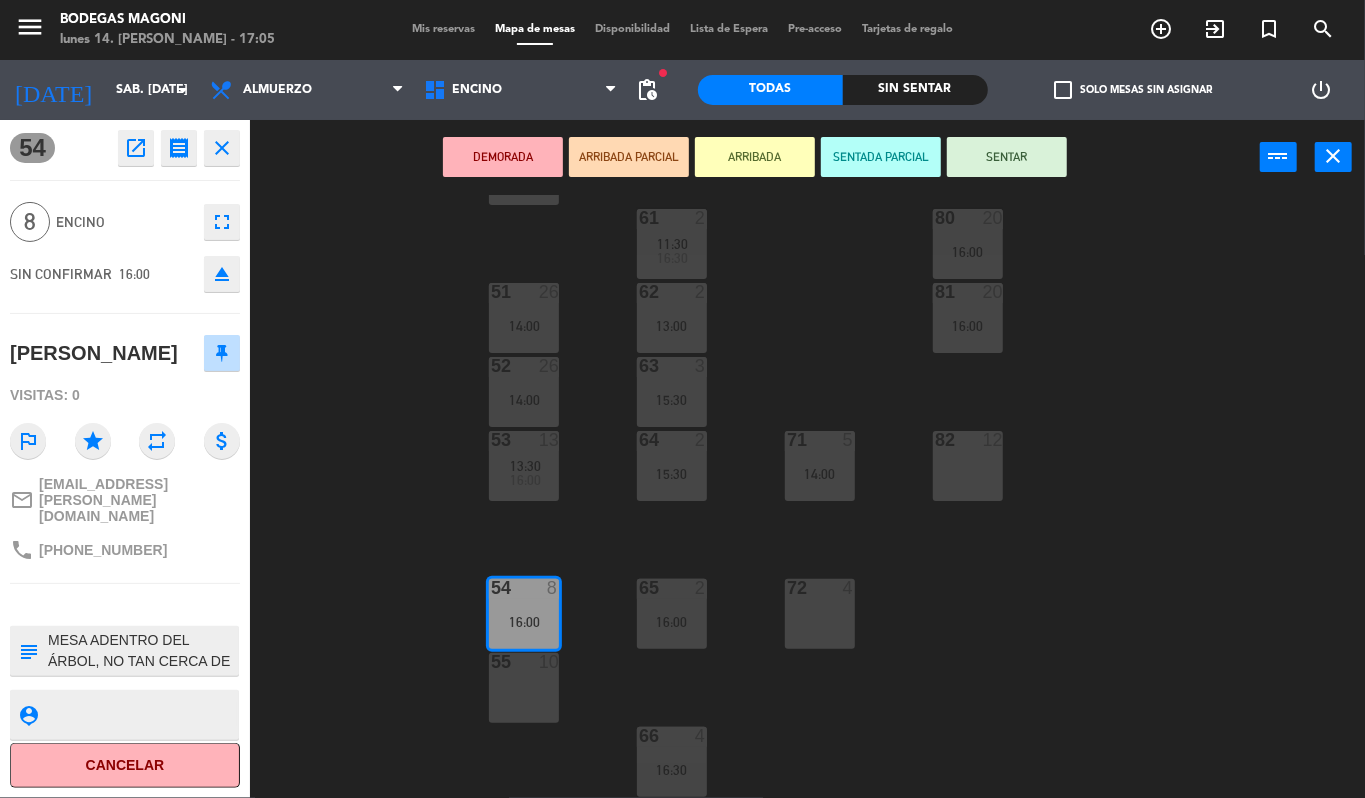 click on "60  8   12:00  70  10  50  2  61  2   11:30      16:30     80  20   16:00  51  26   14:00  62  2   13:00  81  20   16:00  52  26   14:00  63  3   15:30  53  13   13:30      16:00     64  2   15:30  71  5   14:00  82  12  54  8   16:00  65  2   16:00  72  4  55  10  66  4   16:30" 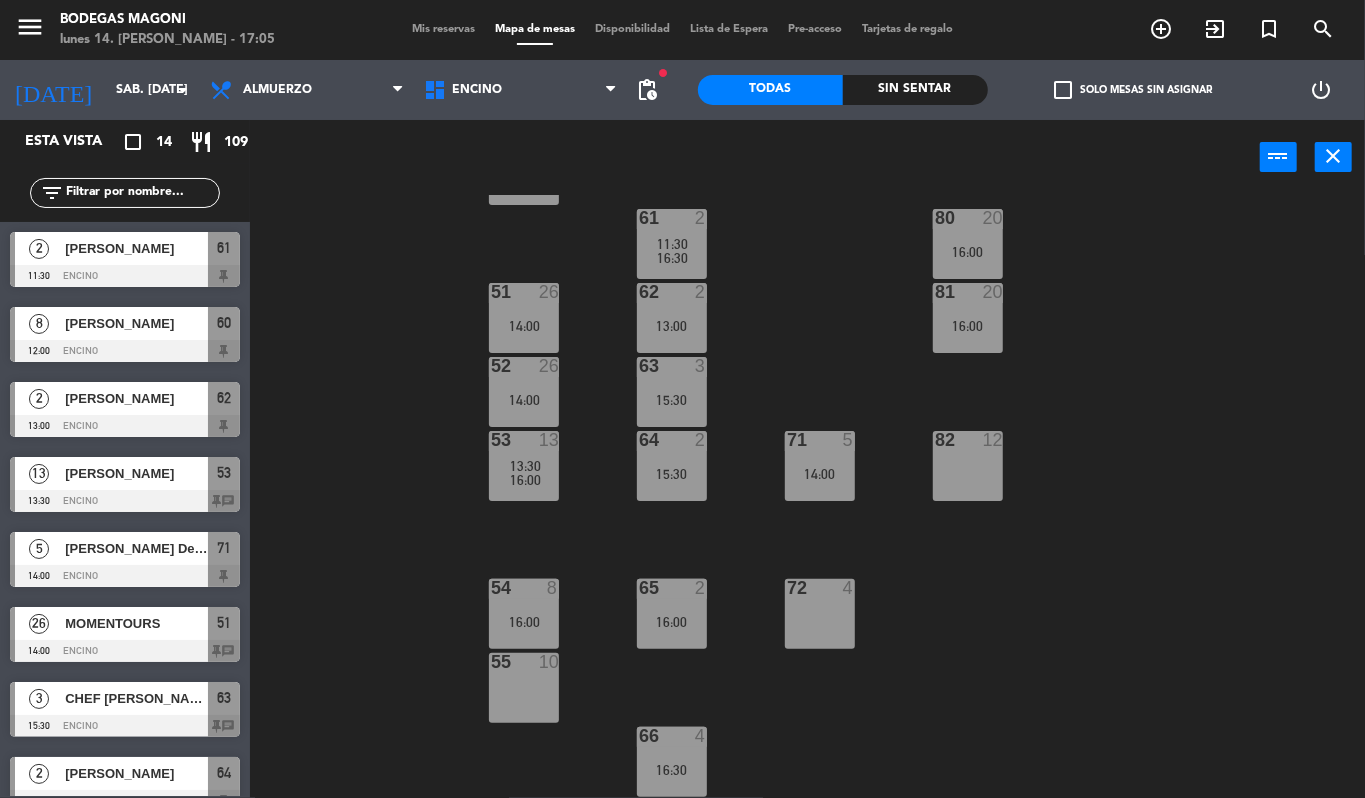 scroll, scrollTop: 0, scrollLeft: 0, axis: both 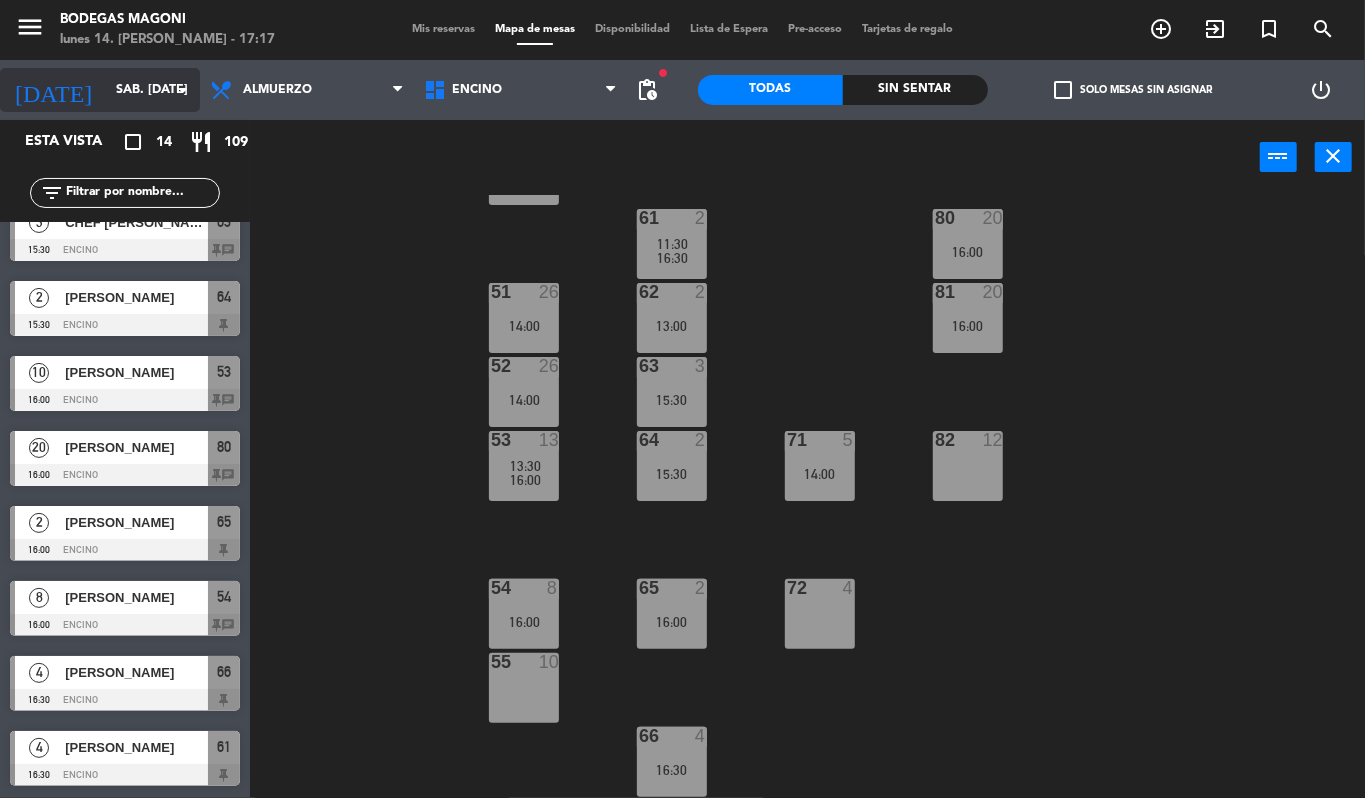 click on "sáb. [DATE]" 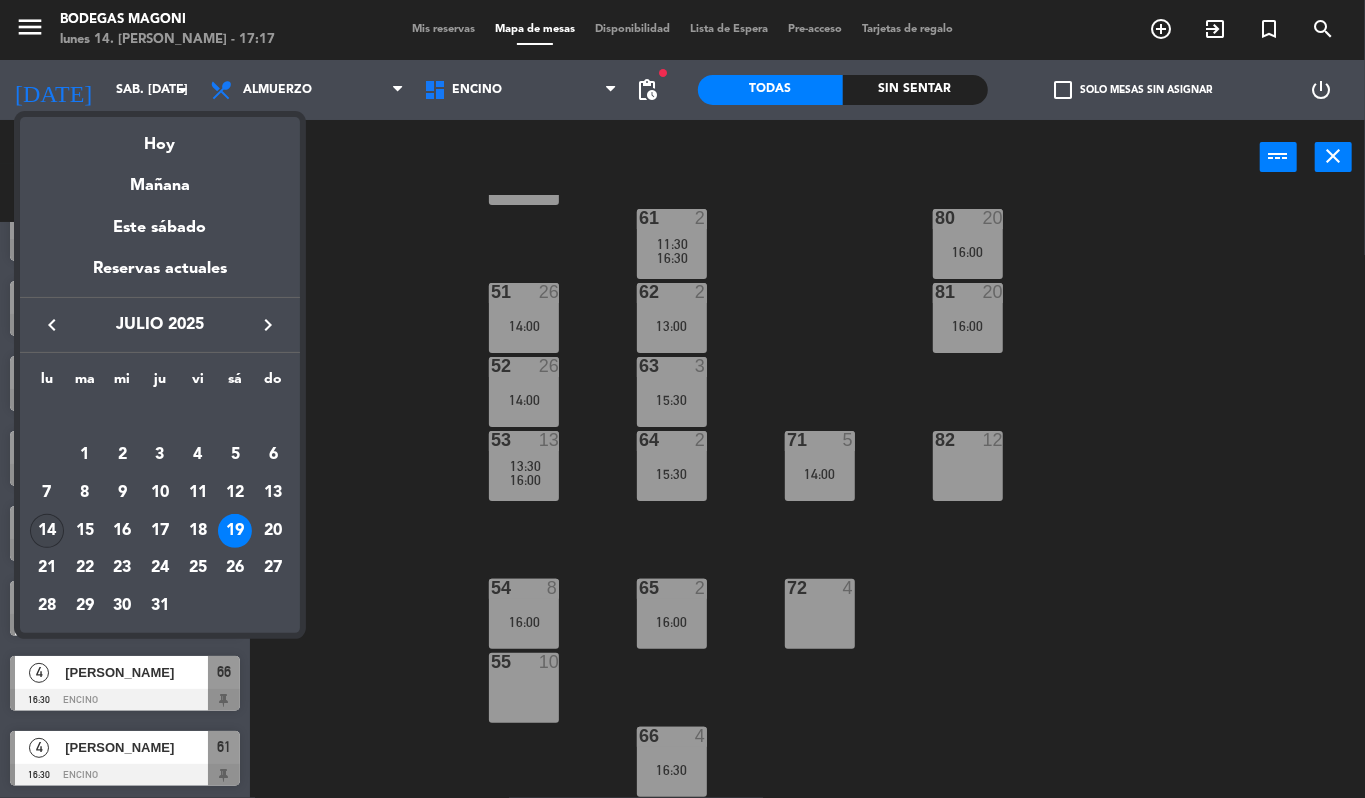 click on "14" at bounding box center [47, 531] 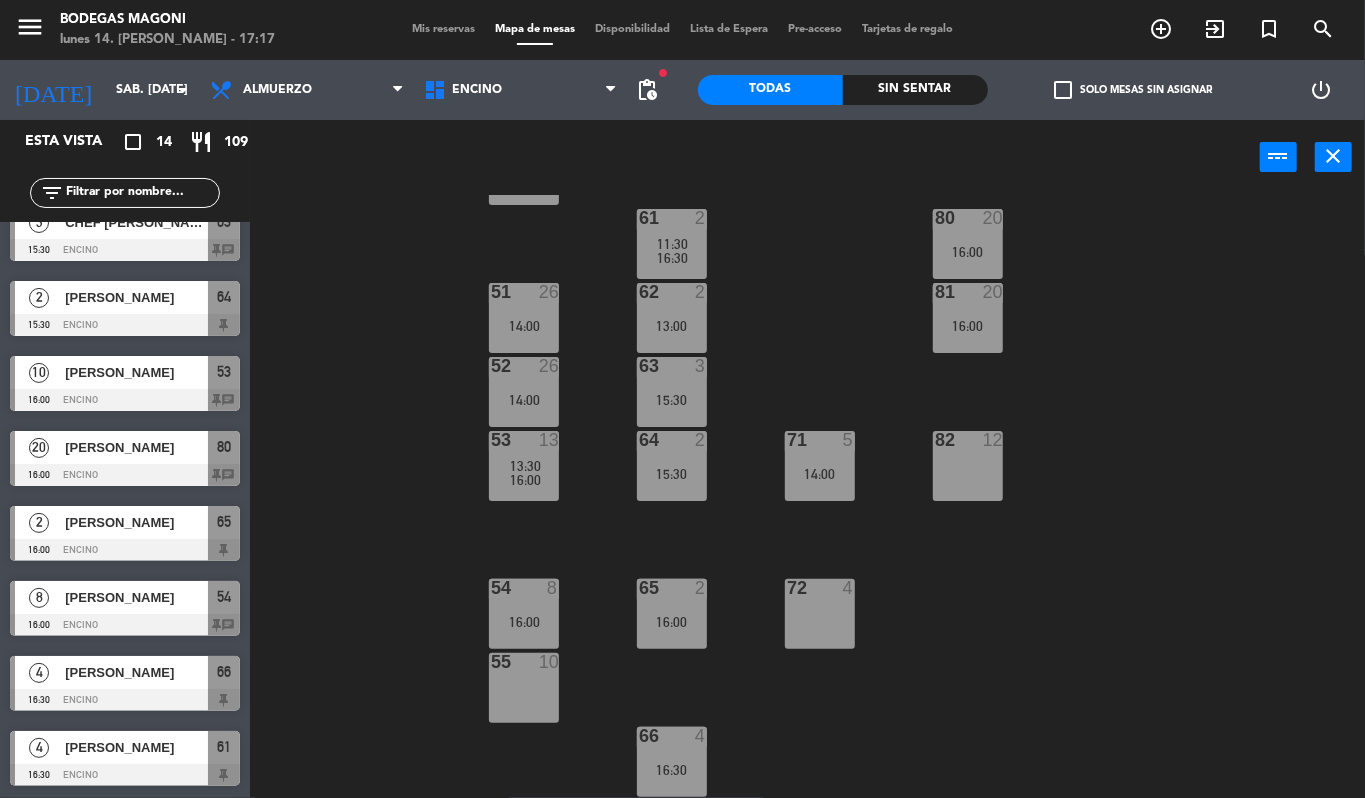 type on "lun. [DATE]" 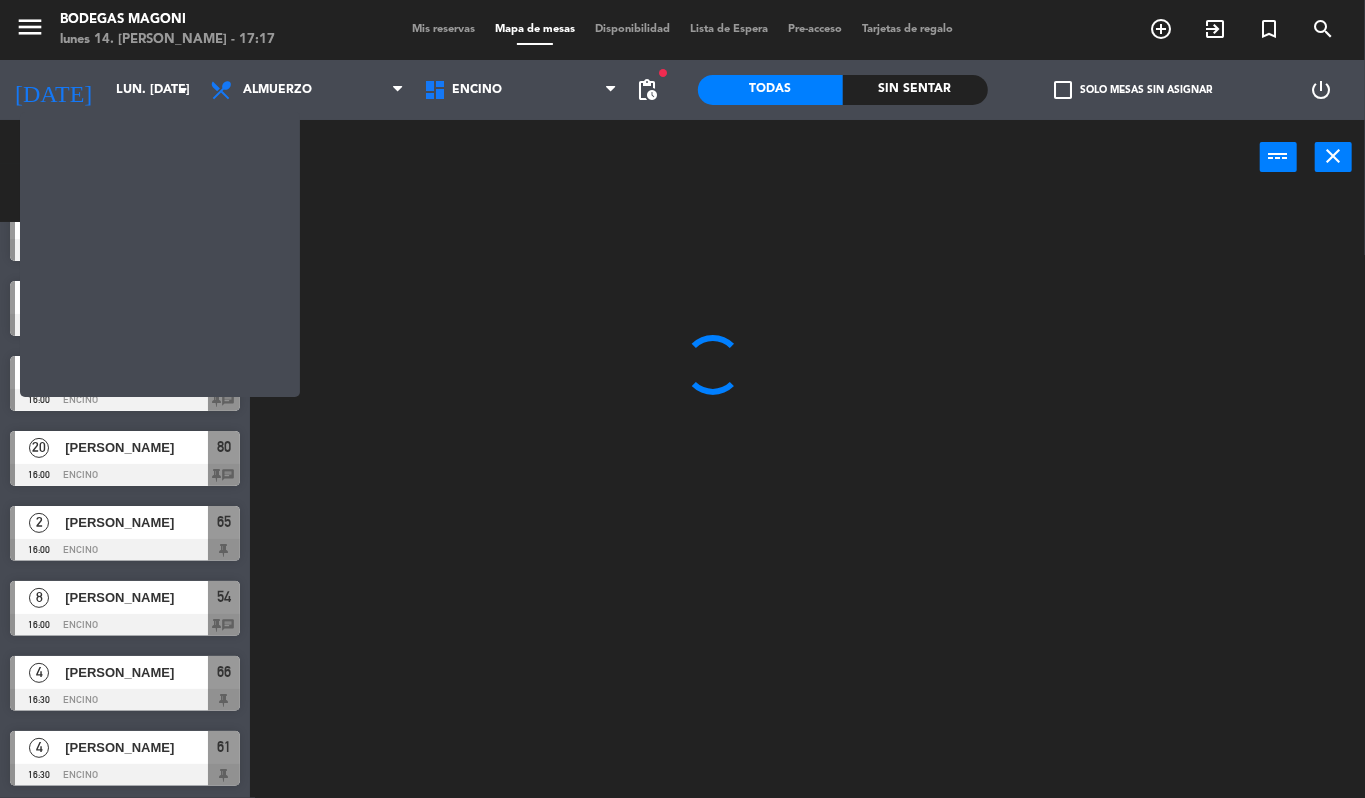 scroll, scrollTop: 0, scrollLeft: 0, axis: both 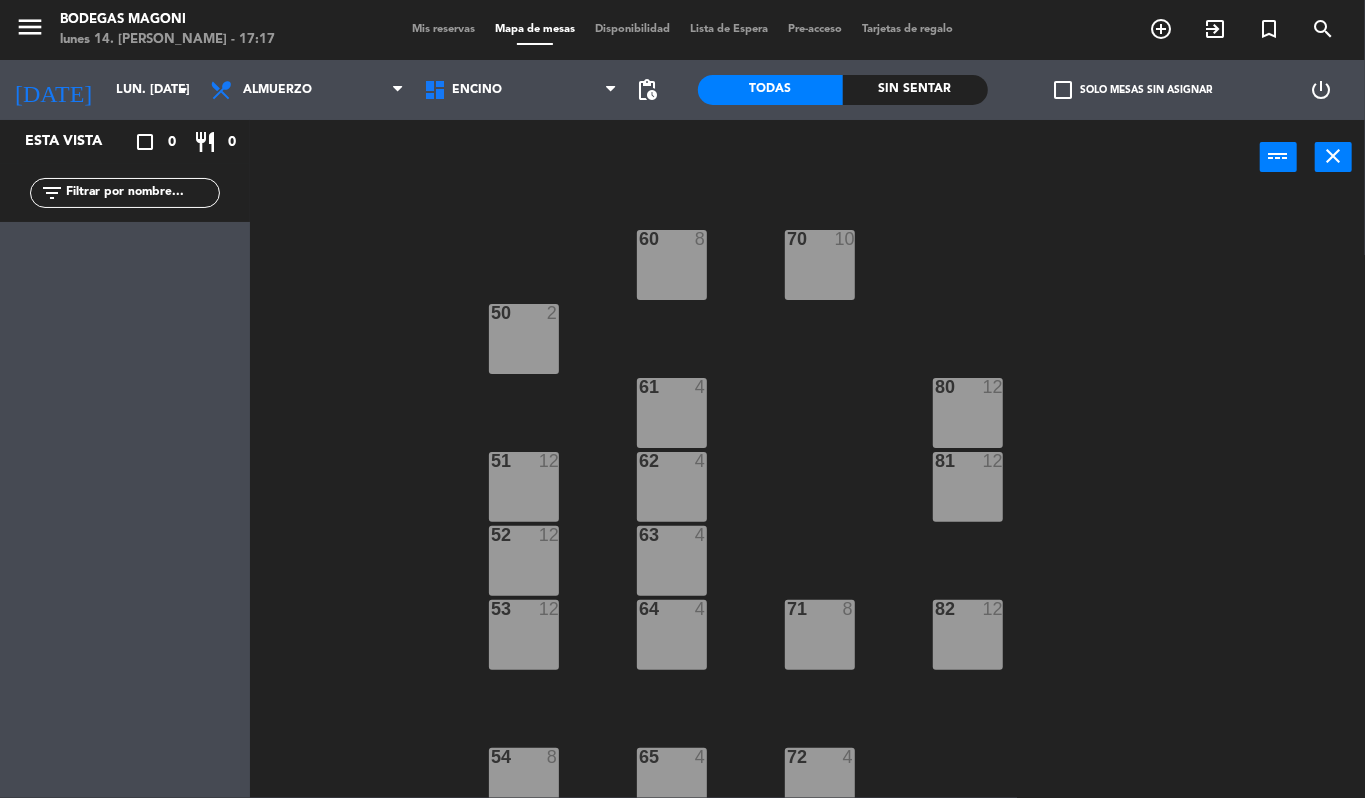 click on "60  8  70  10  50  2  61  4  80  12  51  12  62  4  81  12  52  12  63  4  53  12  64  4  71  8  82  12  54  8  65  4  72  4  55  10  66  4" 